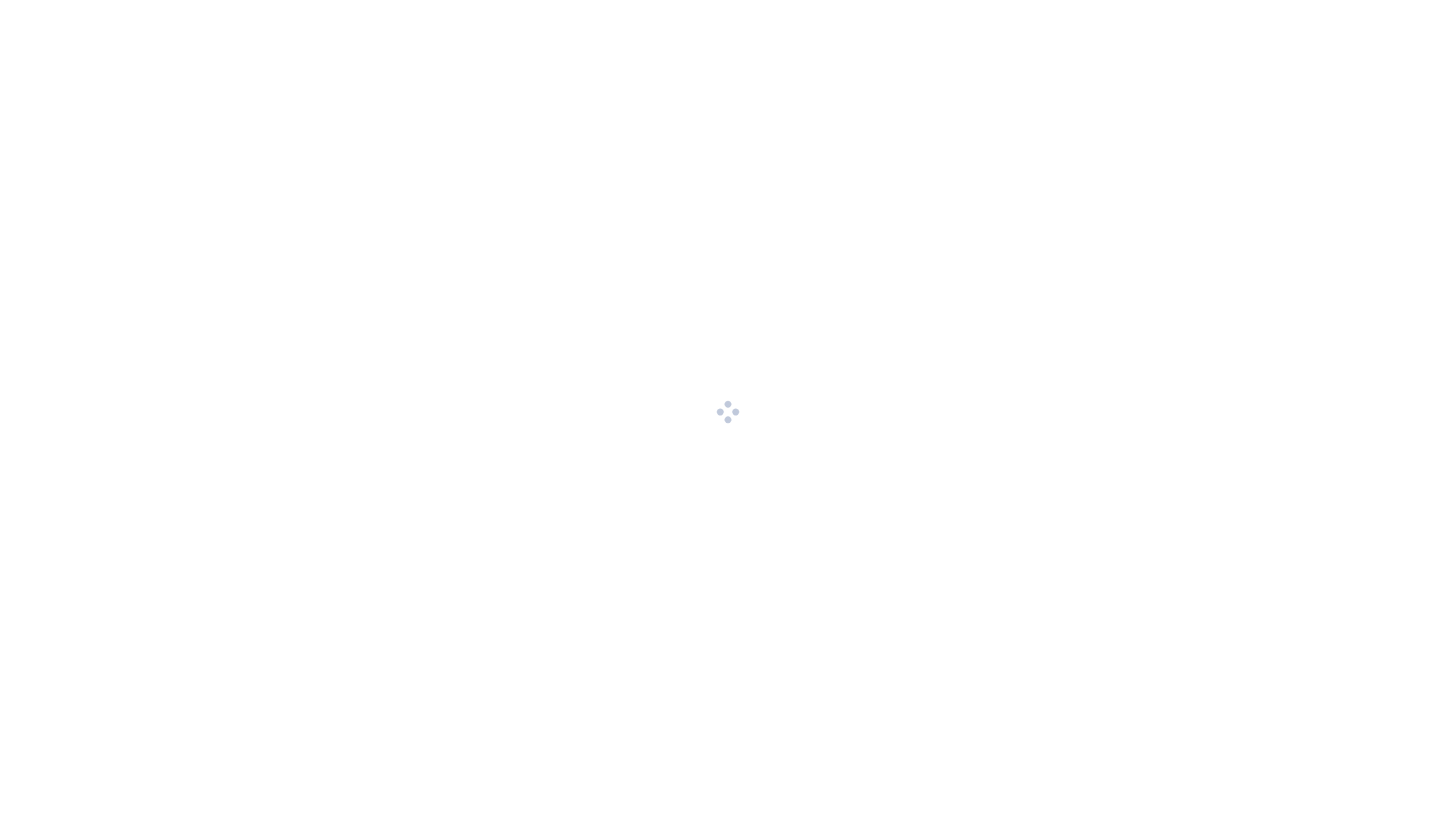 scroll, scrollTop: 0, scrollLeft: 0, axis: both 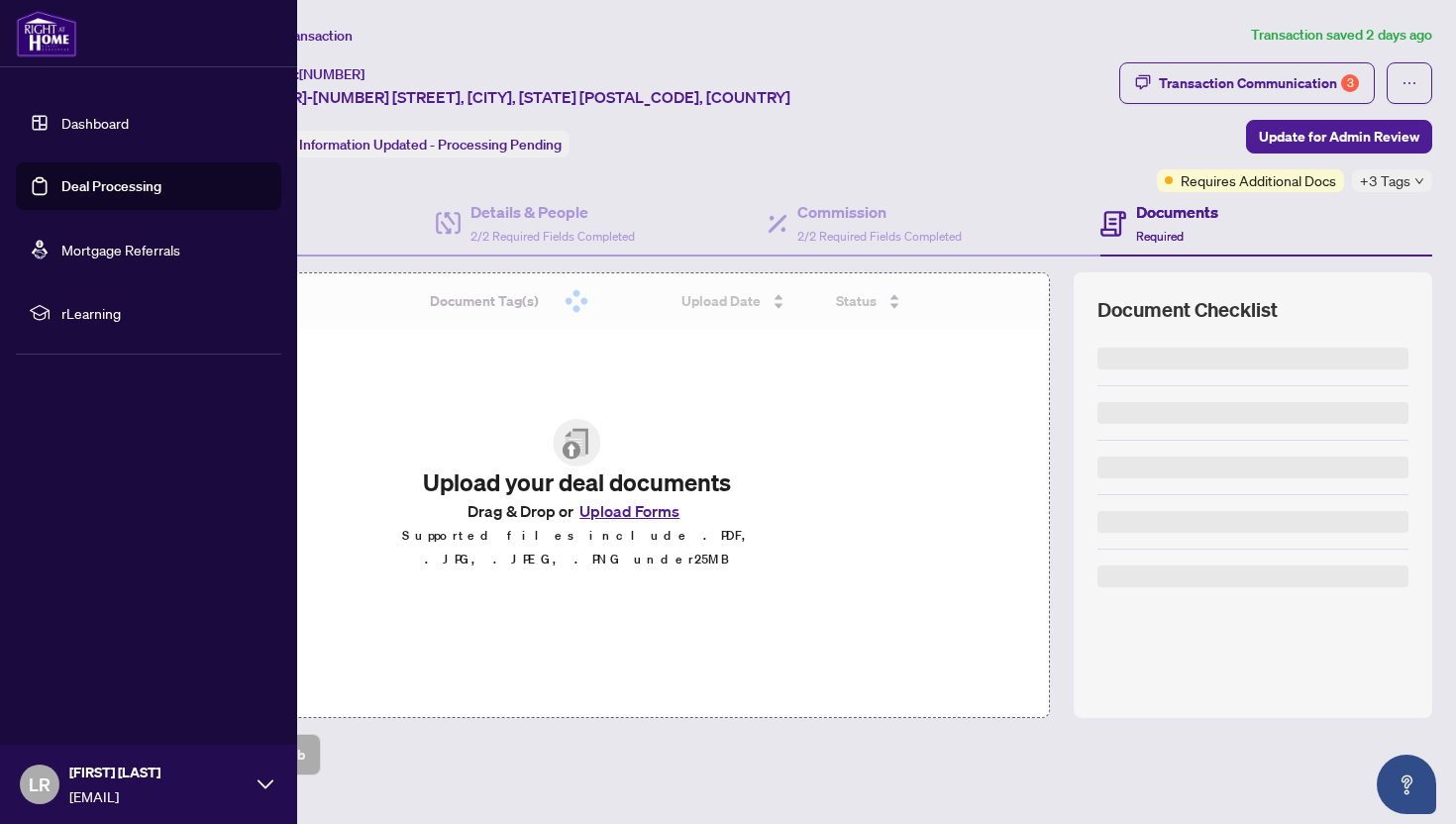 click on "Dashboard" at bounding box center (95, 123) 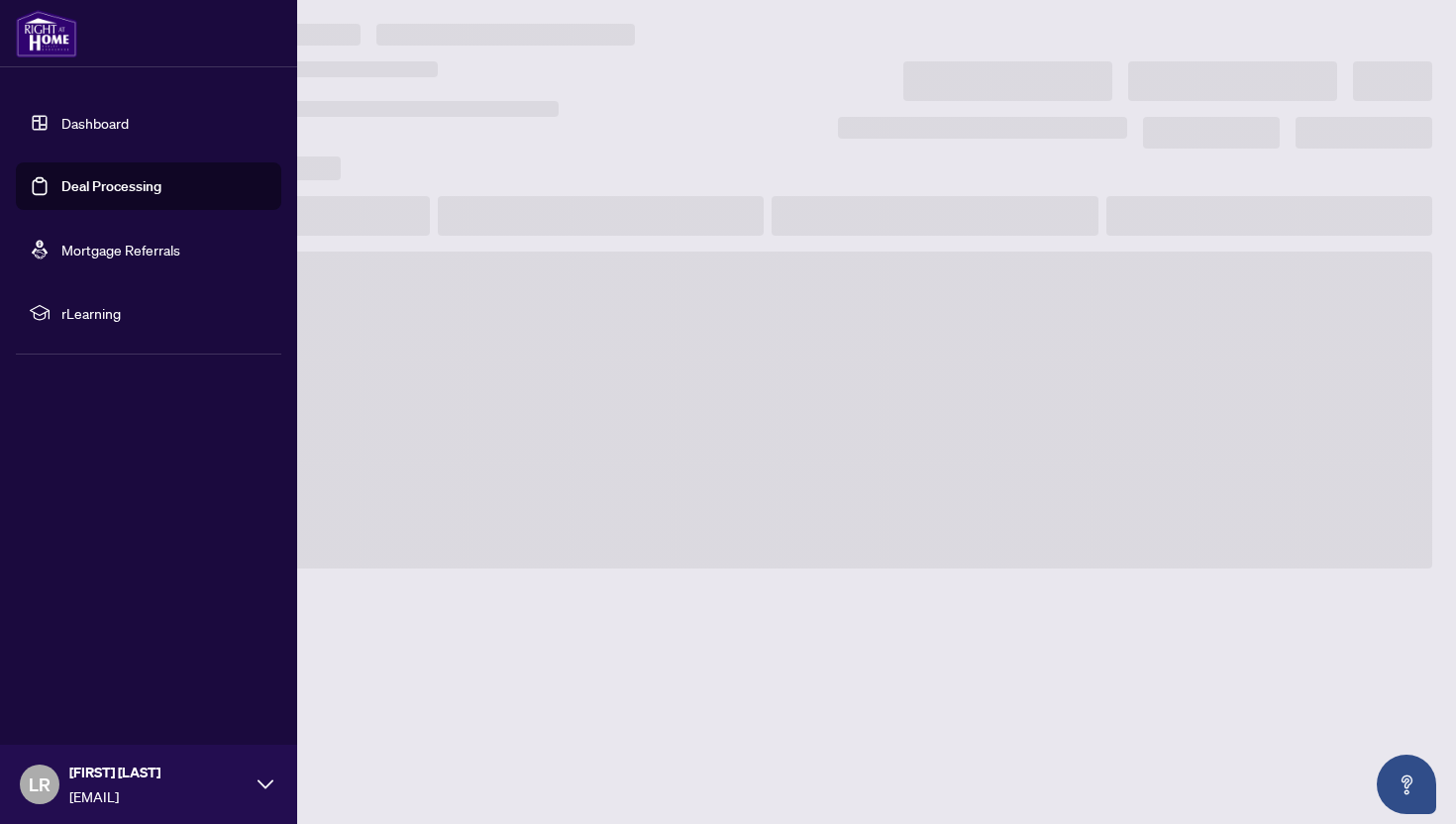 click on "Deal Processing" at bounding box center (111, 186) 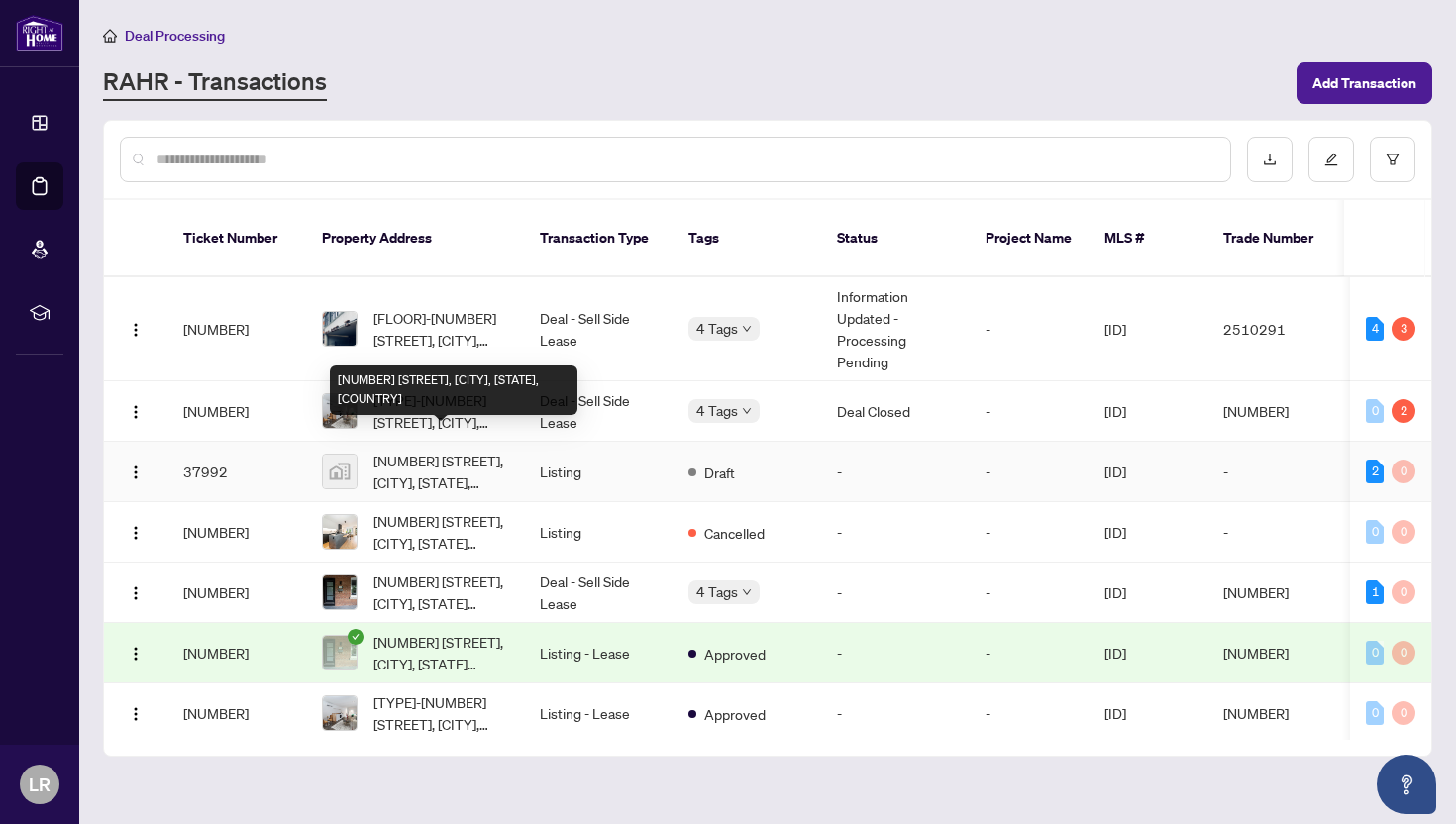 click on "[NUMBER] [STREET], [CITY], [STATE], [COUNTRY]" at bounding box center [441, 471] 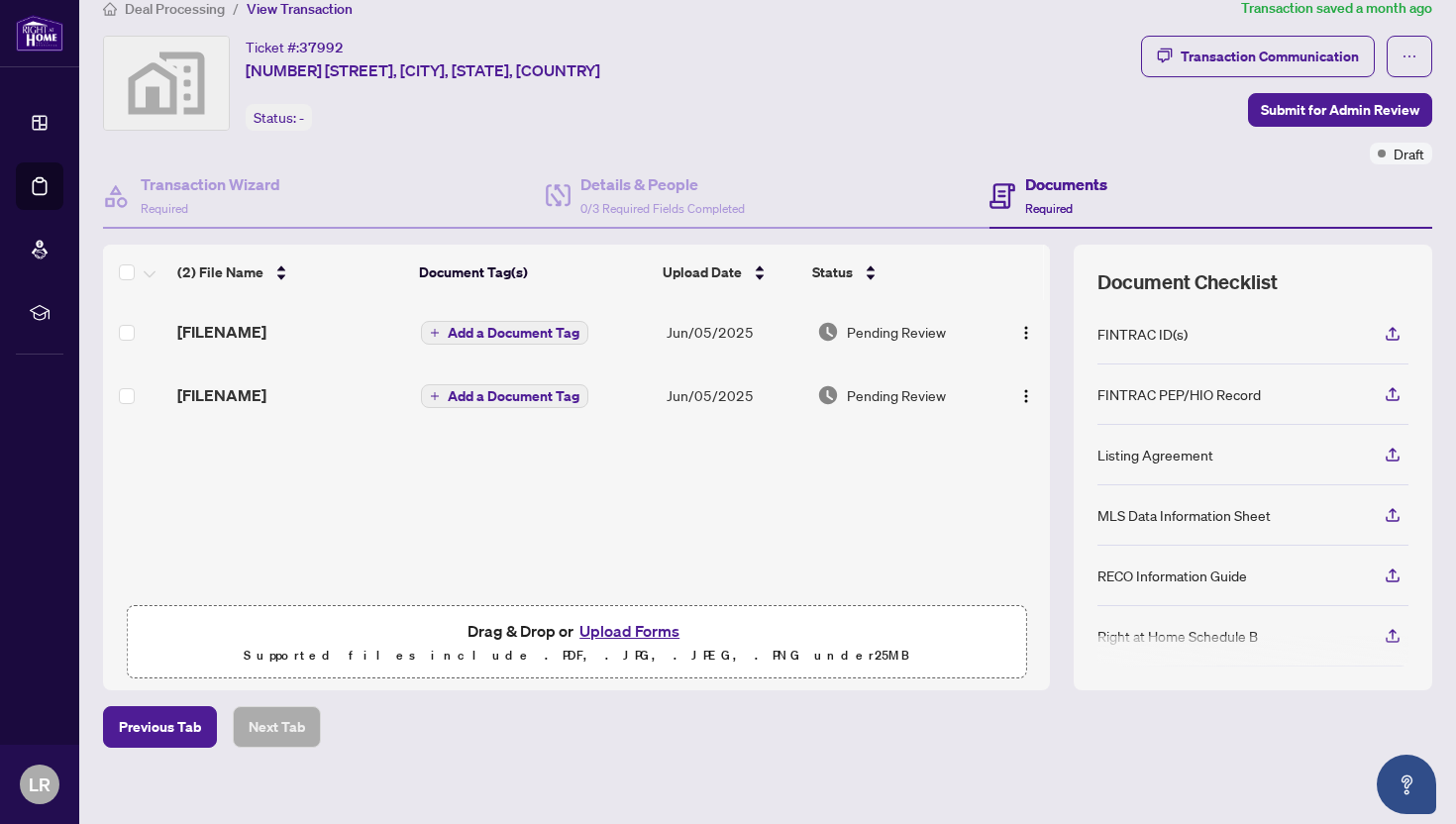 scroll, scrollTop: 42, scrollLeft: 0, axis: vertical 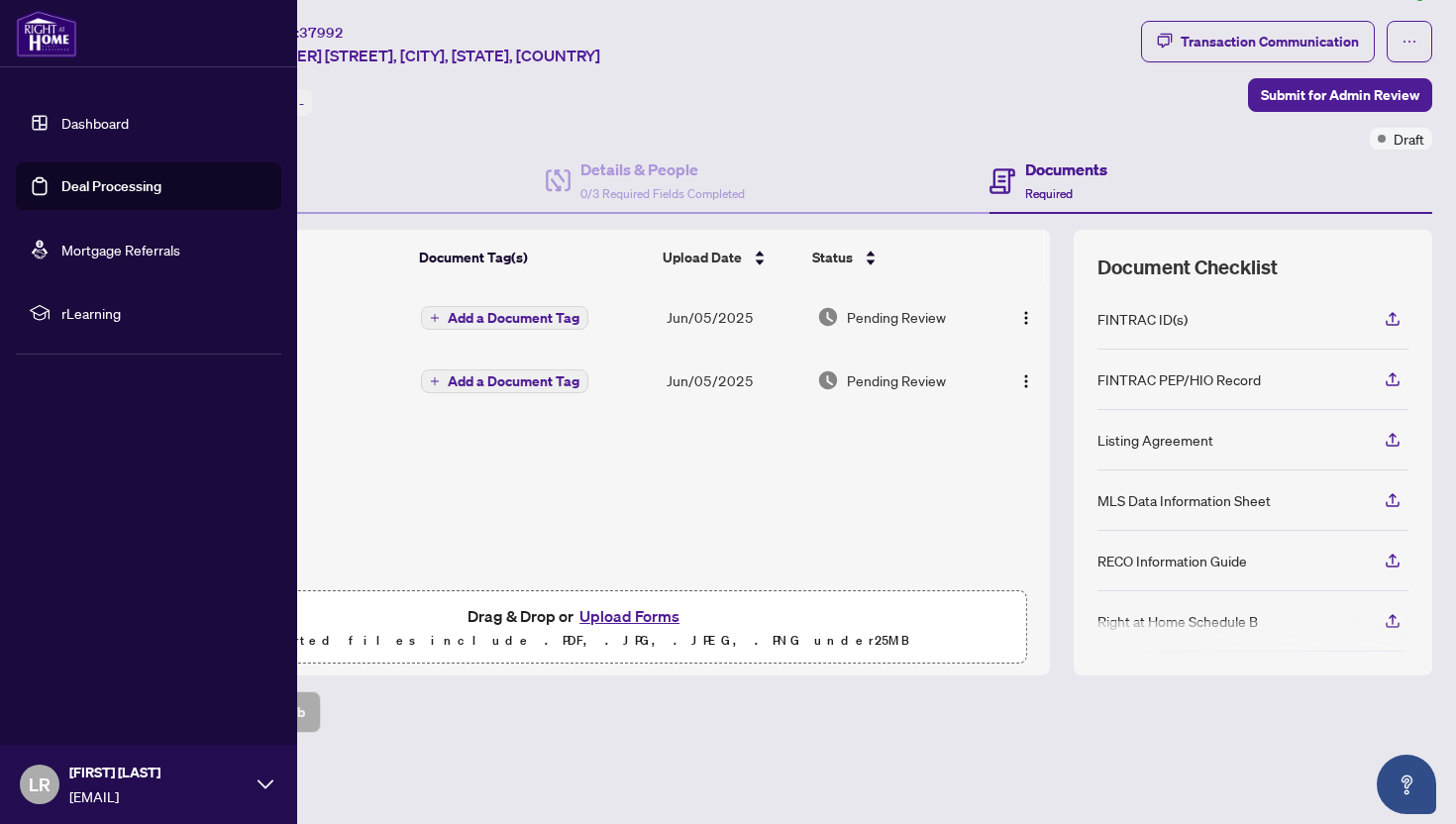 click on "Deal Processing" at bounding box center (111, 186) 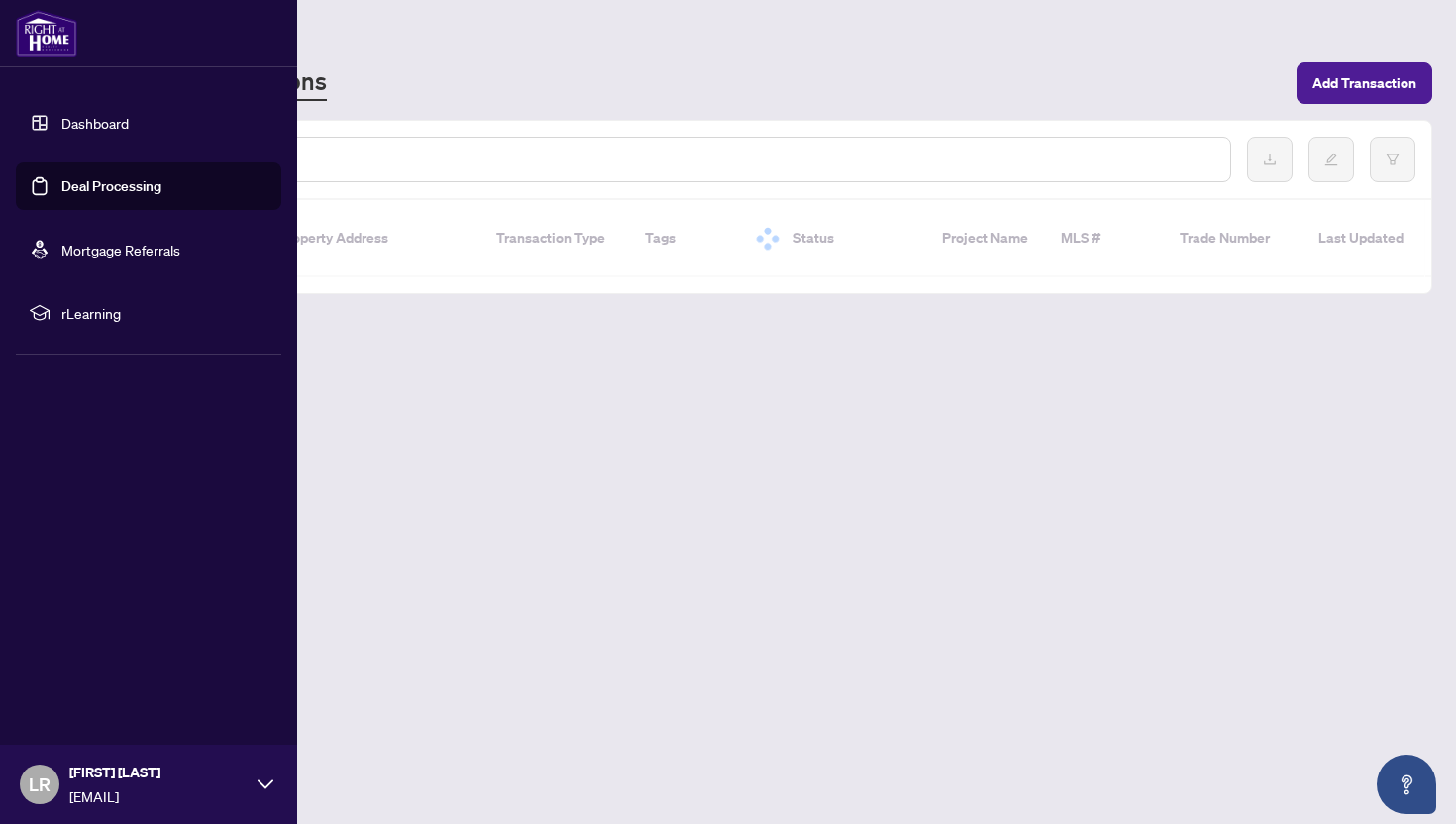 scroll, scrollTop: 0, scrollLeft: 0, axis: both 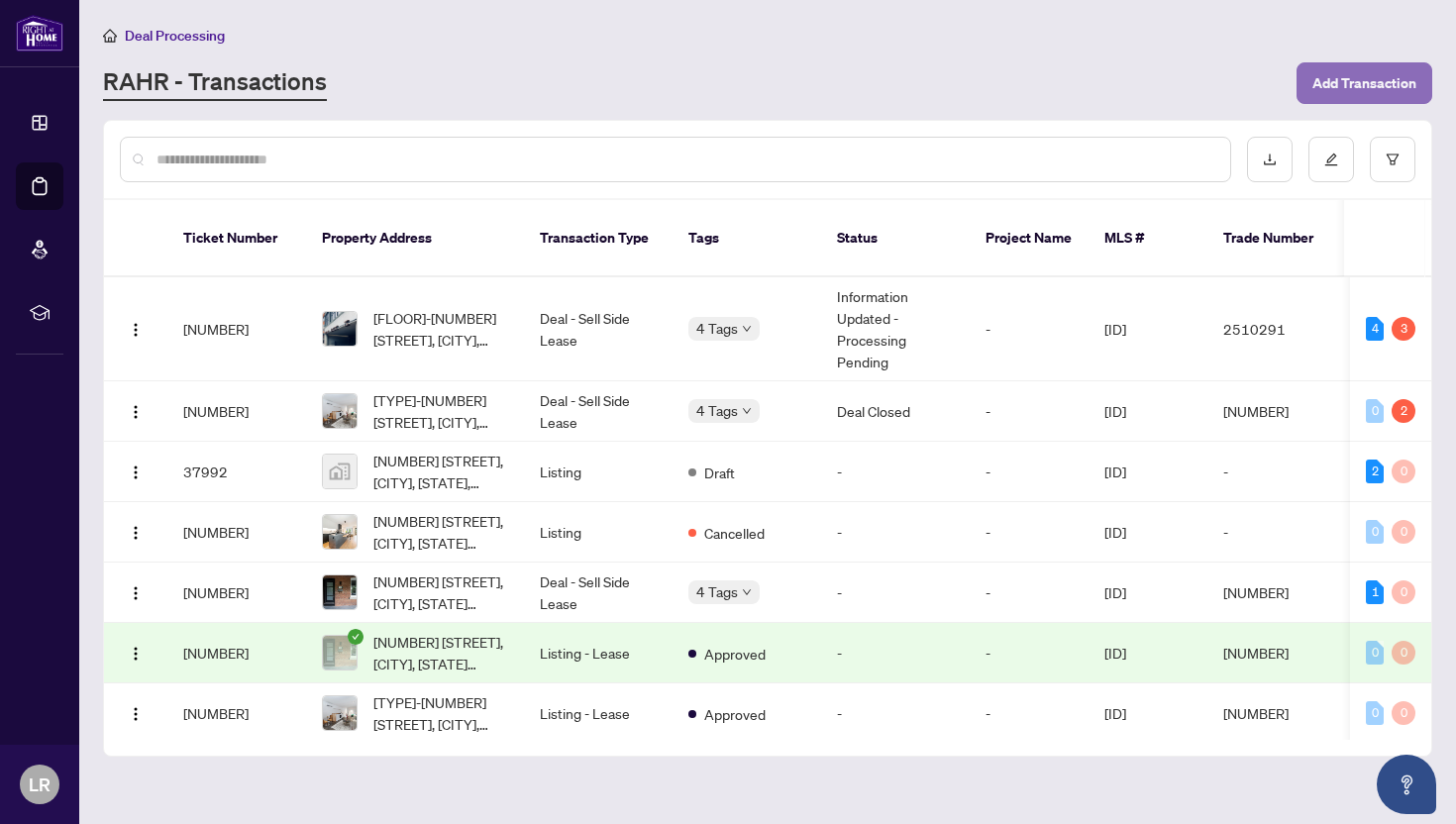 click on "Add Transaction" at bounding box center [1364, 83] 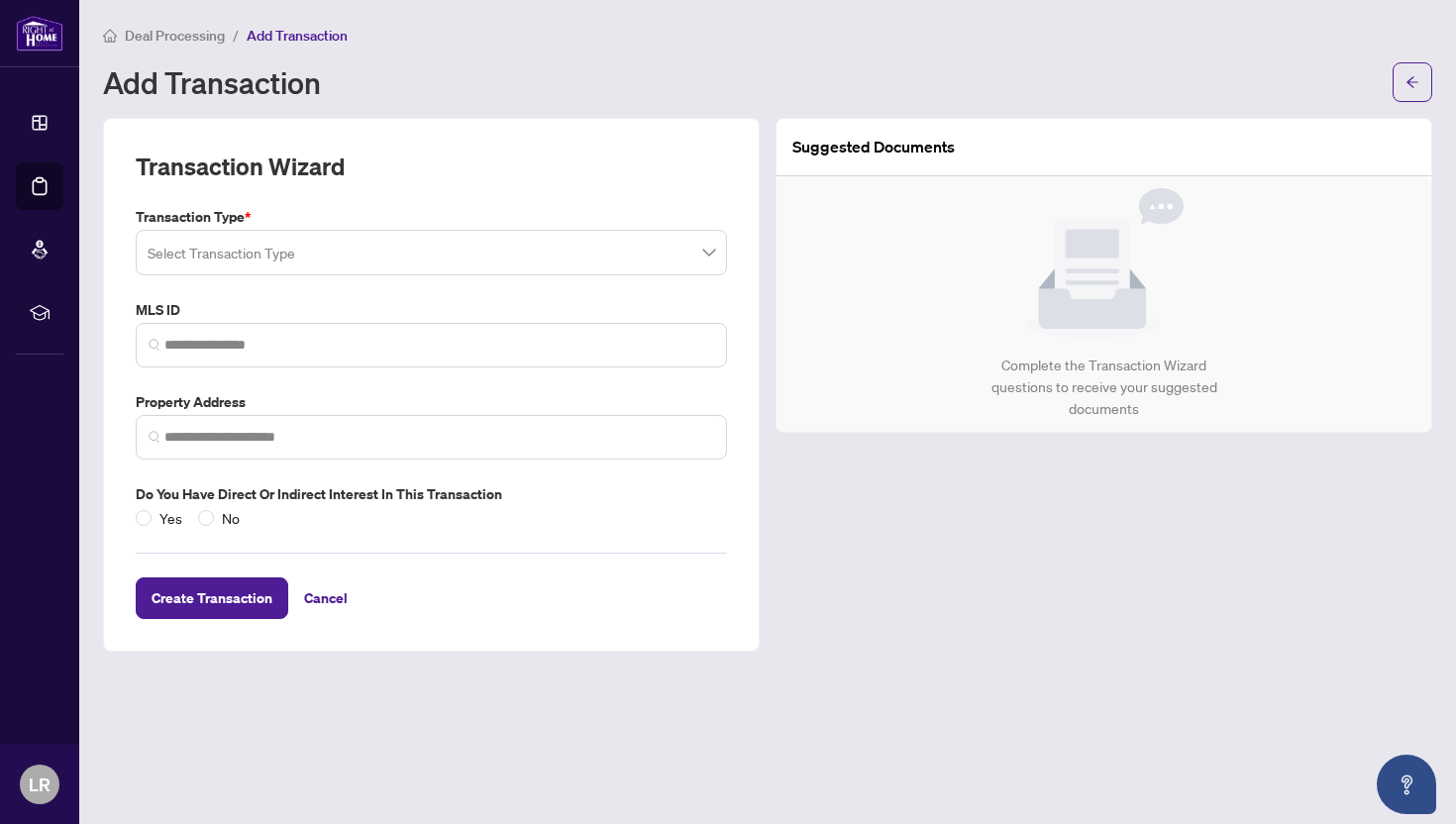 click at bounding box center (431, 253) 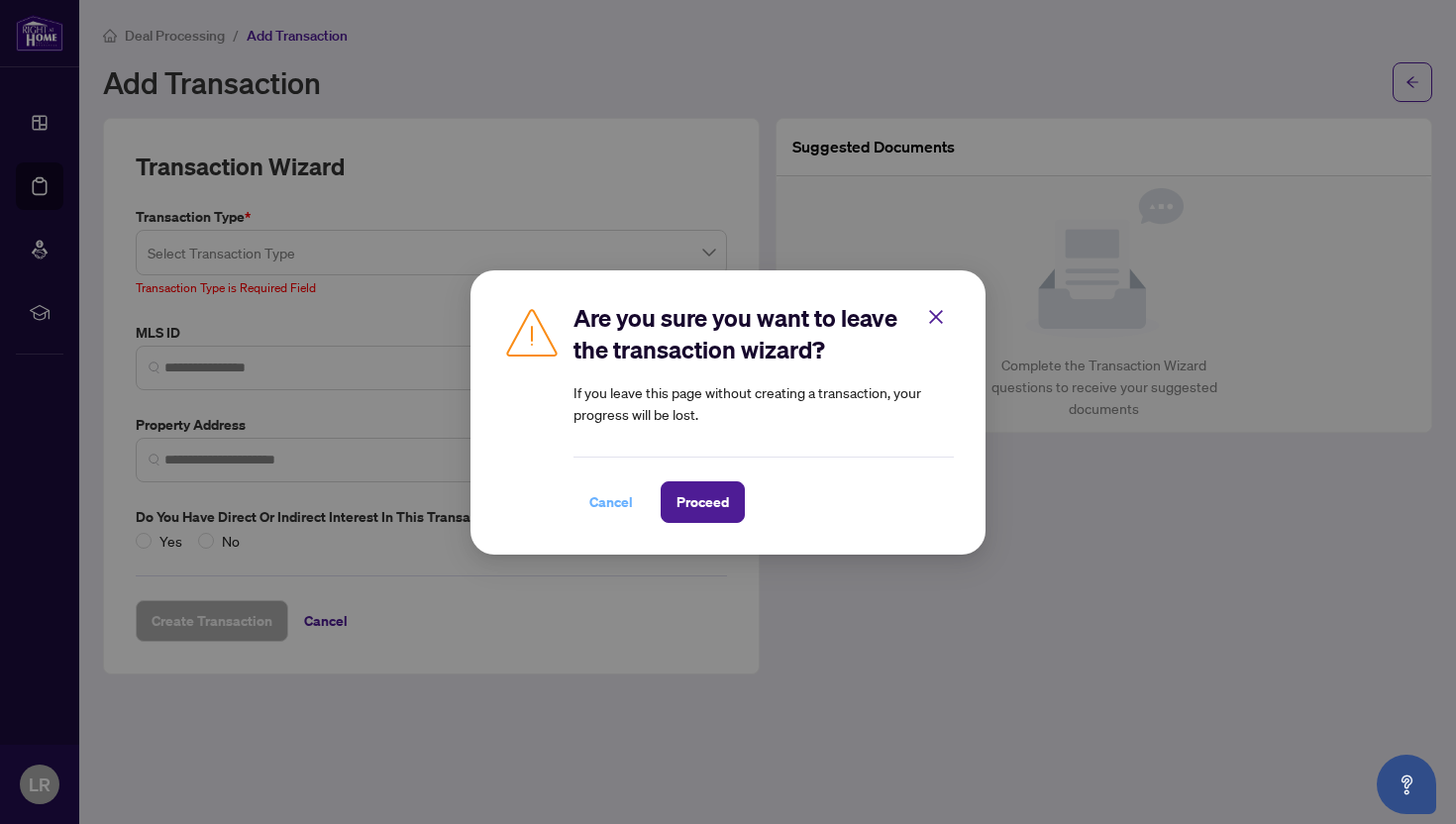 click on "Cancel" at bounding box center [611, 502] 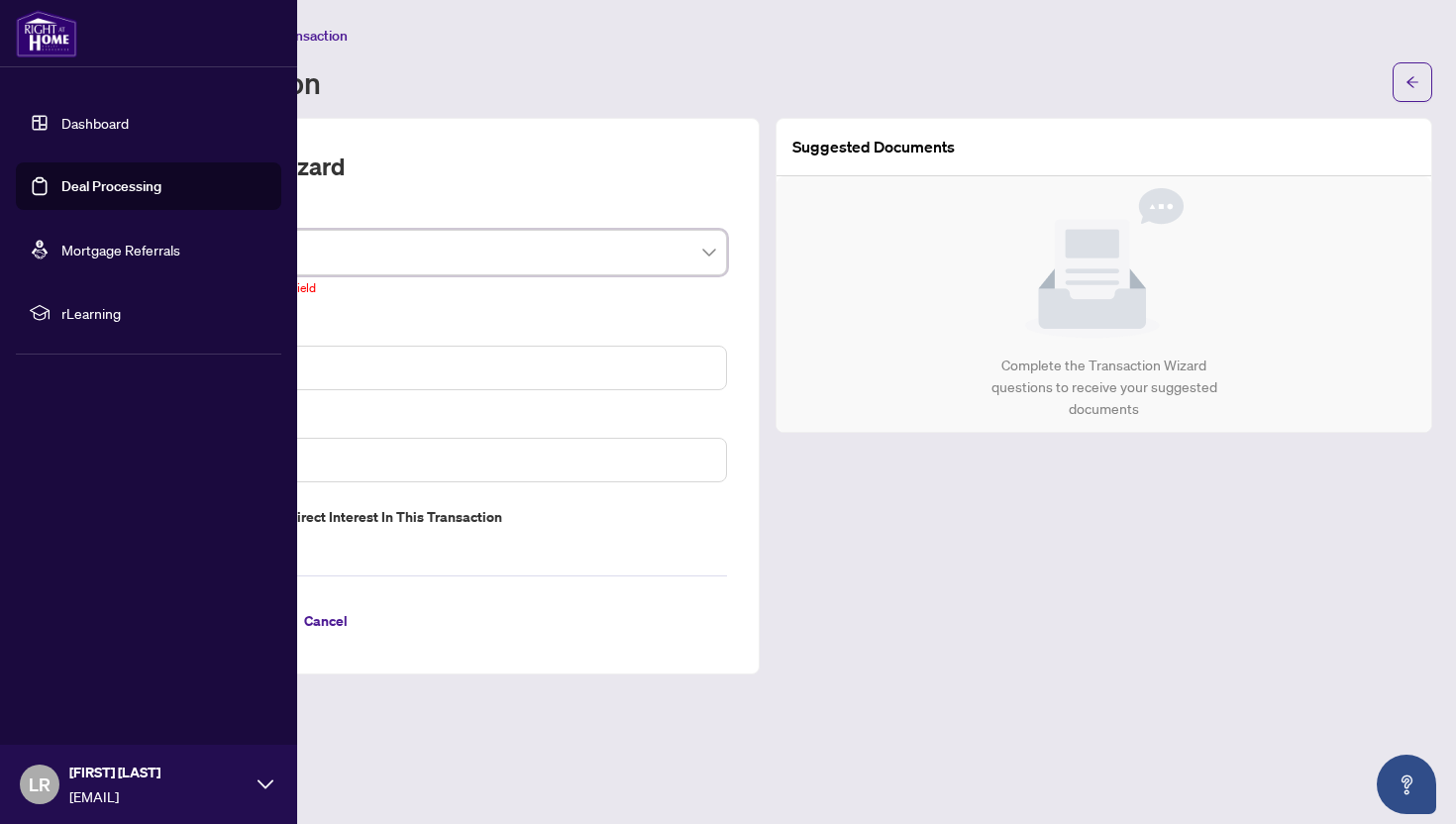 click on "Dashboard" at bounding box center [95, 123] 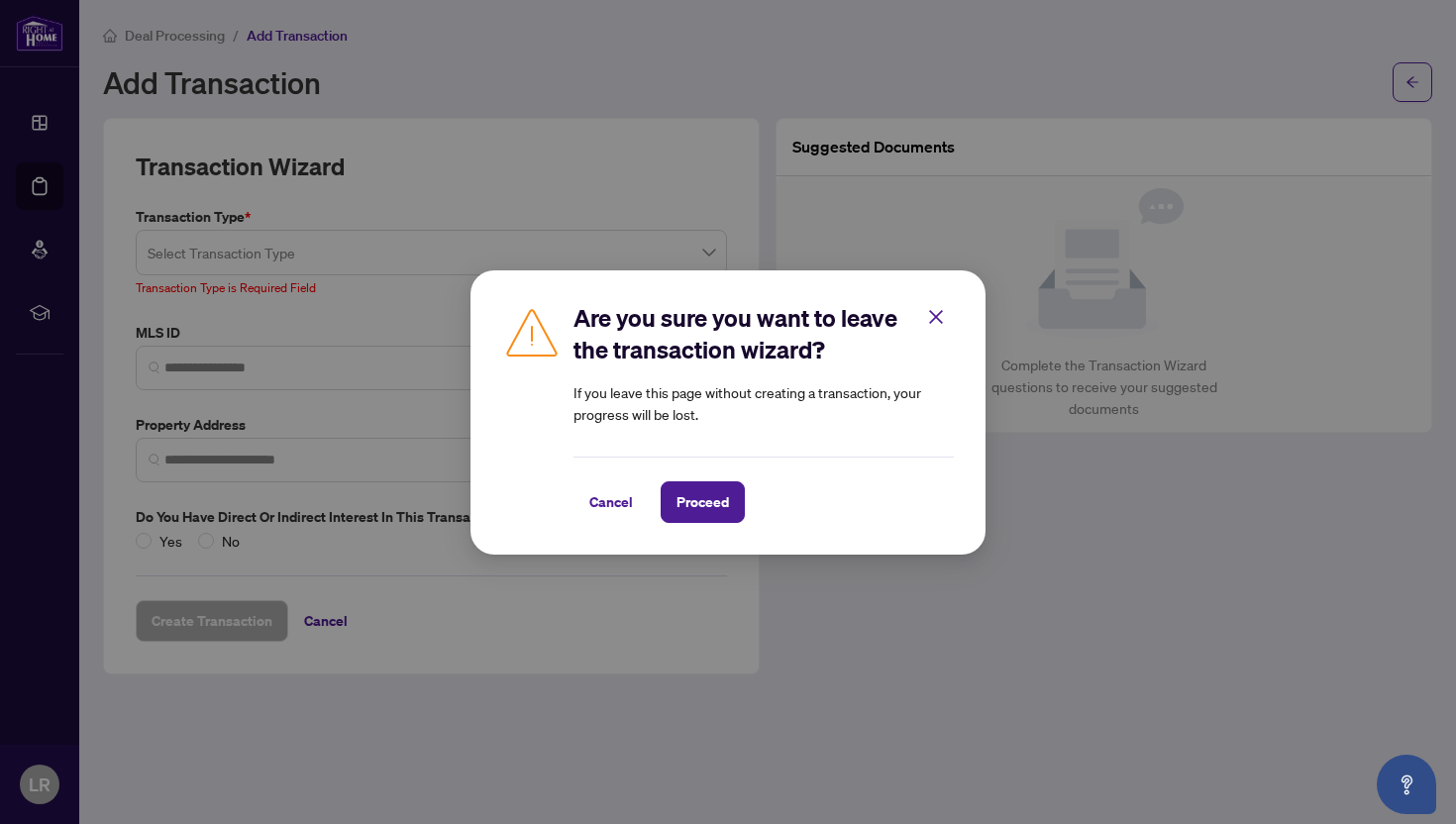 click on "Are you sure you want to leave the transaction wizard? If you leave this page without creating a transaction, your progress will be lost. Cancel Proceed Cancel OK" at bounding box center (728, 412) 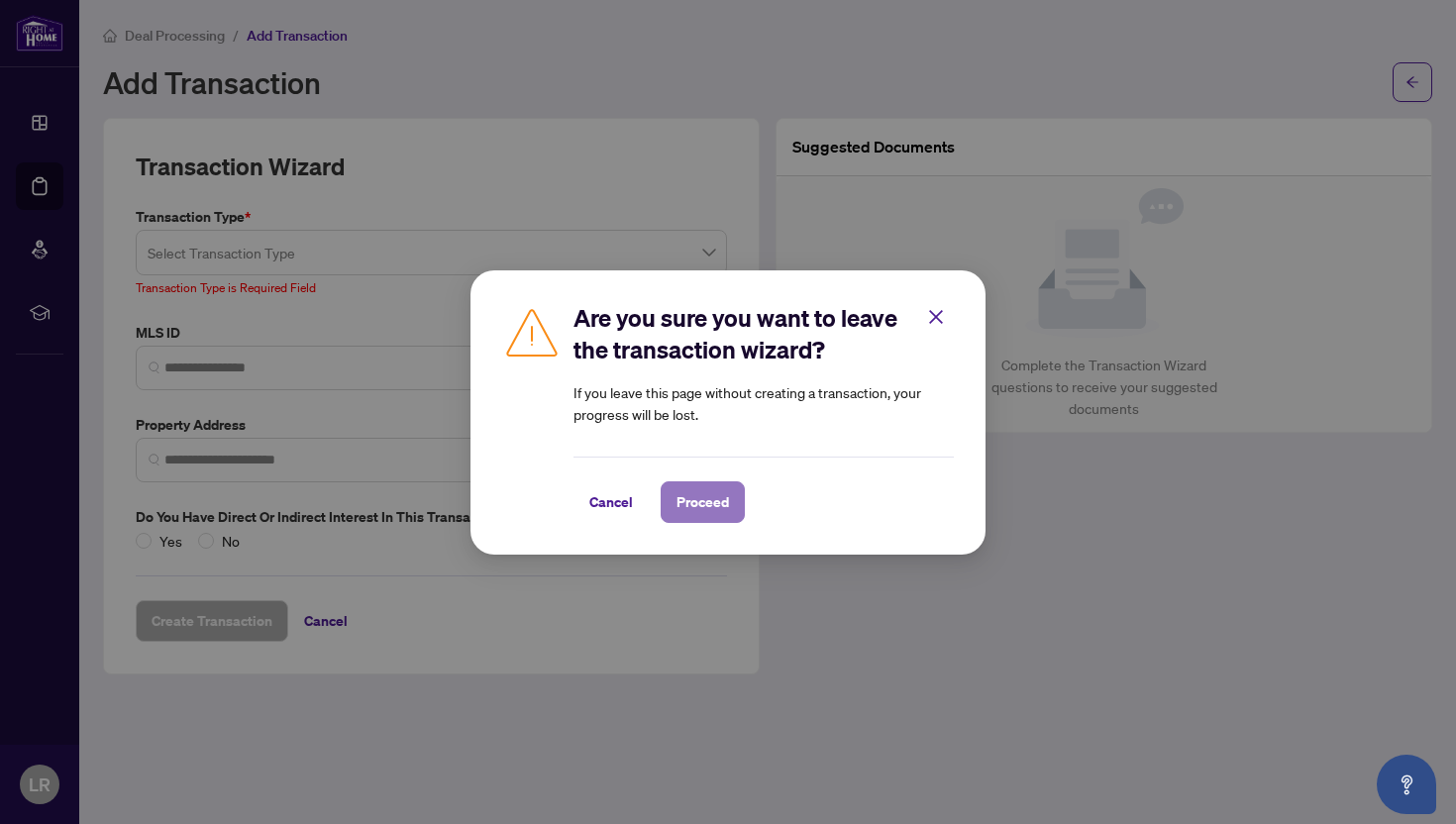 click on "Proceed" at bounding box center [702, 502] 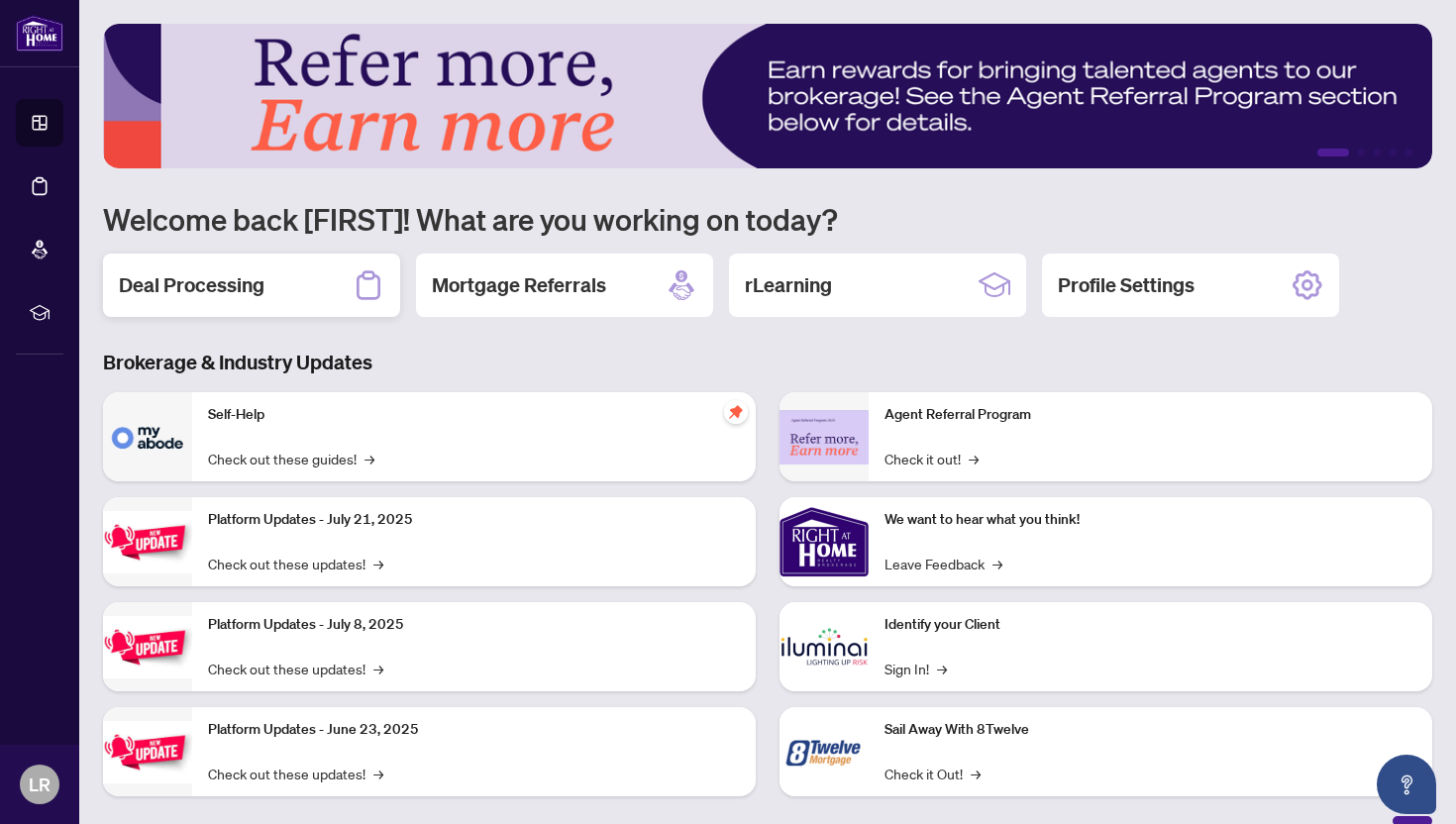 click on "Deal Processing" at bounding box center [252, 285] 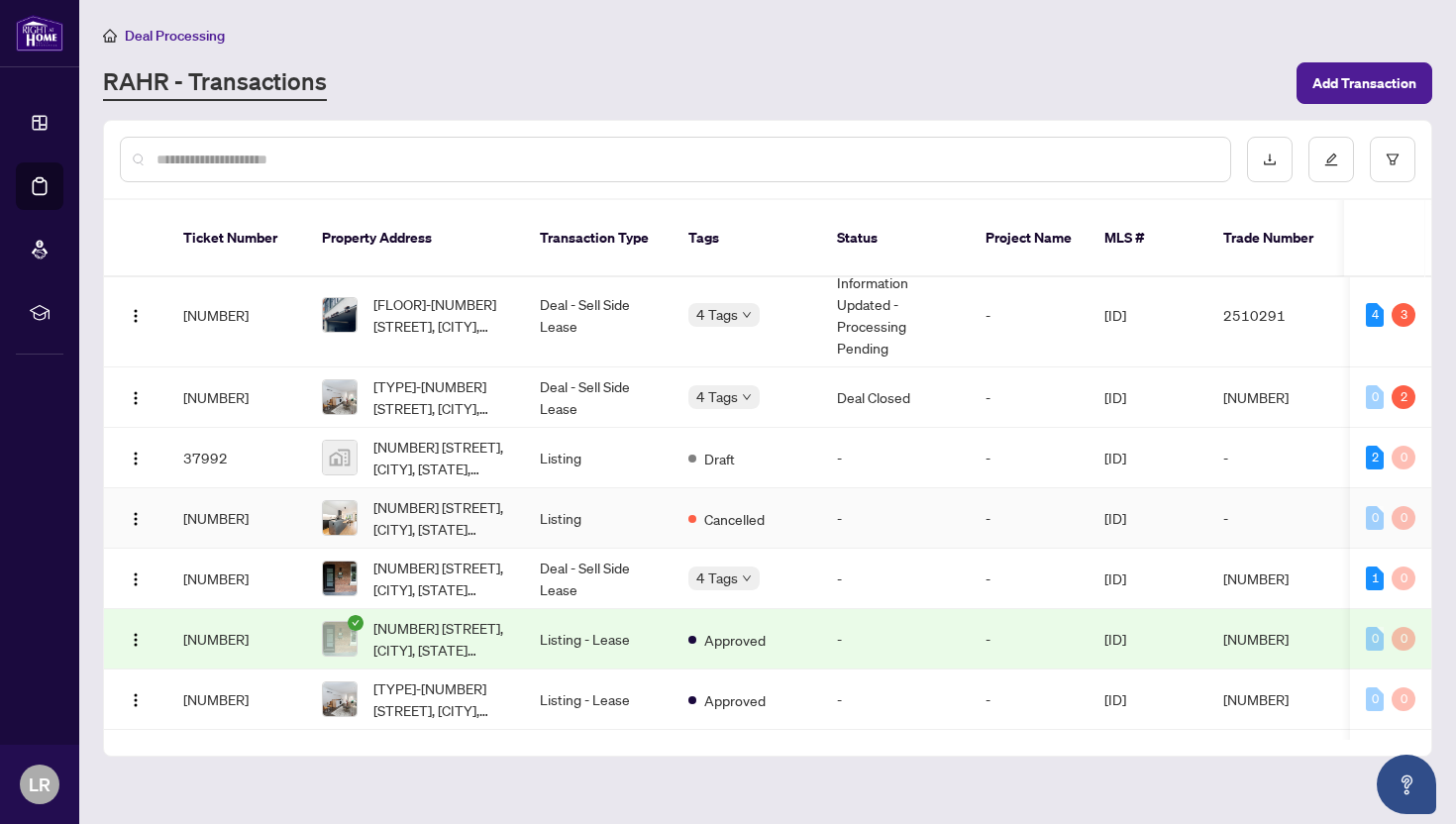 scroll, scrollTop: 4, scrollLeft: 0, axis: vertical 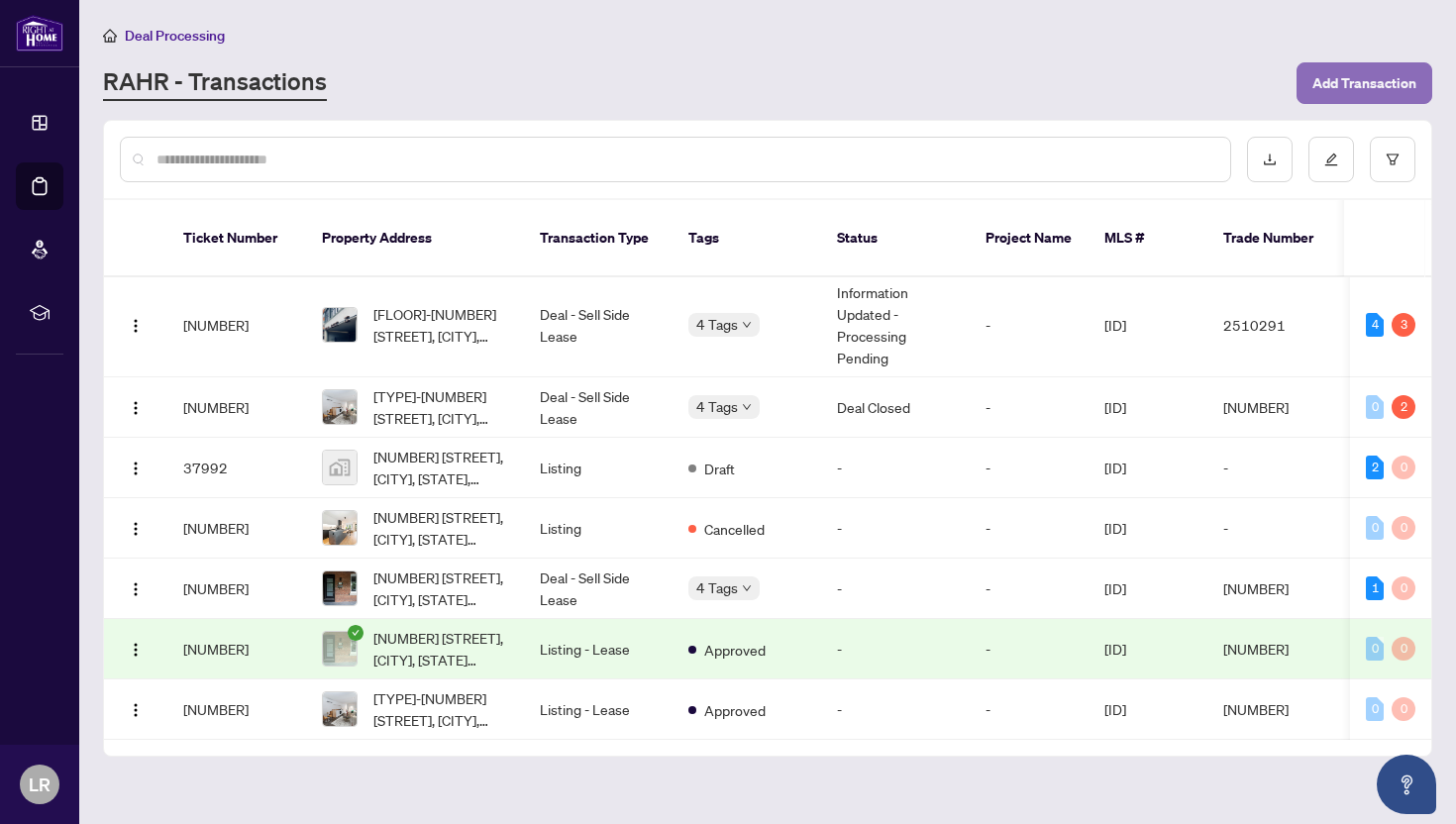 click on "Add Transaction" at bounding box center (1364, 83) 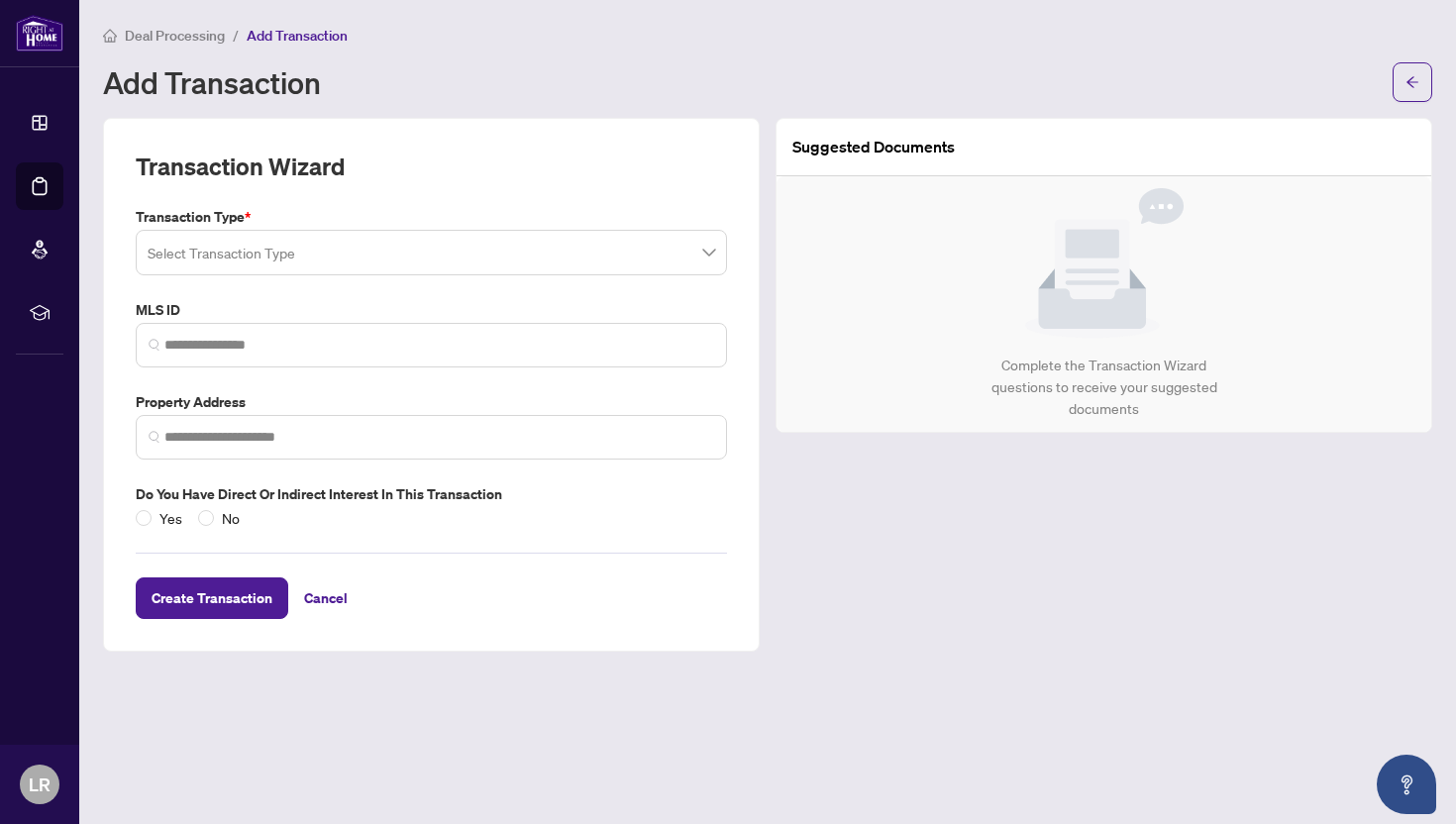 click at bounding box center [431, 253] 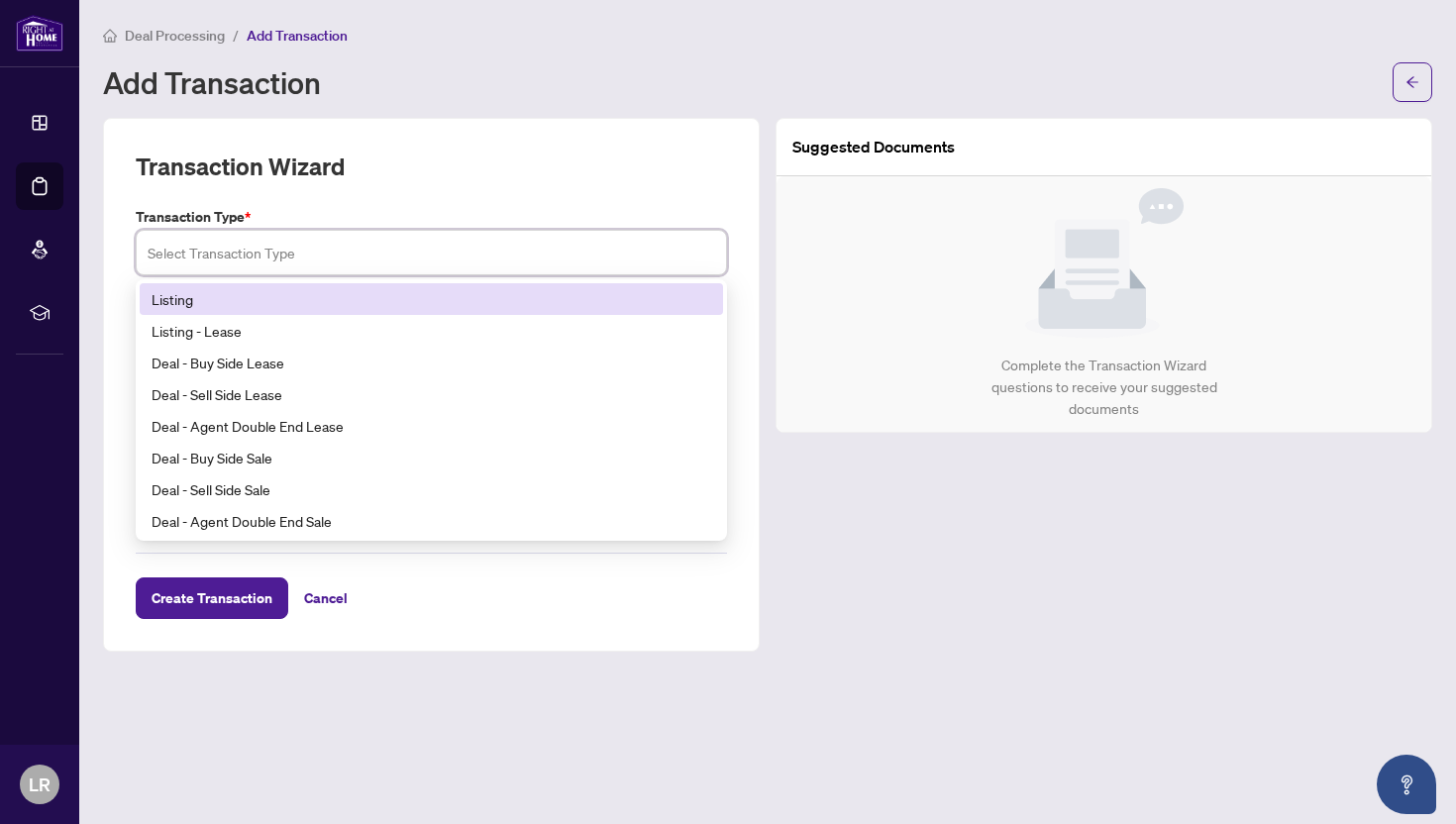 click on "Listing" at bounding box center (431, 299) 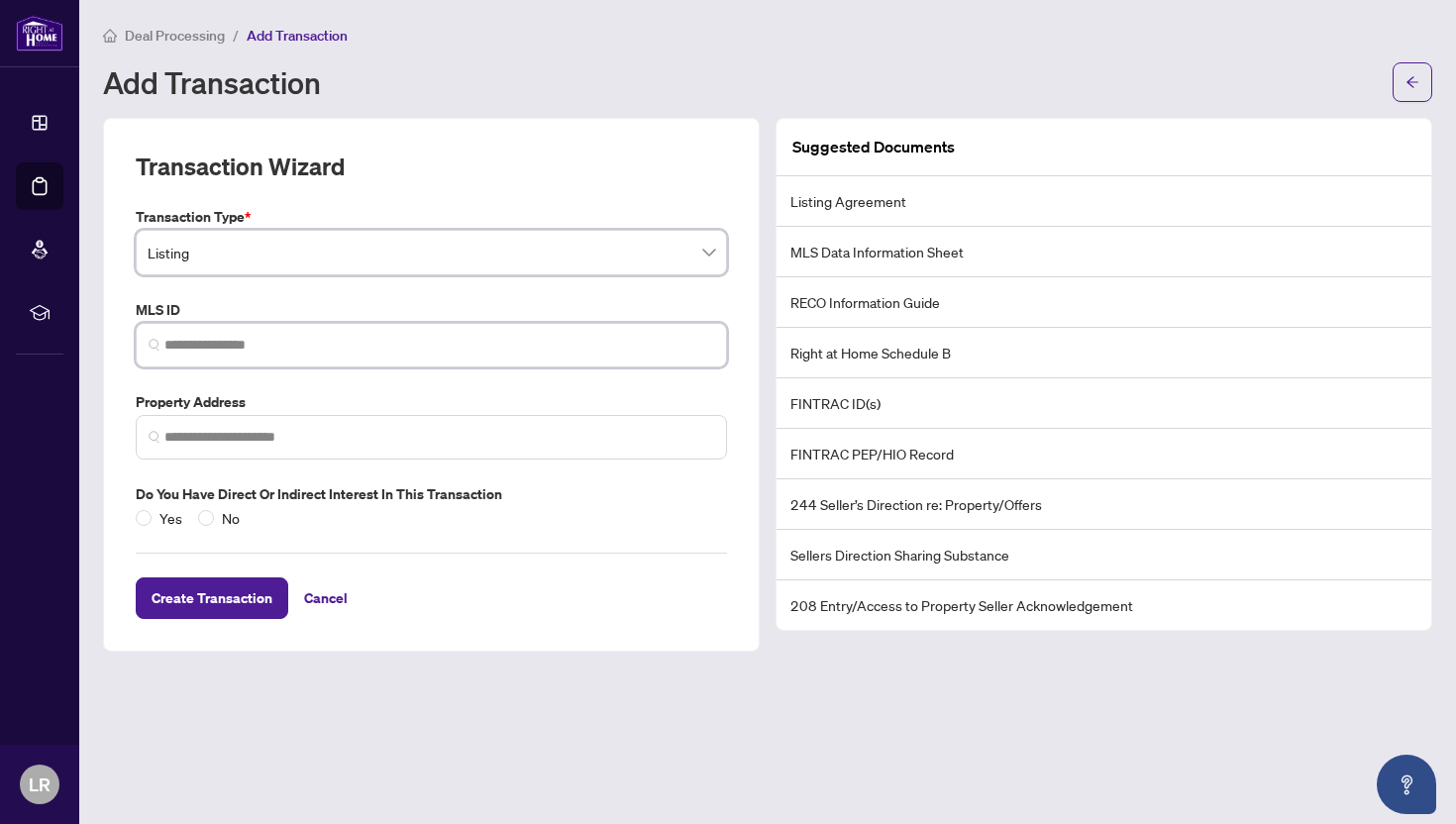 click at bounding box center [439, 345] 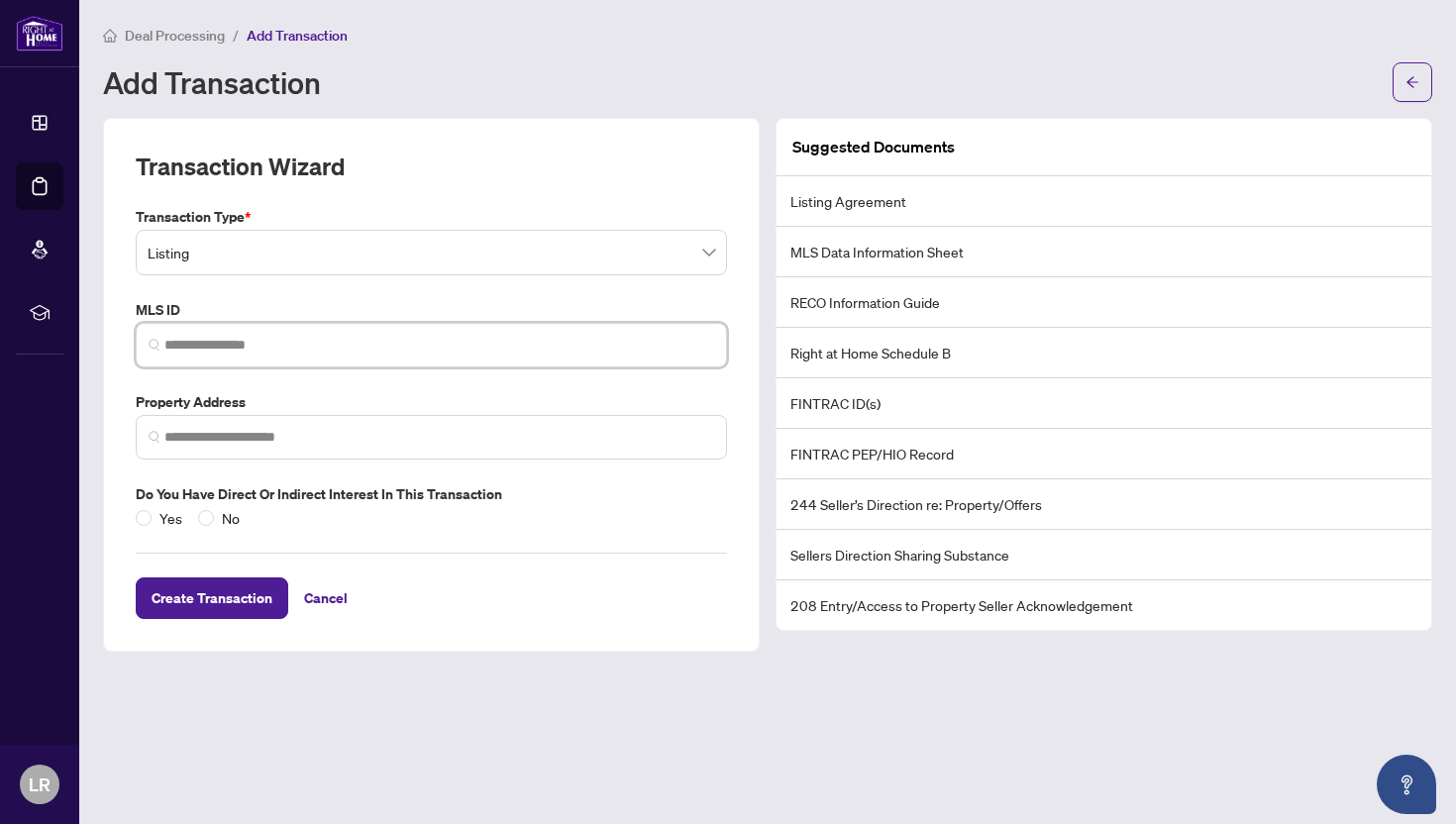 paste on "*********" 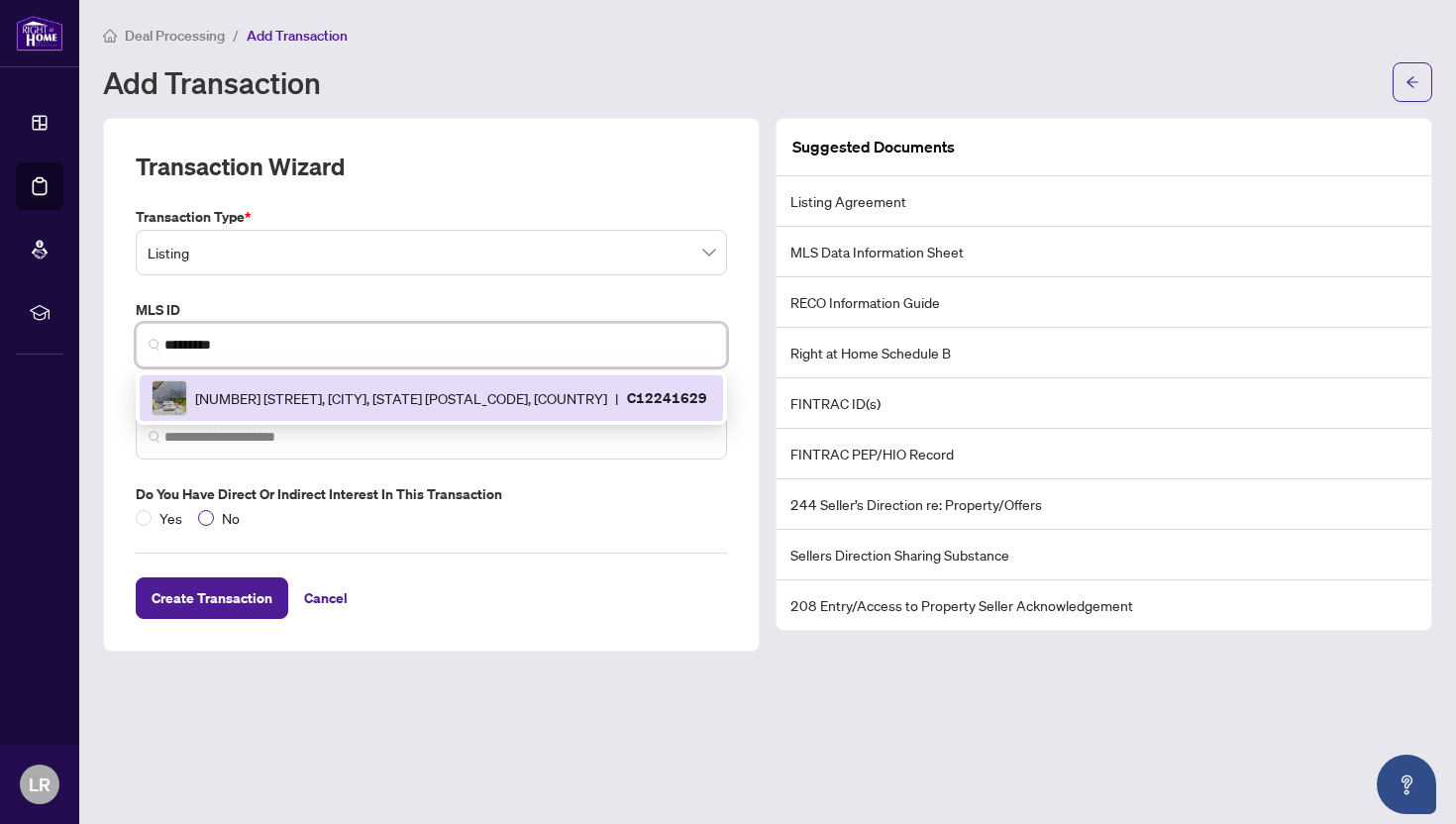 type on "*********" 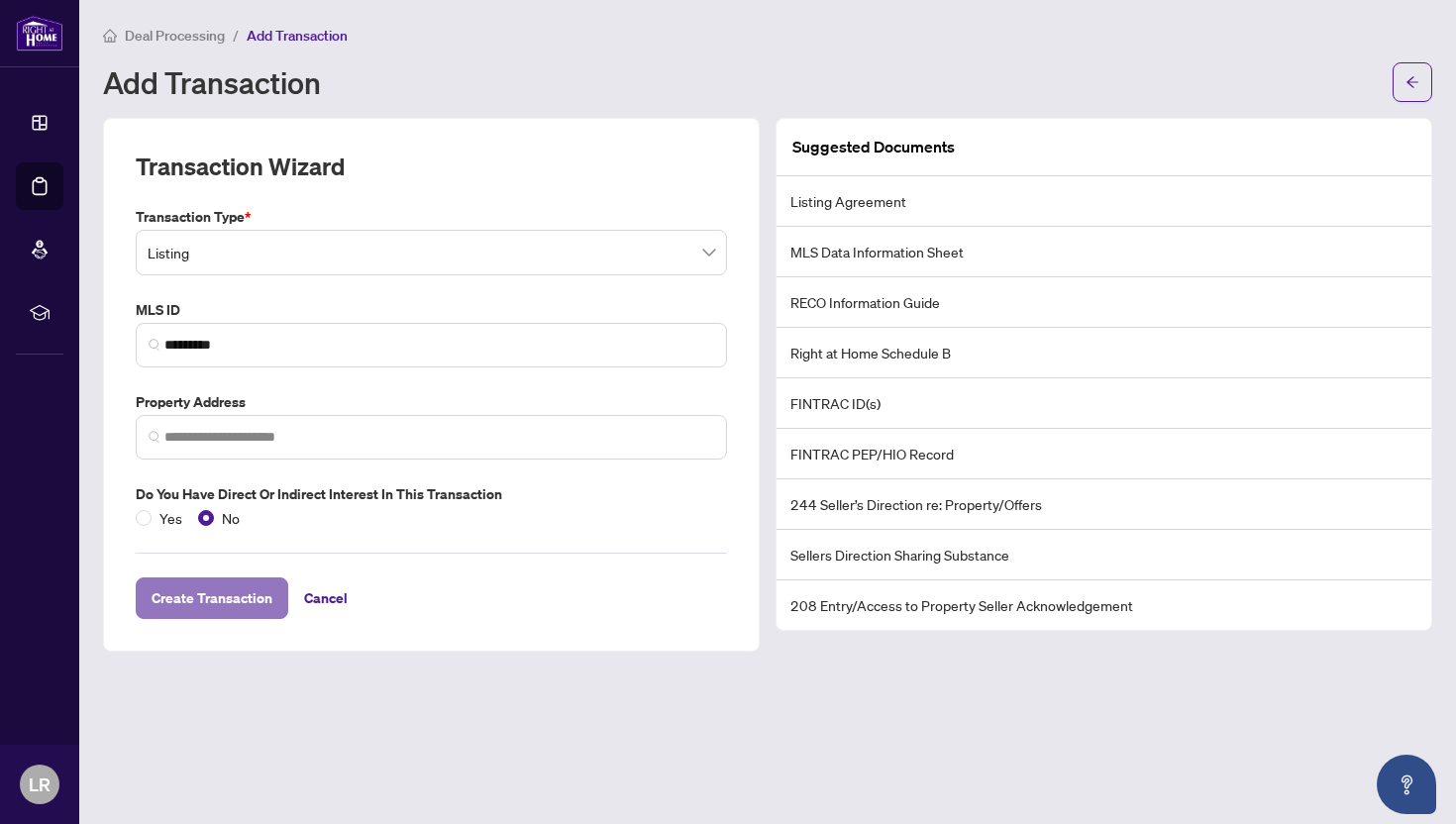 click on "Create Transaction" at bounding box center (212, 598) 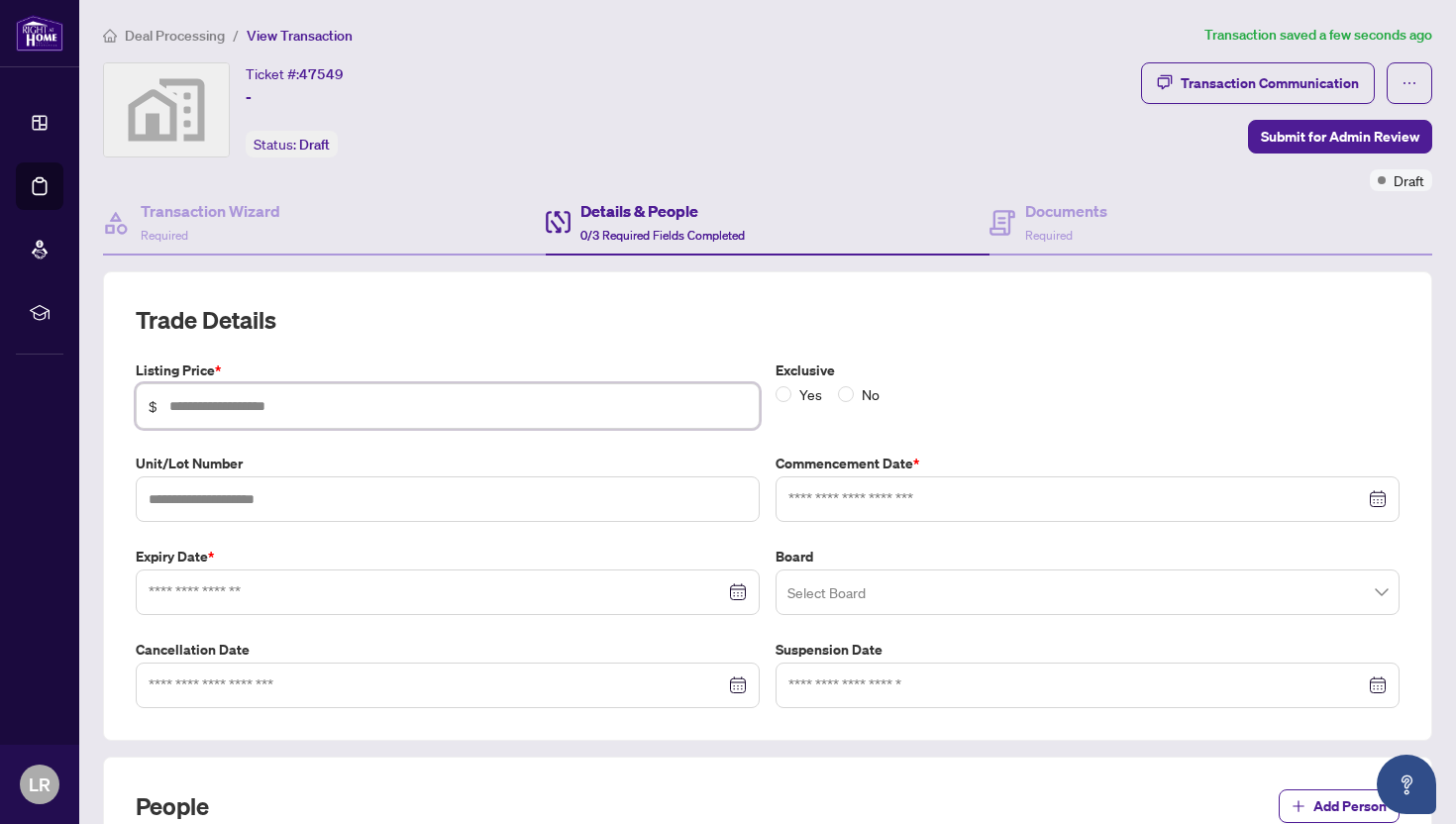 click at bounding box center (458, 406) 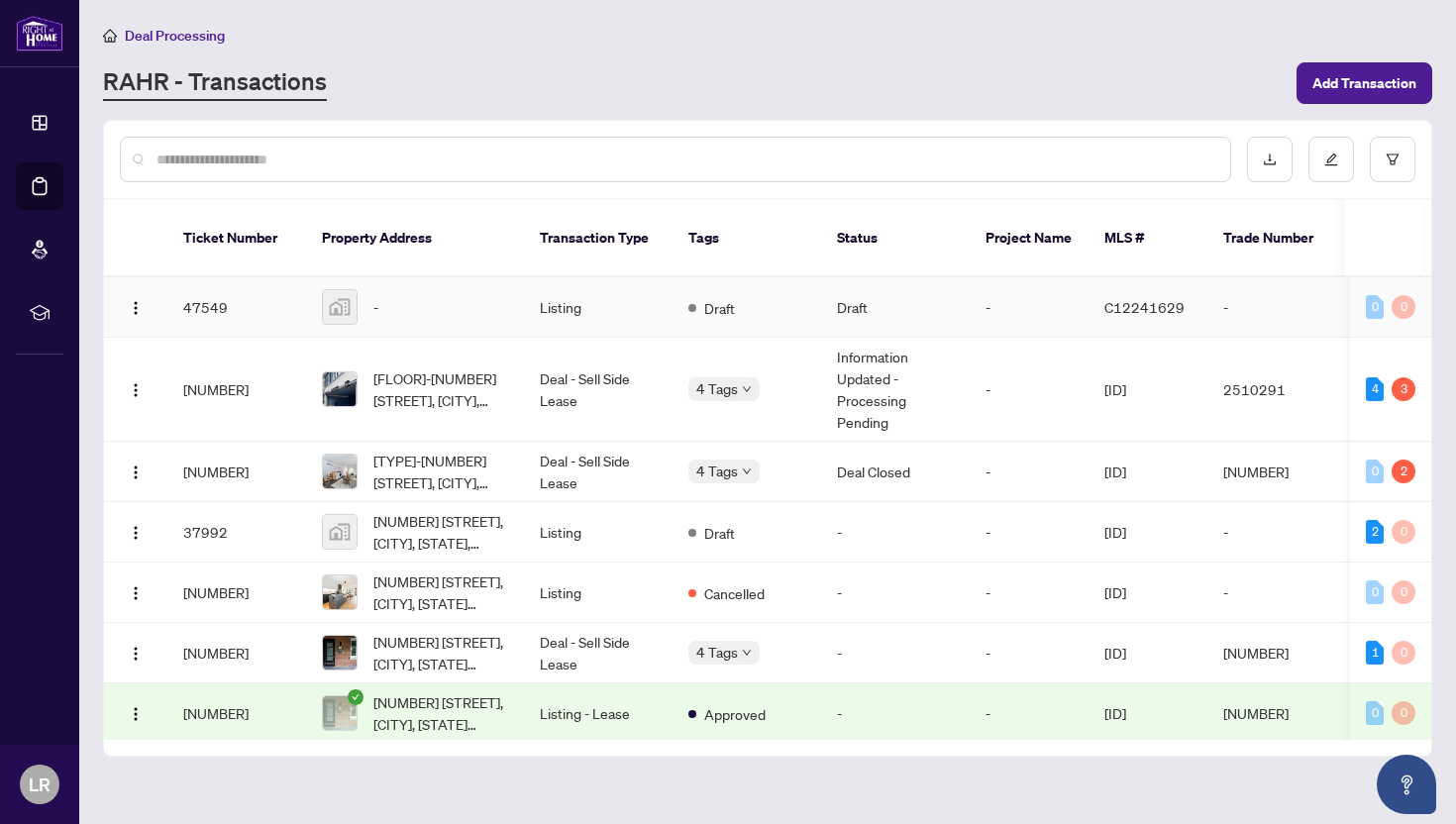 click on "-" at bounding box center (415, 307) 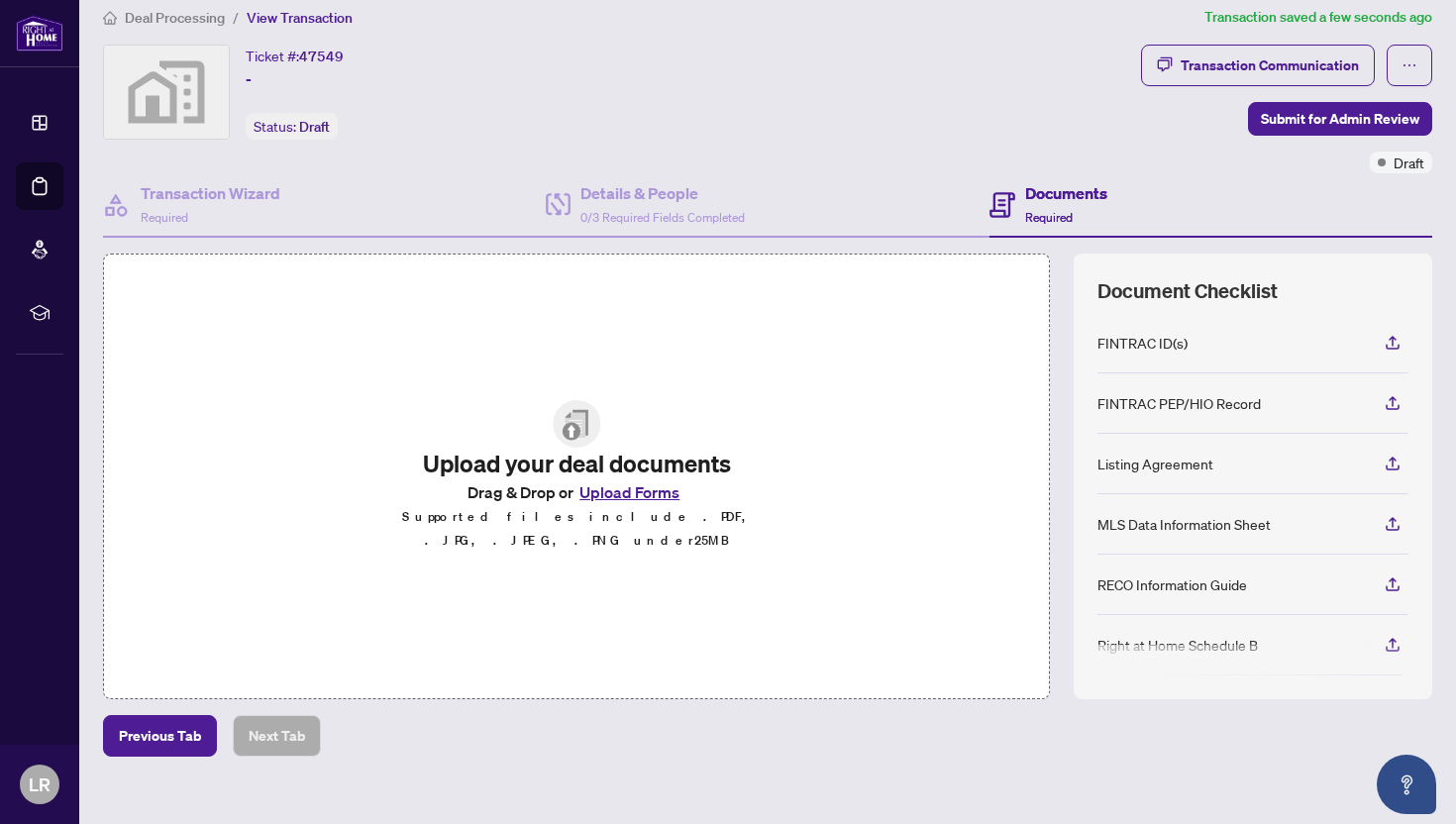 scroll, scrollTop: 0, scrollLeft: 0, axis: both 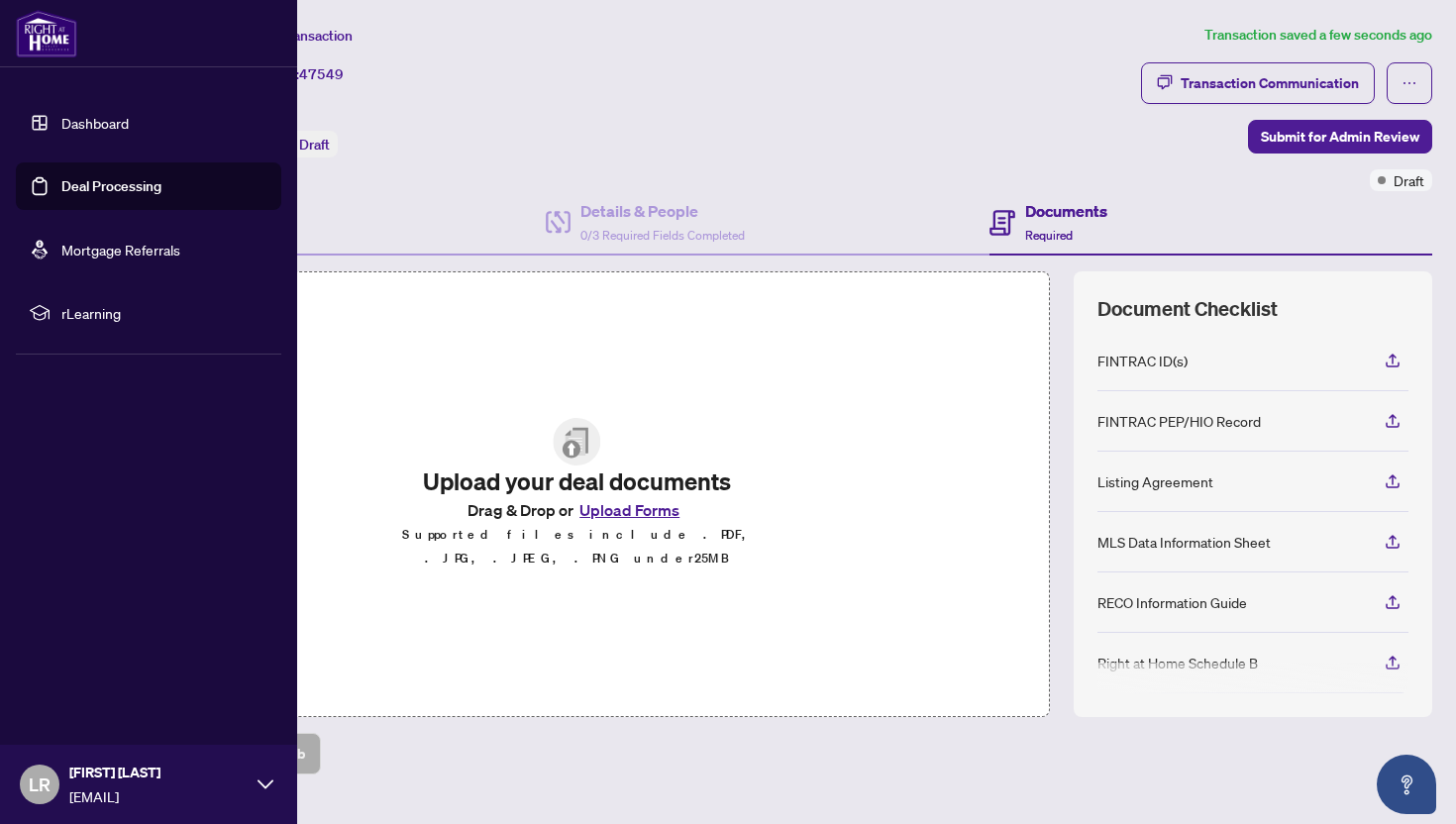 click on "Dashboard" at bounding box center (95, 123) 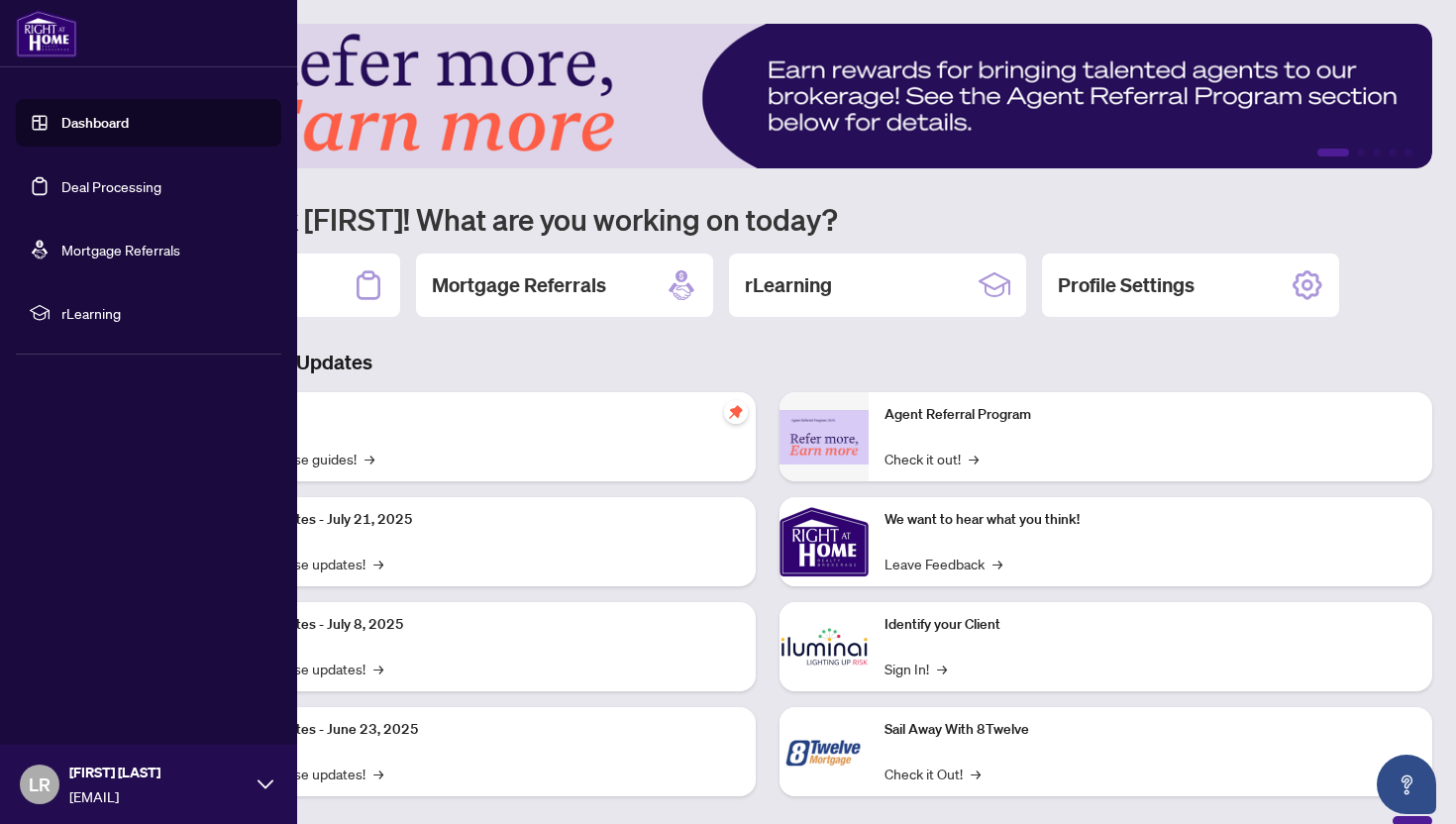 click on "Deal Processing" at bounding box center (111, 186) 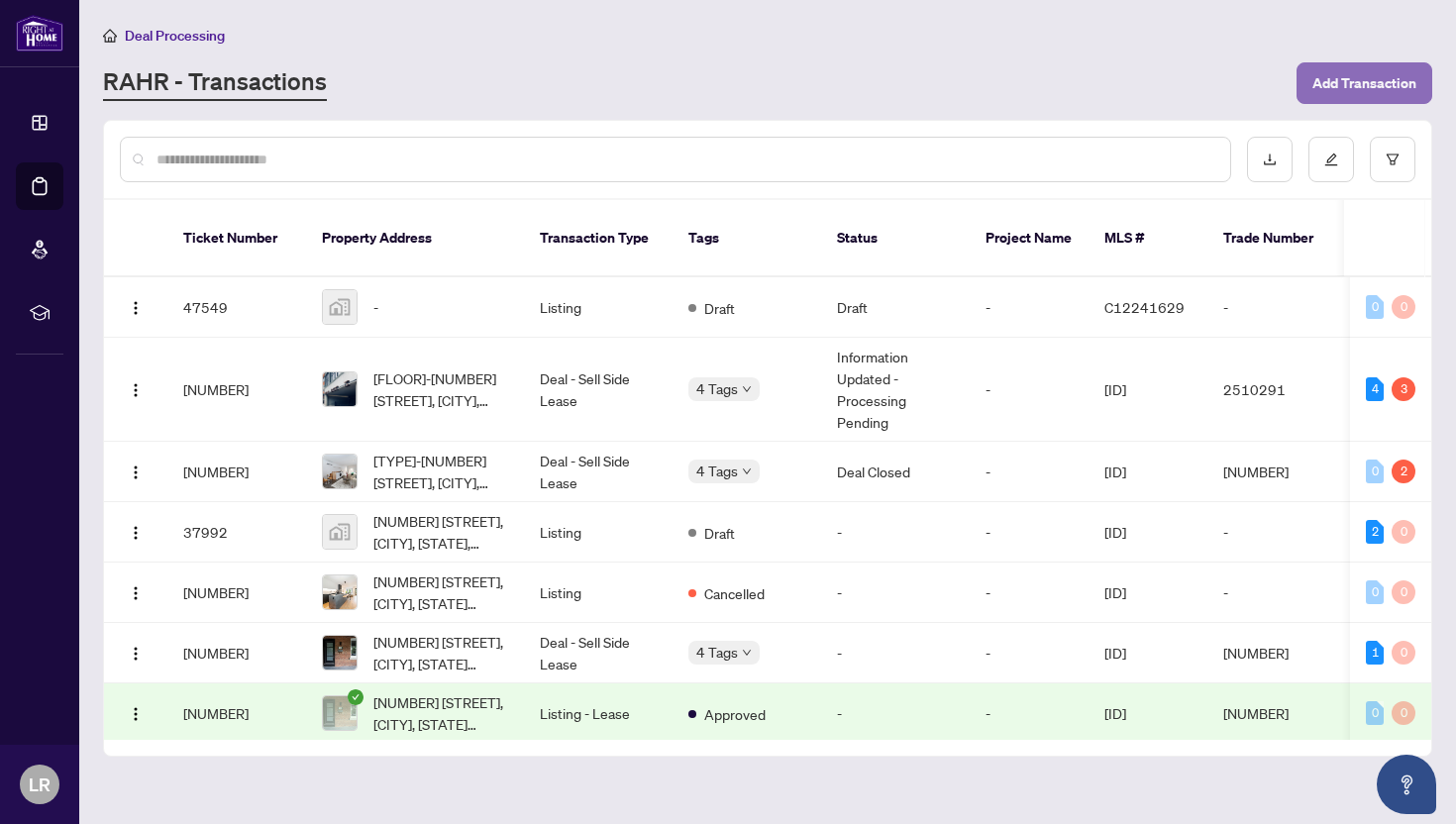 click on "Add Transaction" at bounding box center (1364, 83) 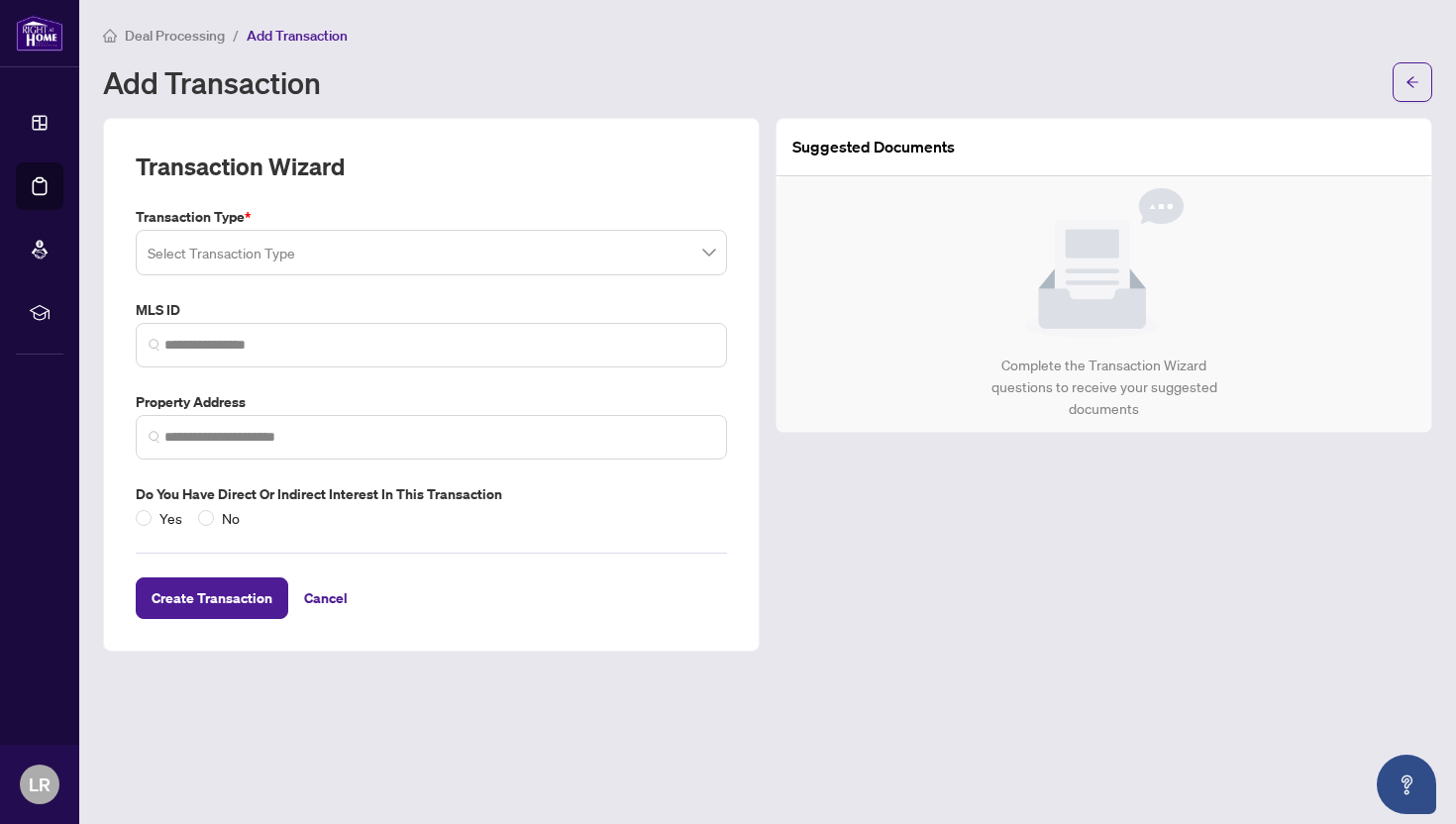 click at bounding box center (431, 253) 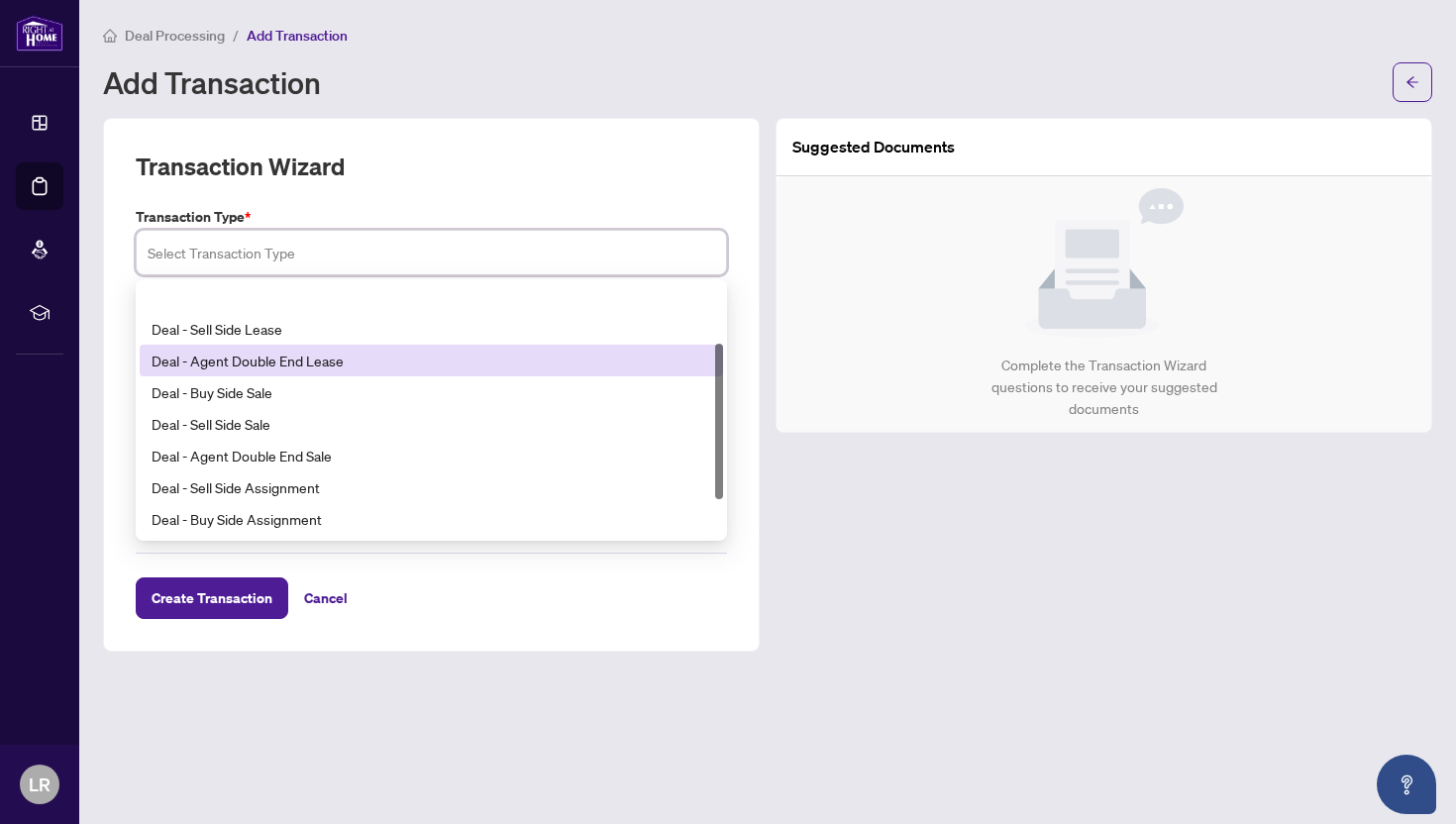 scroll, scrollTop: 0, scrollLeft: 0, axis: both 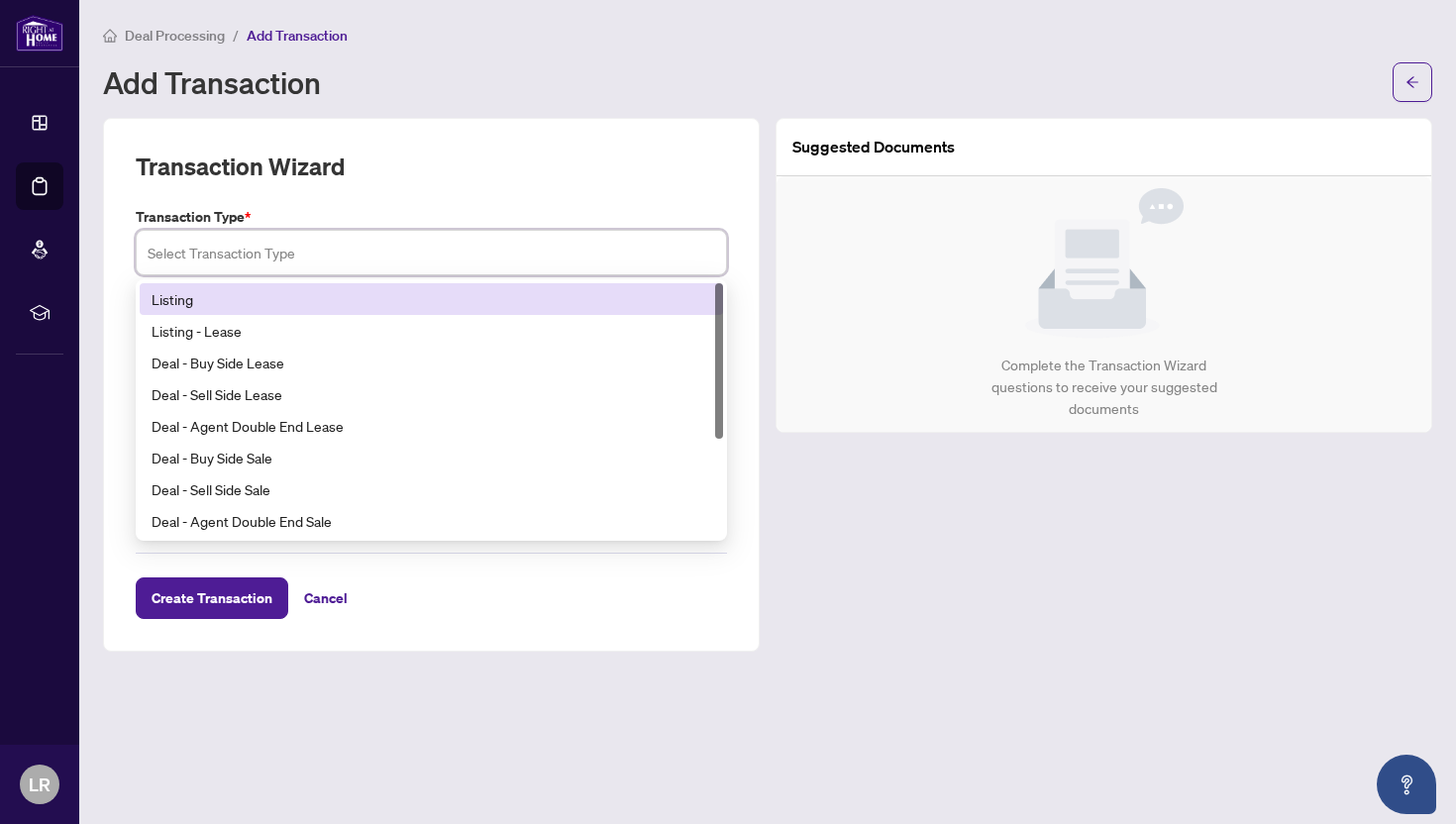 click on "Listing" at bounding box center (431, 299) 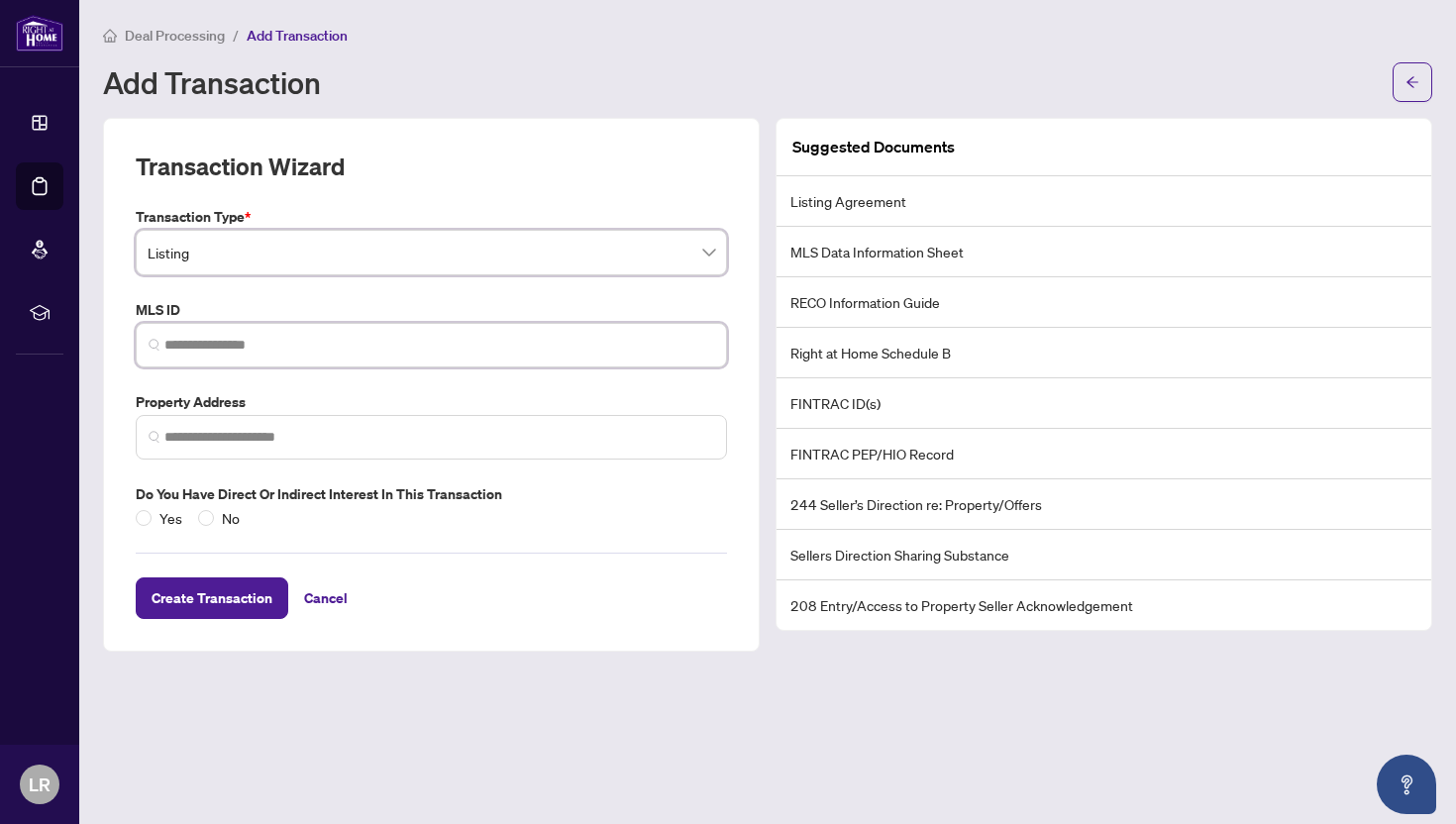 click at bounding box center [439, 345] 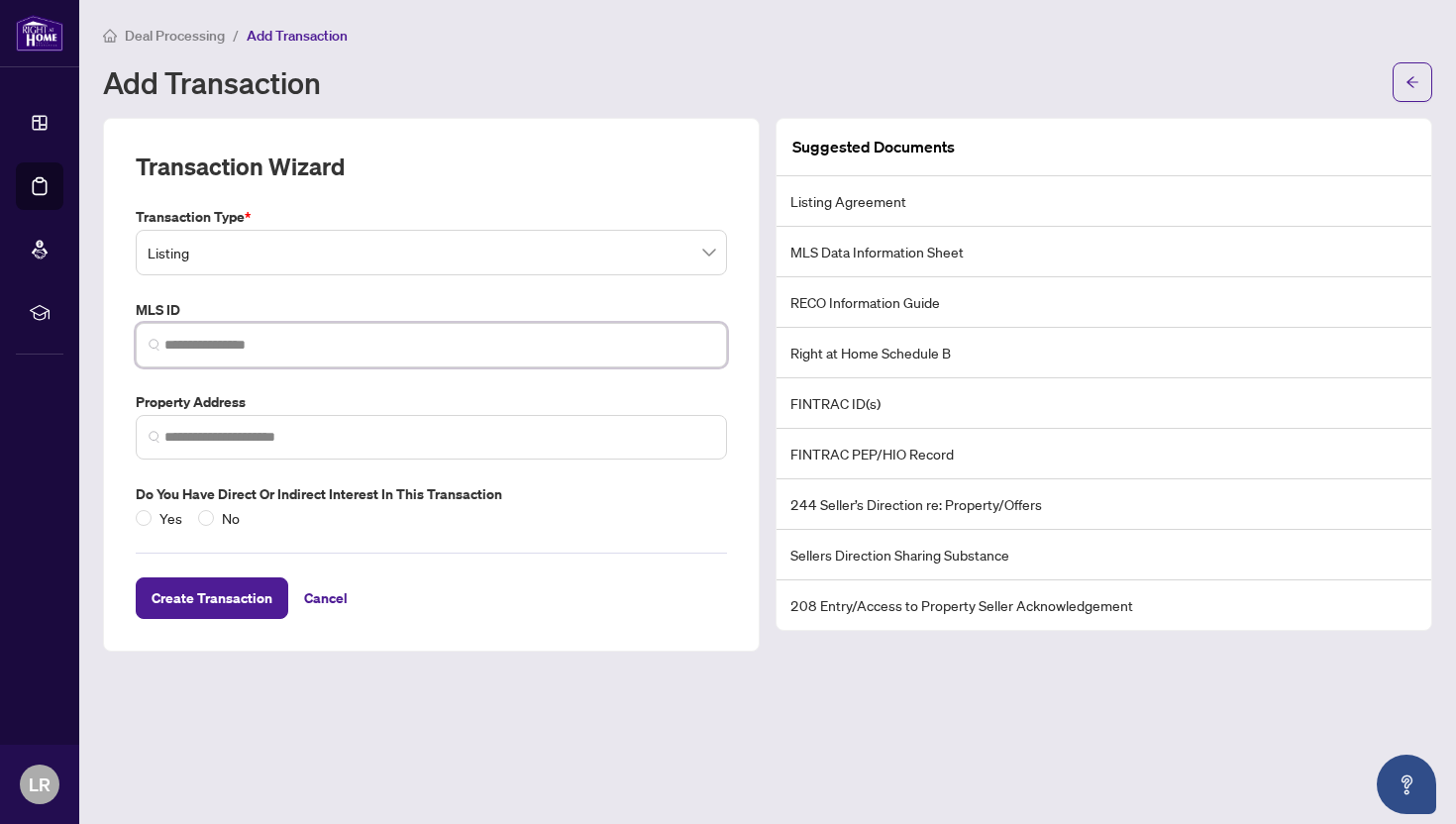 paste on "*********" 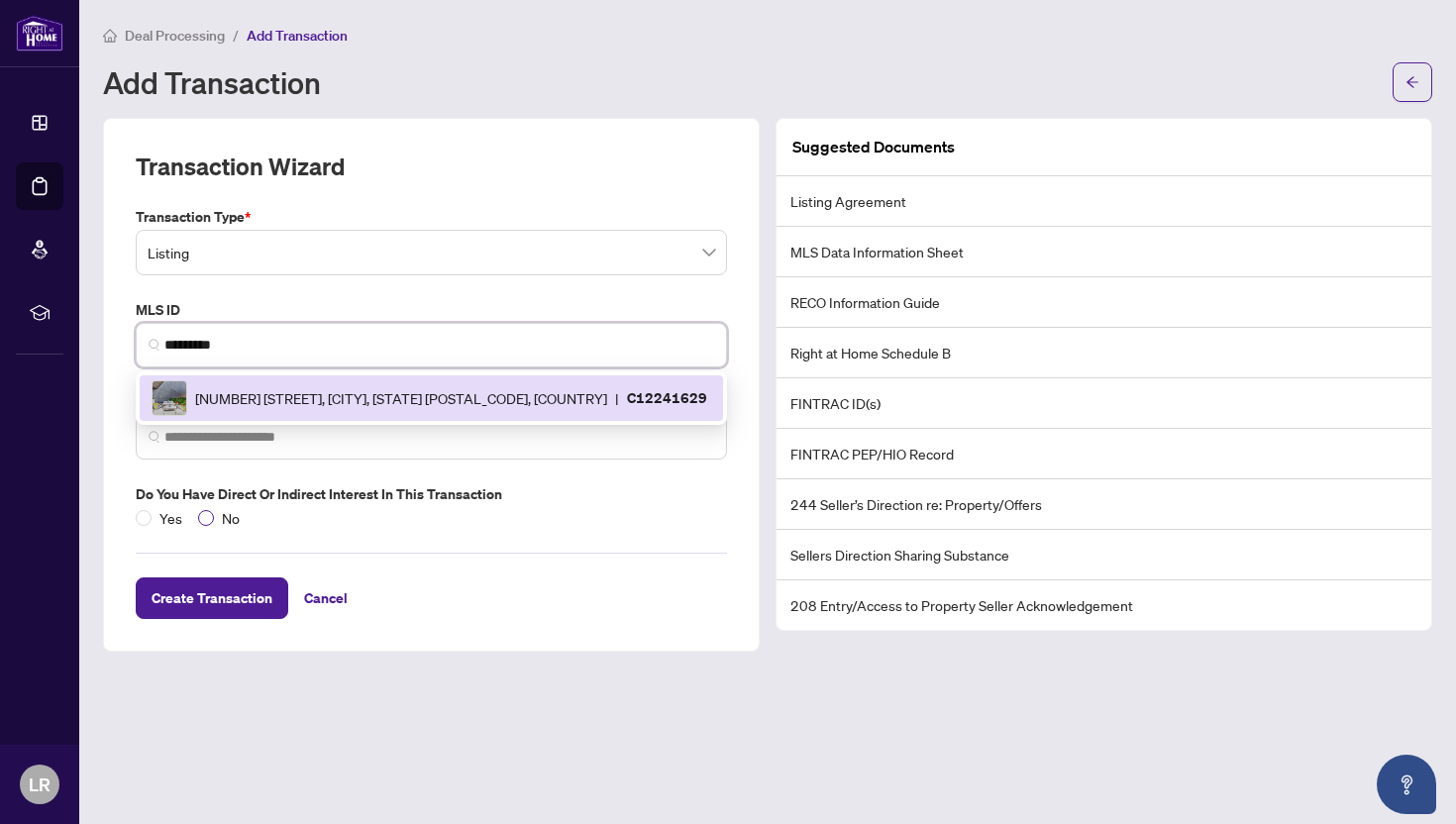 type on "*********" 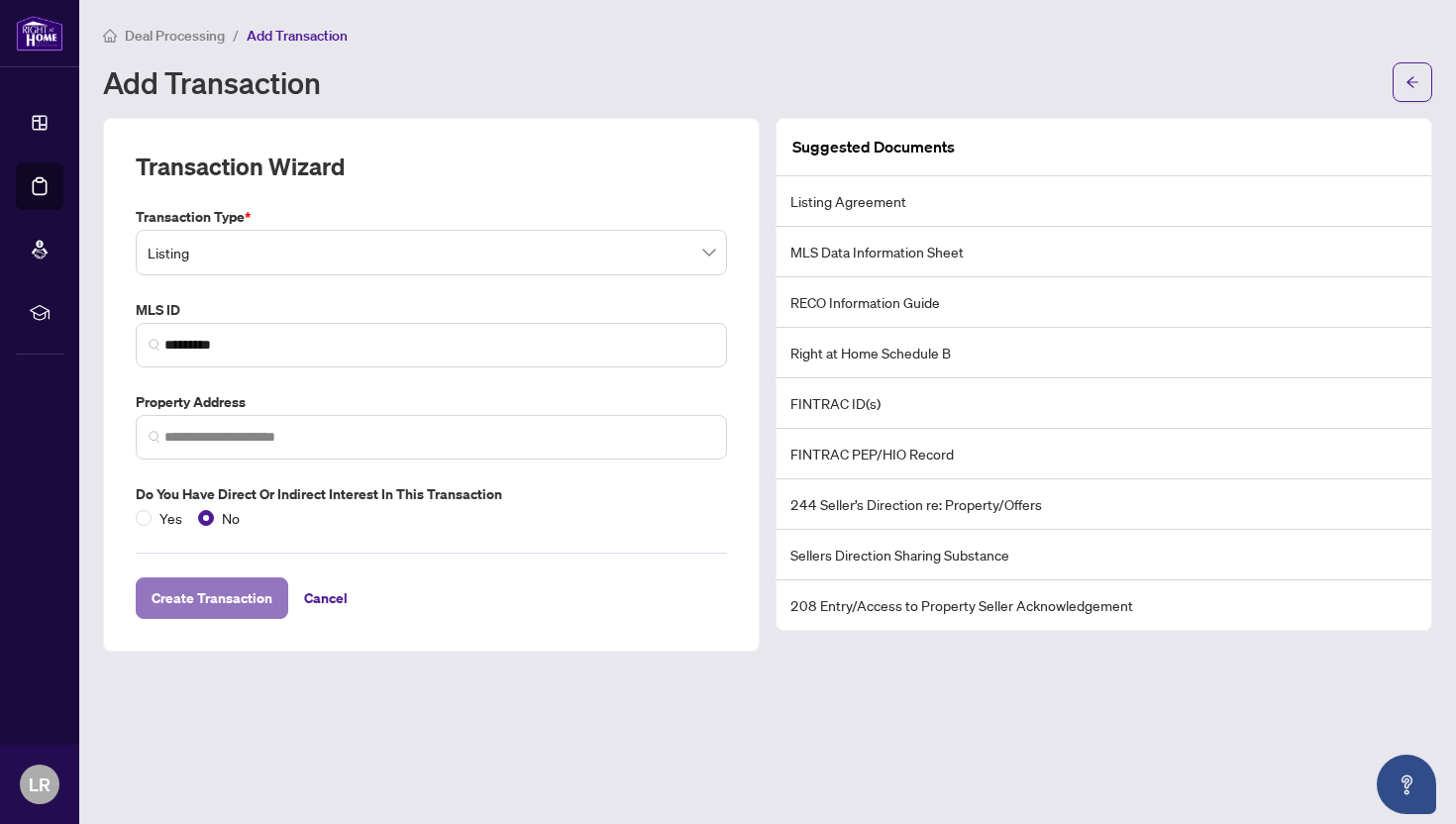 click on "Create Transaction" at bounding box center (212, 598) 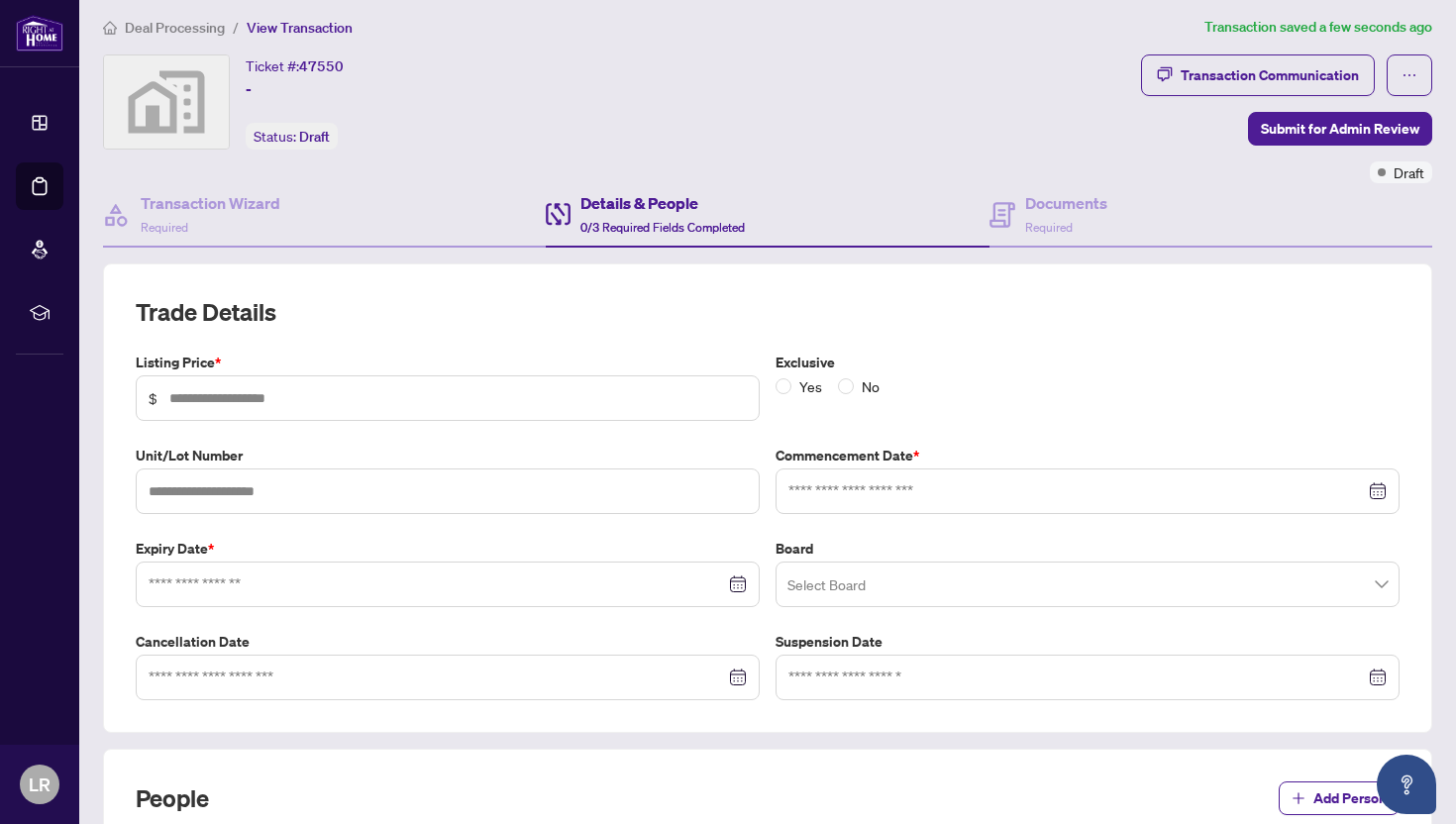 scroll, scrollTop: 0, scrollLeft: 0, axis: both 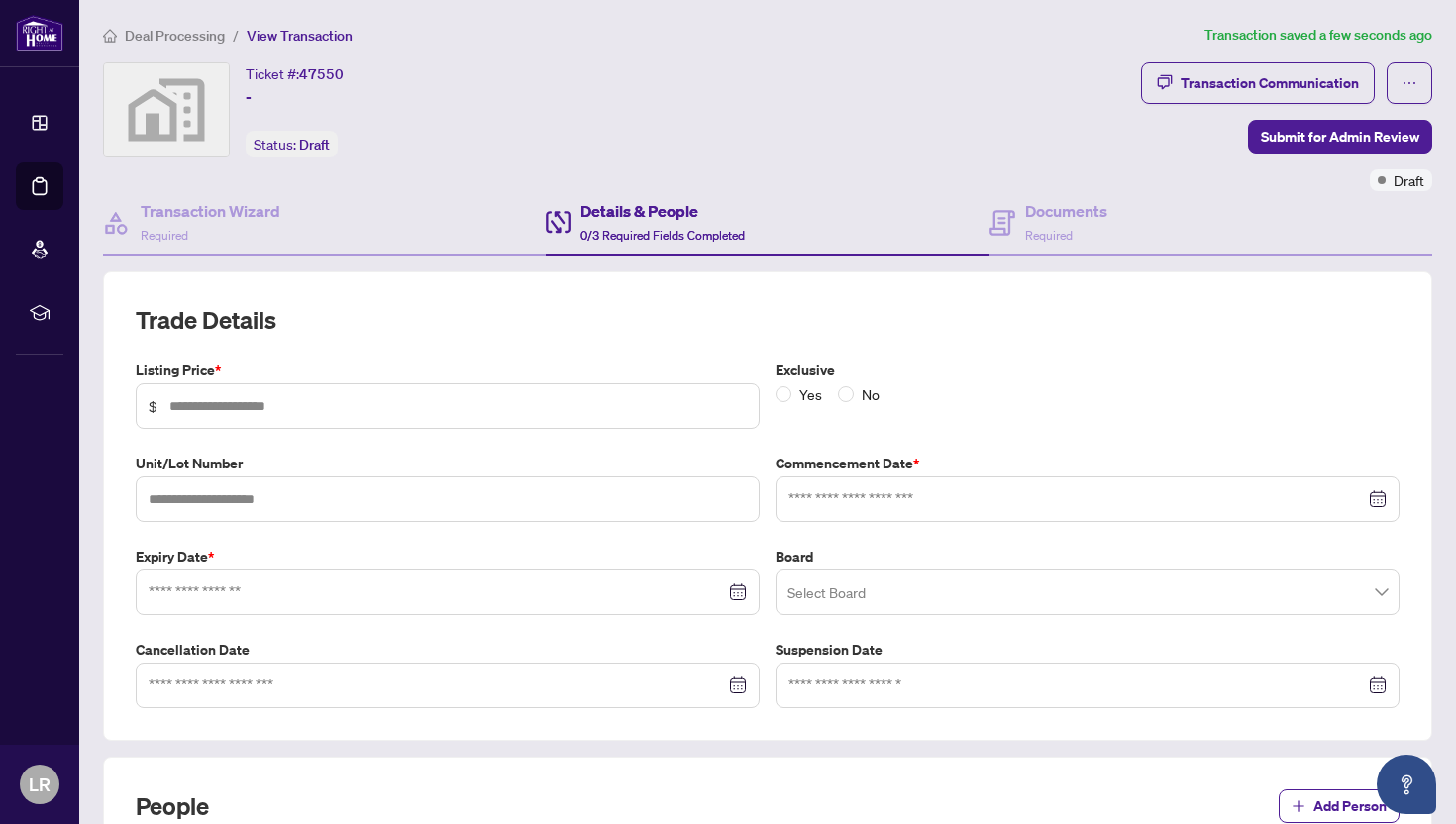click on "View Transaction" at bounding box center [299, 36] 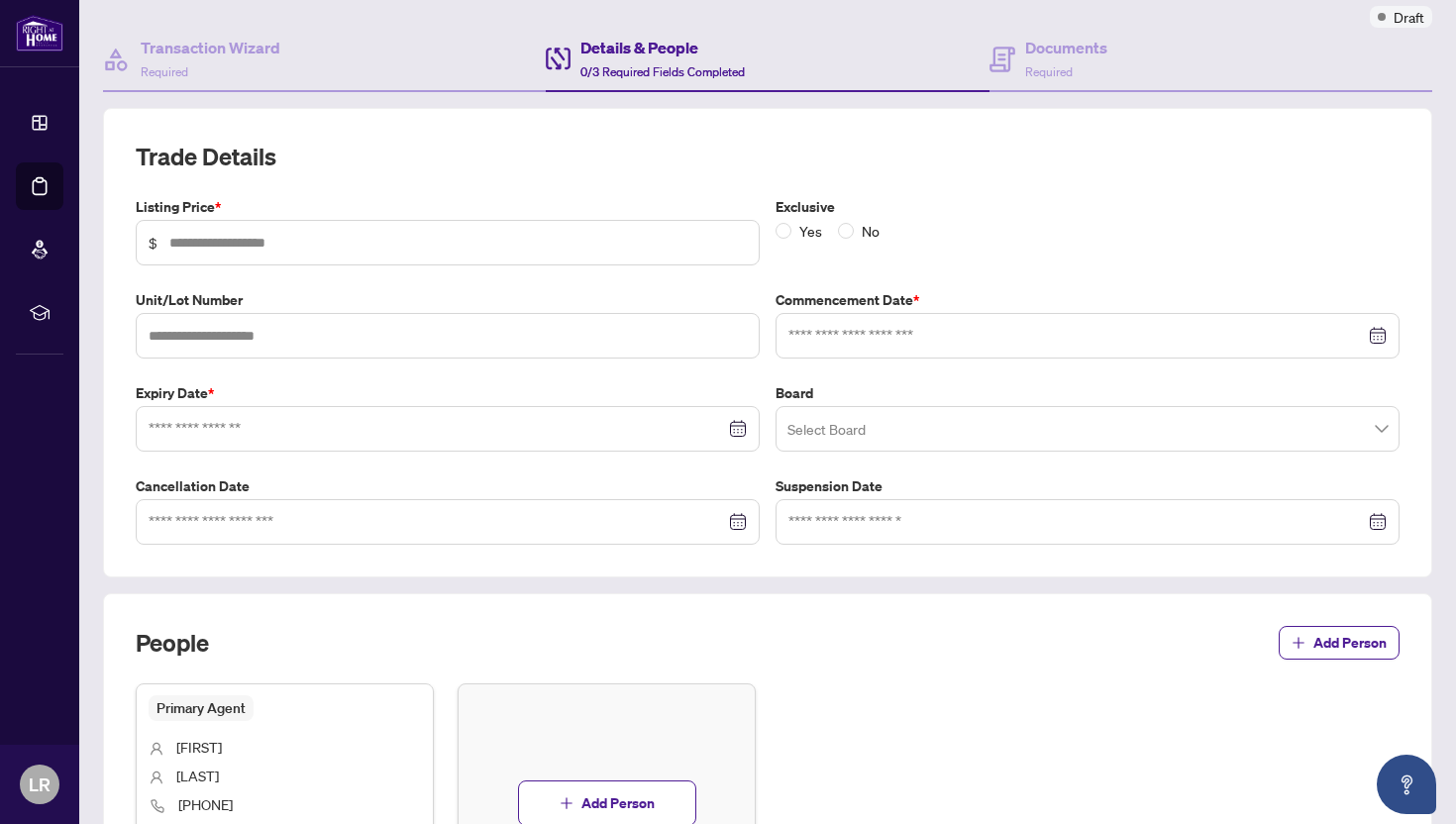 scroll, scrollTop: 0, scrollLeft: 0, axis: both 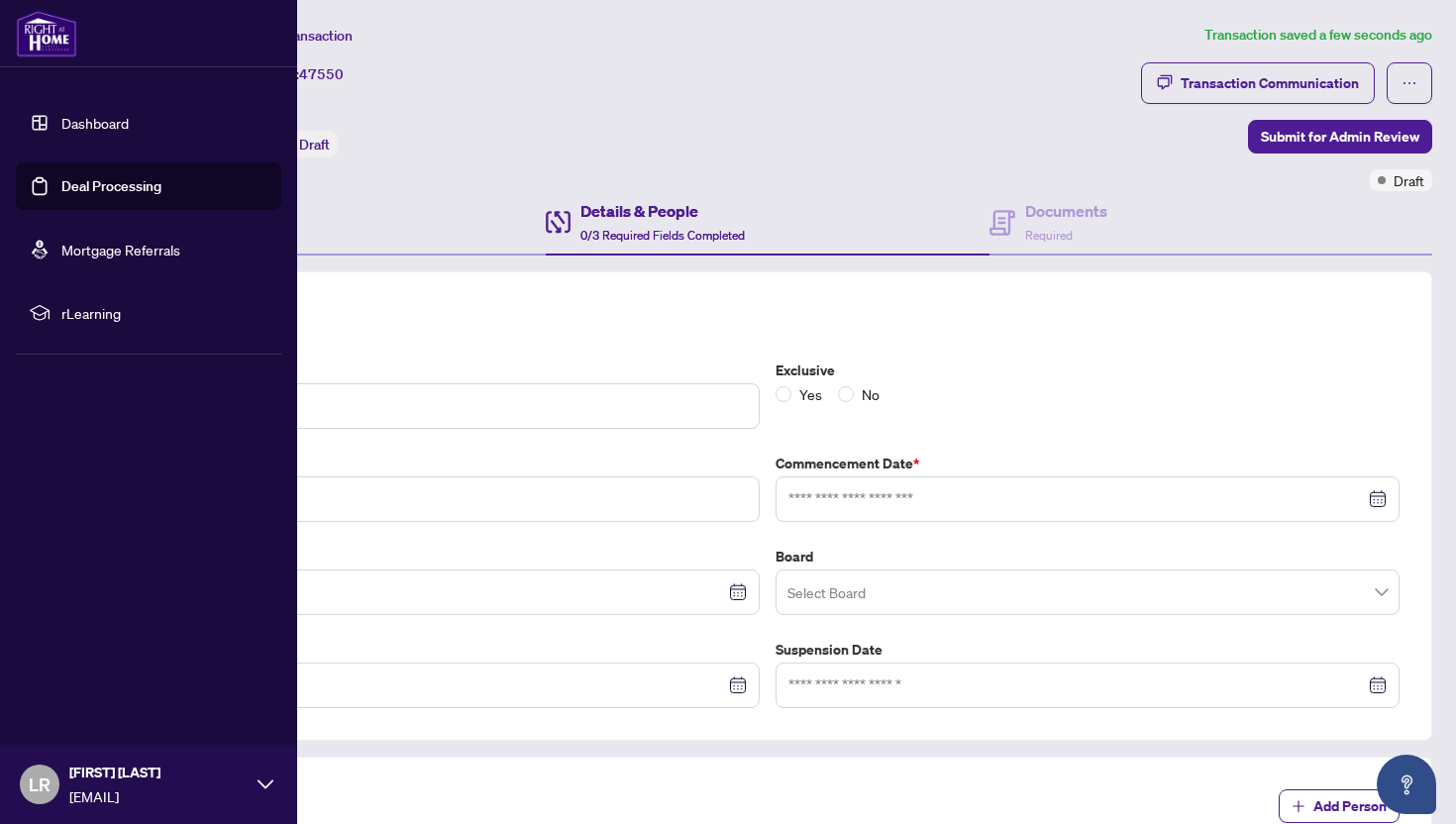 click on "Deal Processing" at bounding box center [111, 186] 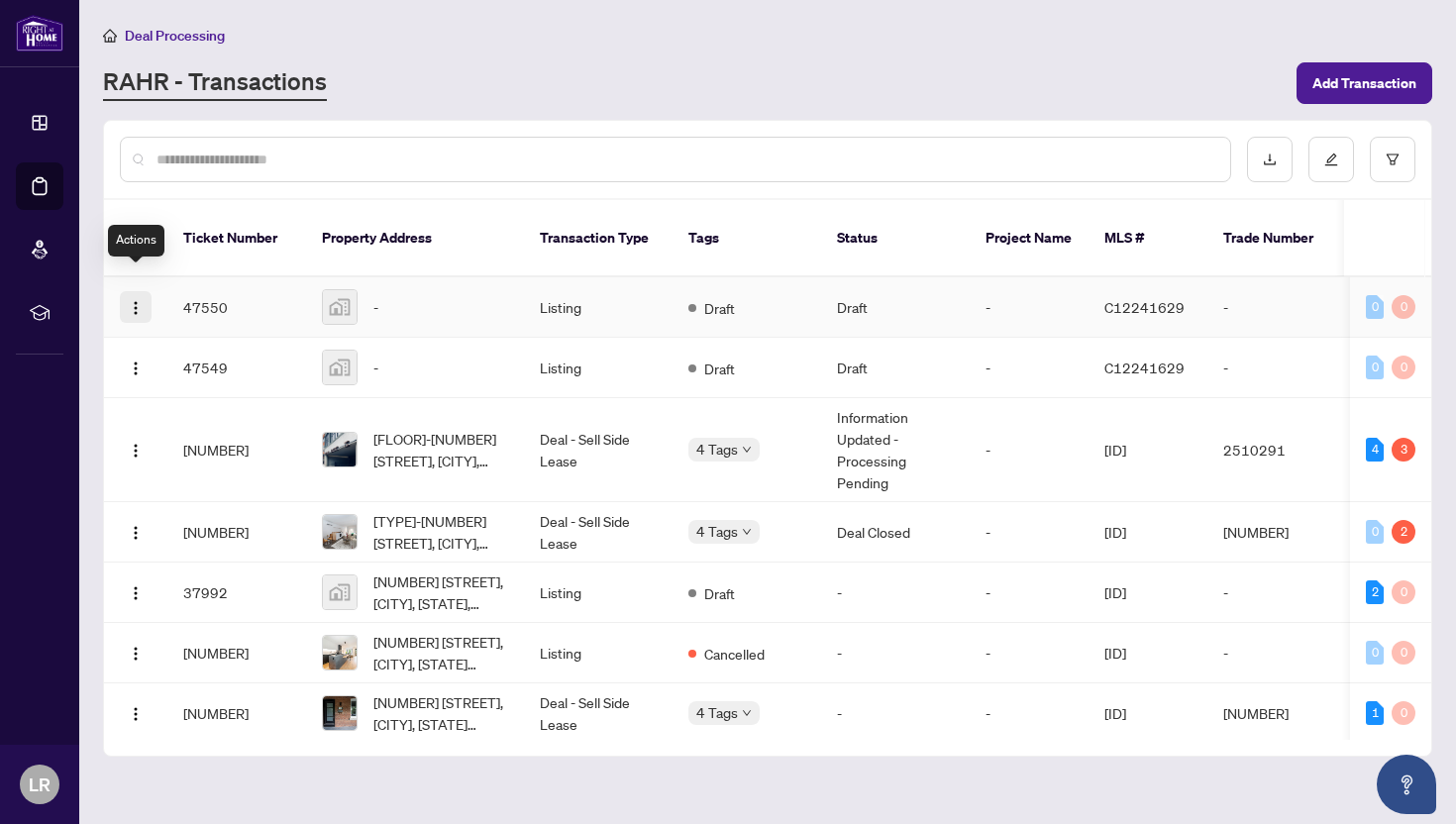 click at bounding box center [136, 308] 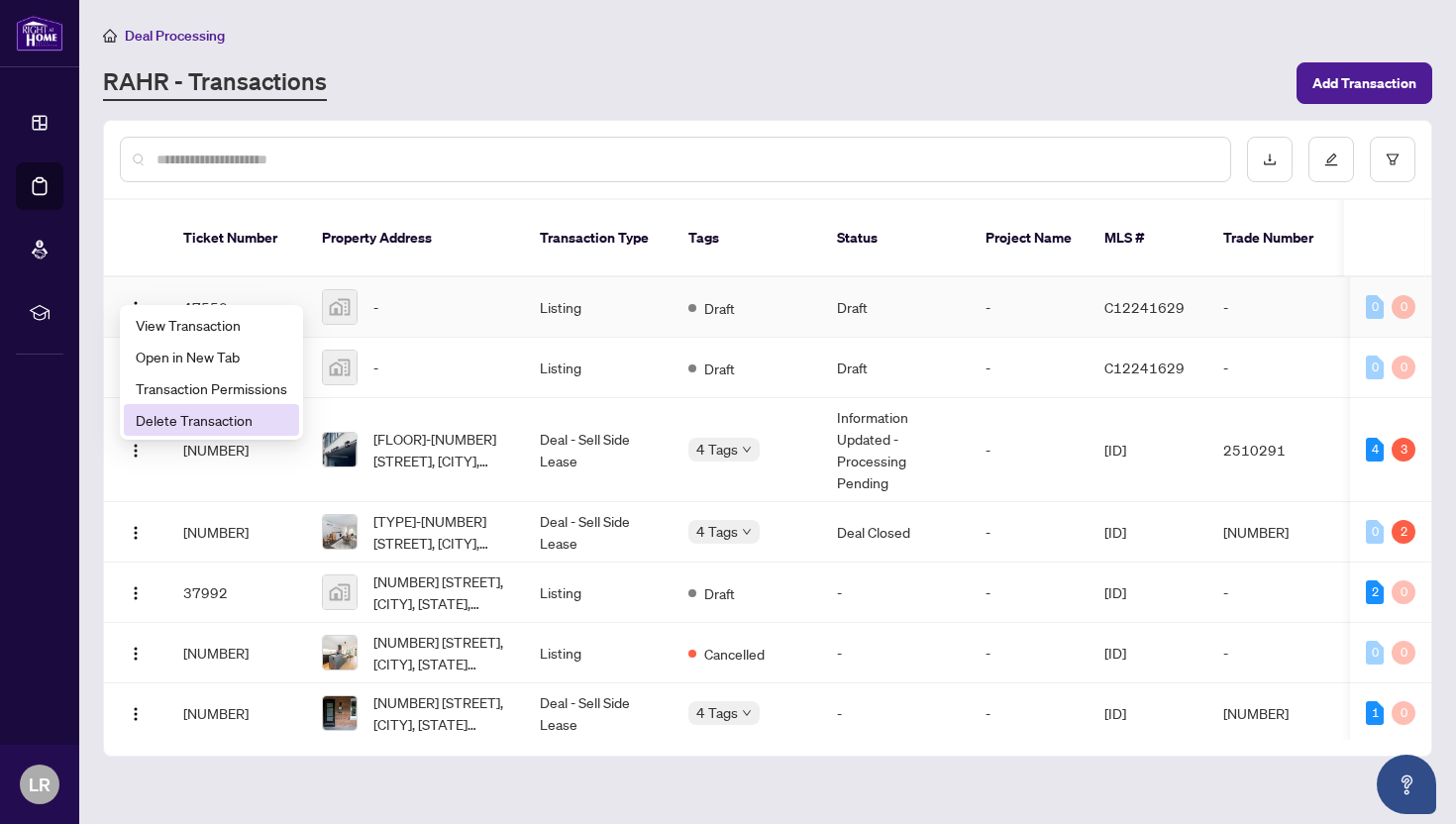 click on "Delete Transaction" at bounding box center (211, 420) 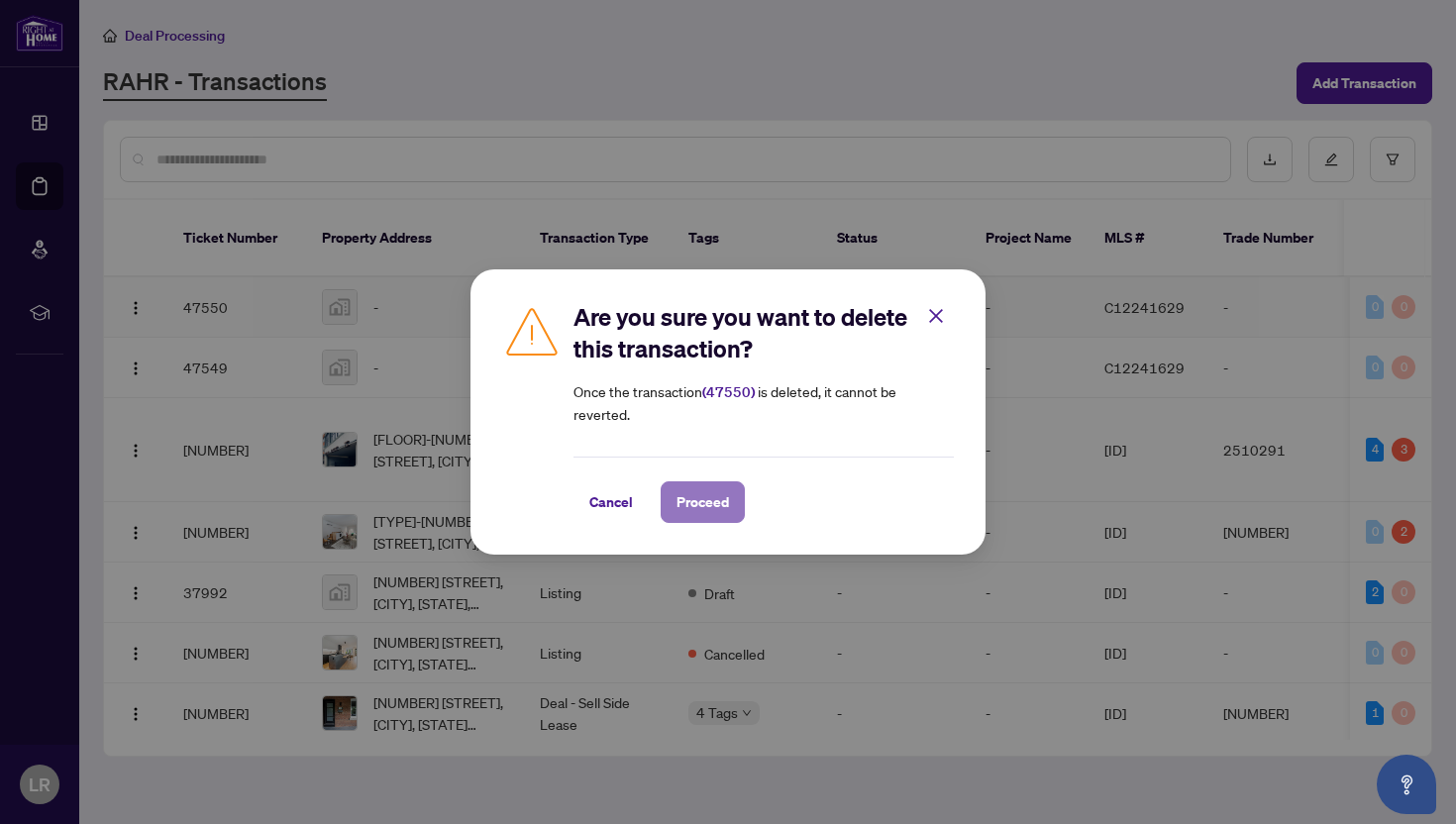 click on "Proceed" at bounding box center (702, 502) 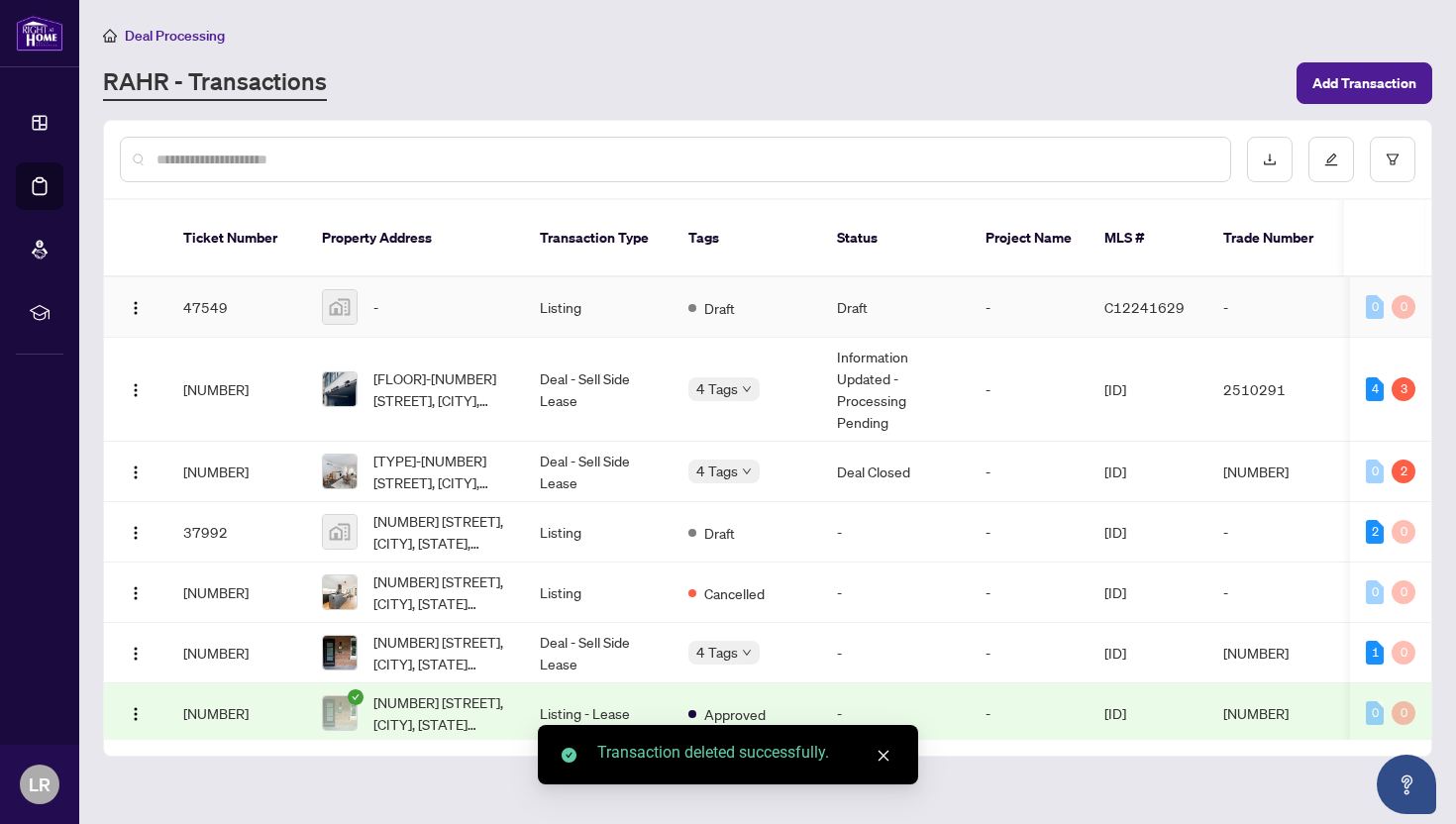 click on "47549" at bounding box center [237, 307] 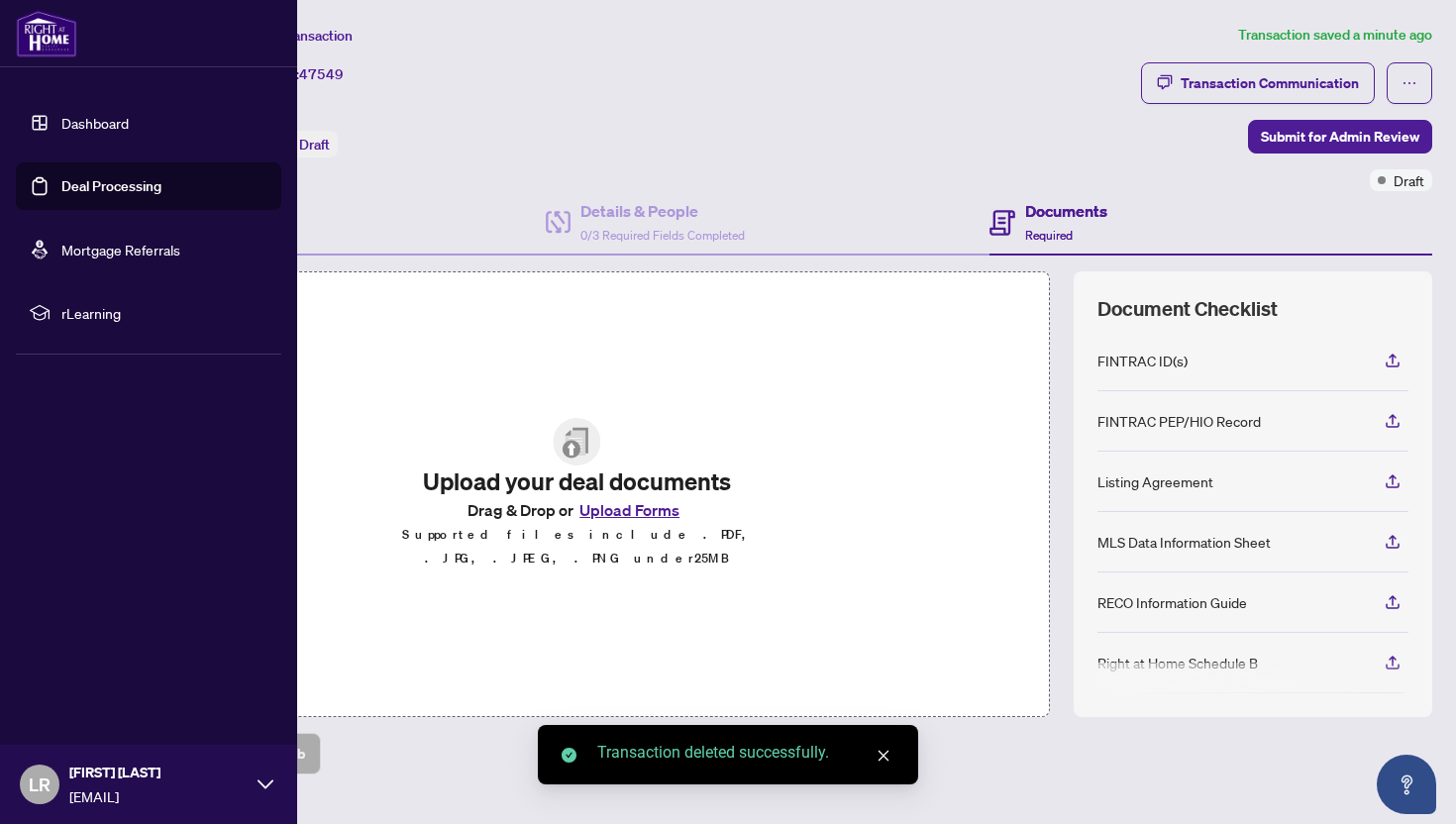 click on "Dashboard" at bounding box center [95, 123] 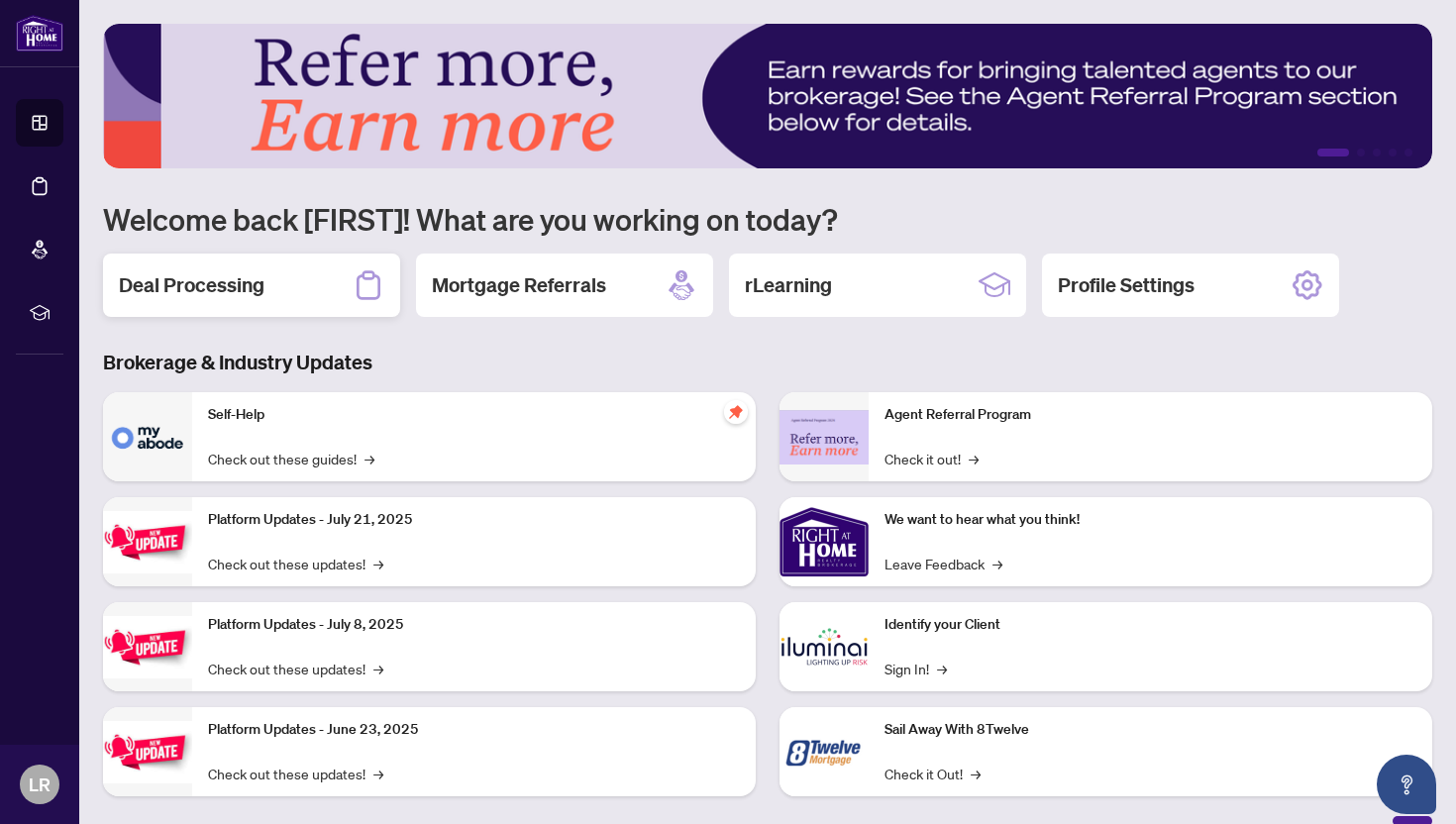 click on "Deal Processing" at bounding box center (252, 285) 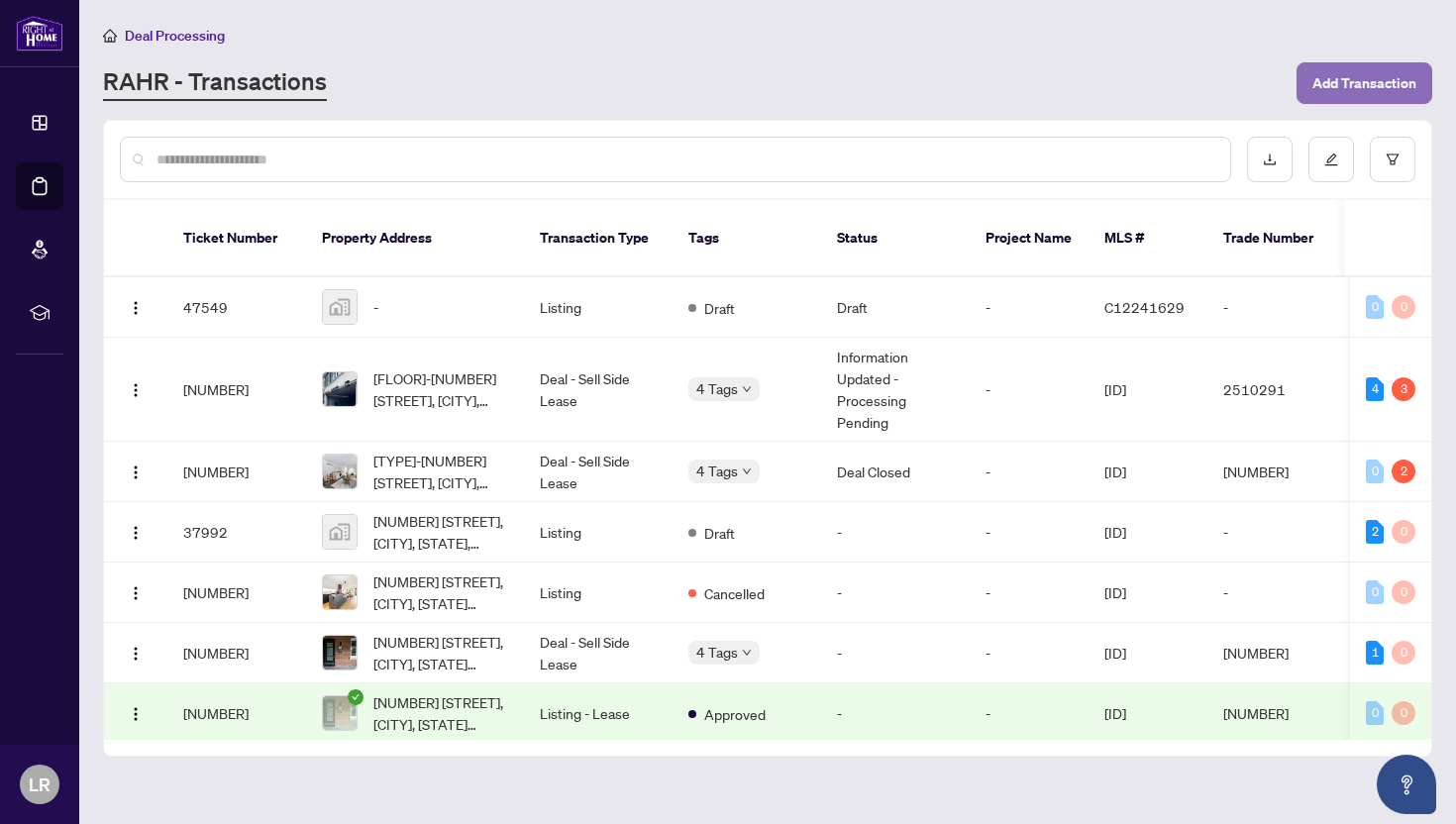 click on "Add Transaction" at bounding box center [1364, 83] 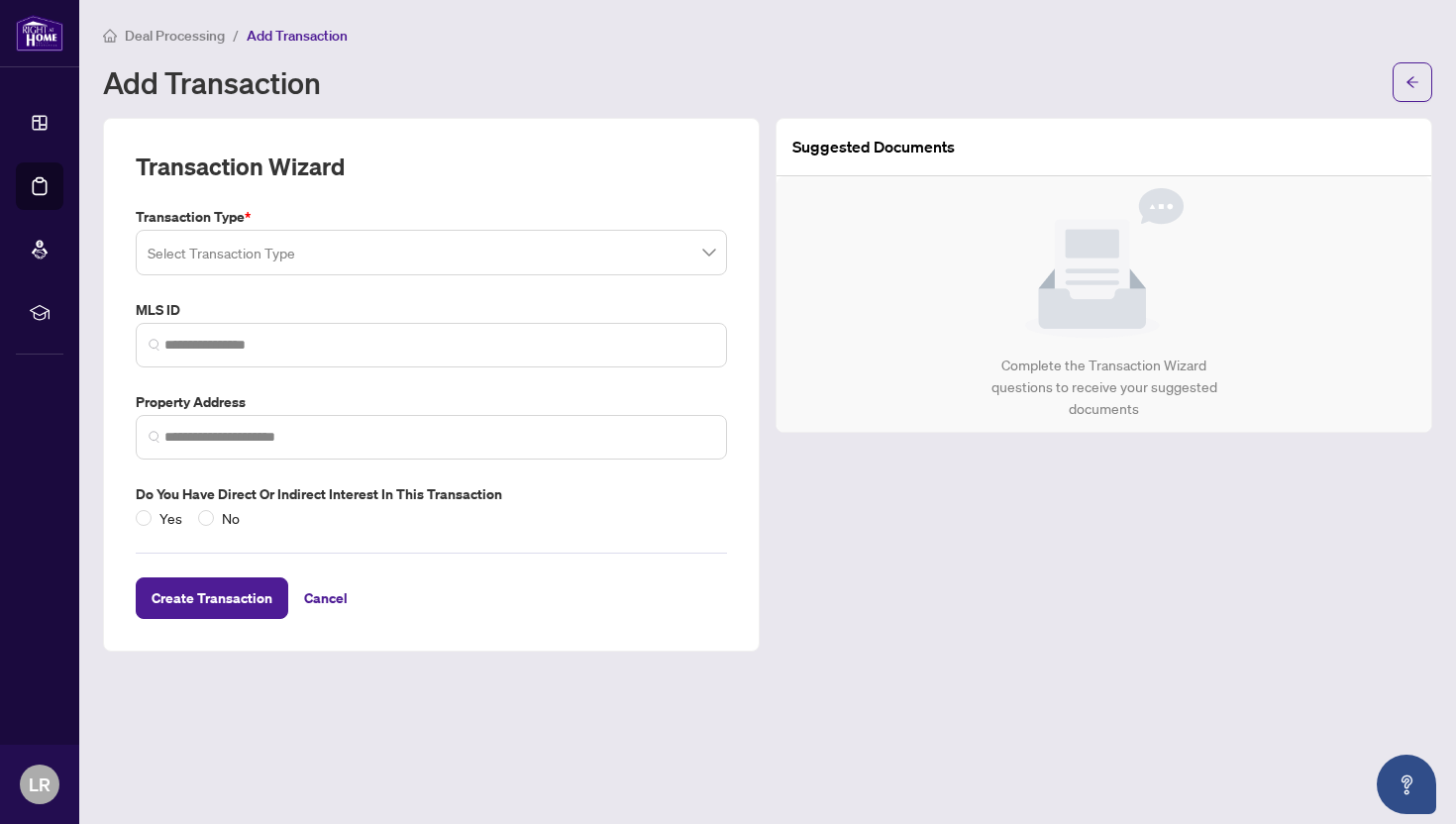 click at bounding box center (431, 253) 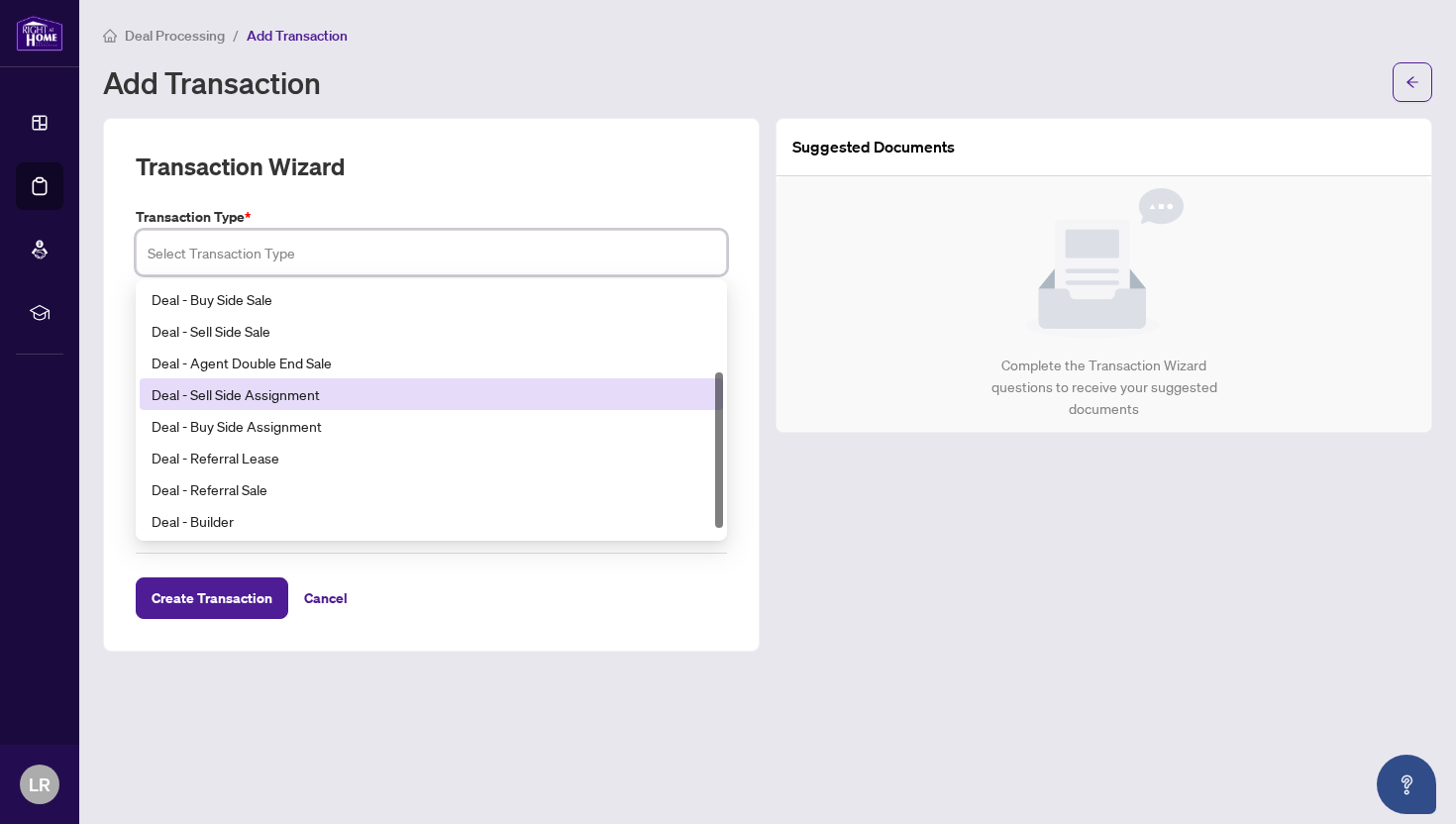 scroll, scrollTop: 0, scrollLeft: 0, axis: both 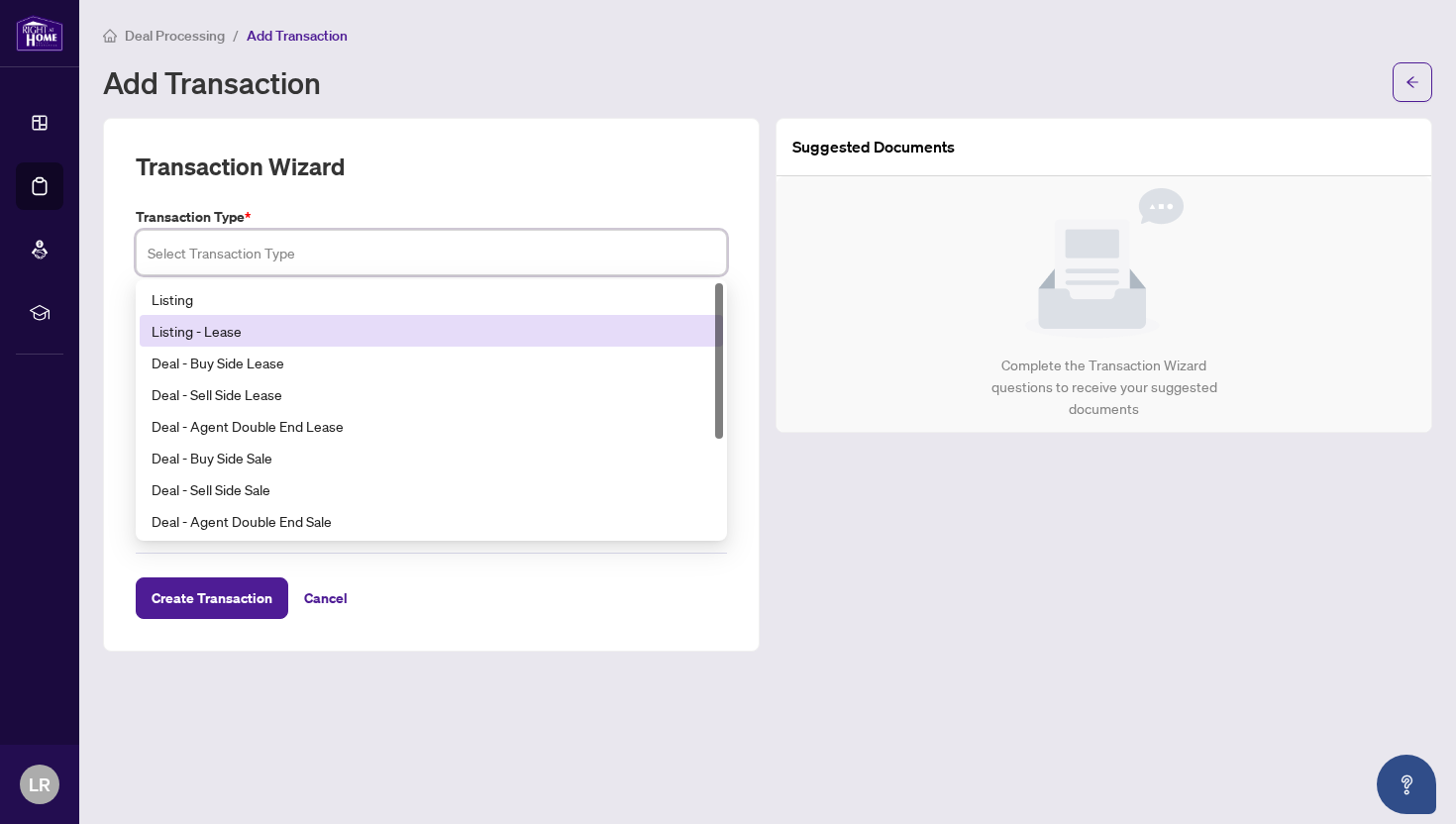 click on "Listing - Lease" at bounding box center [431, 331] 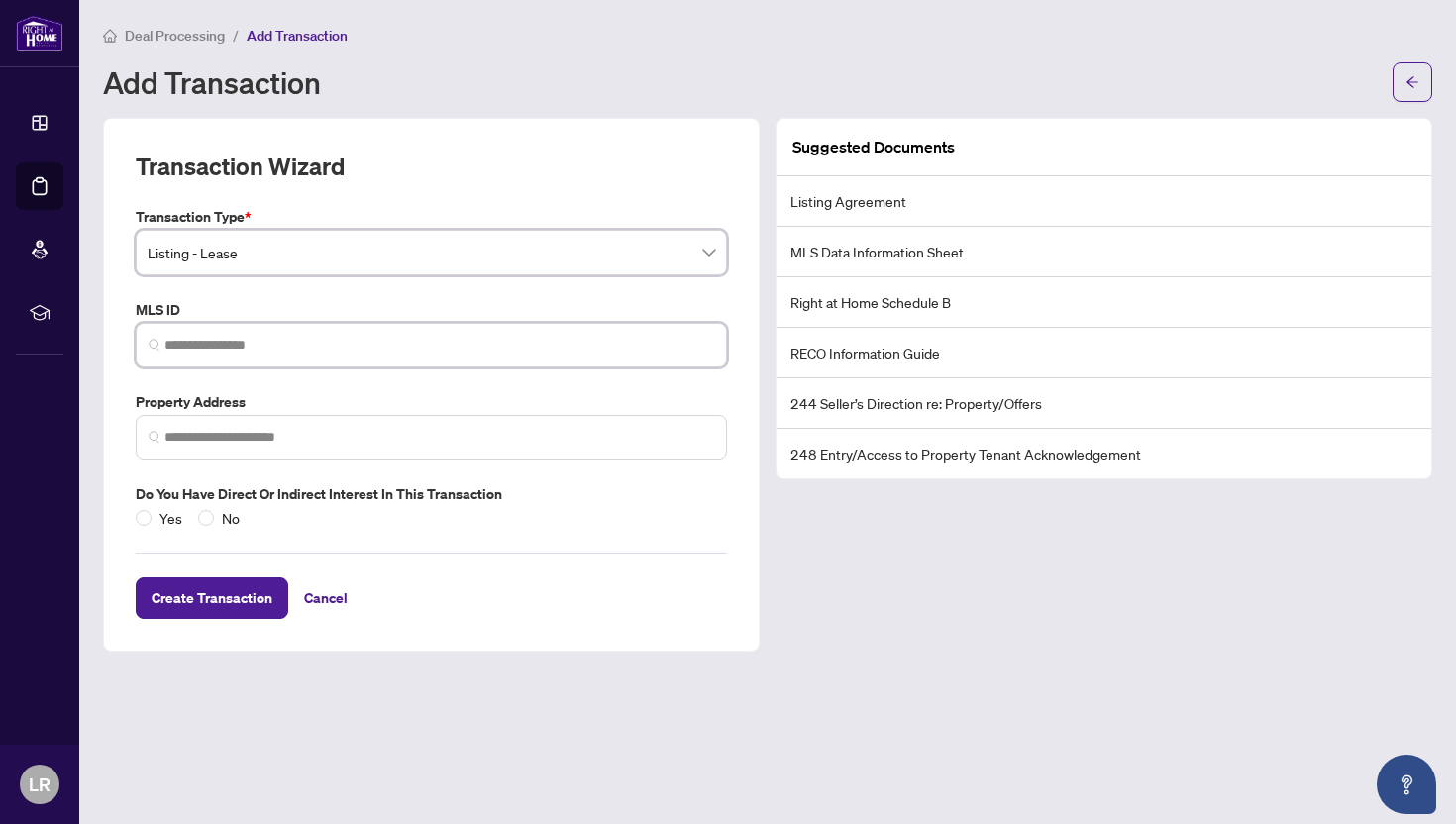 click at bounding box center [439, 345] 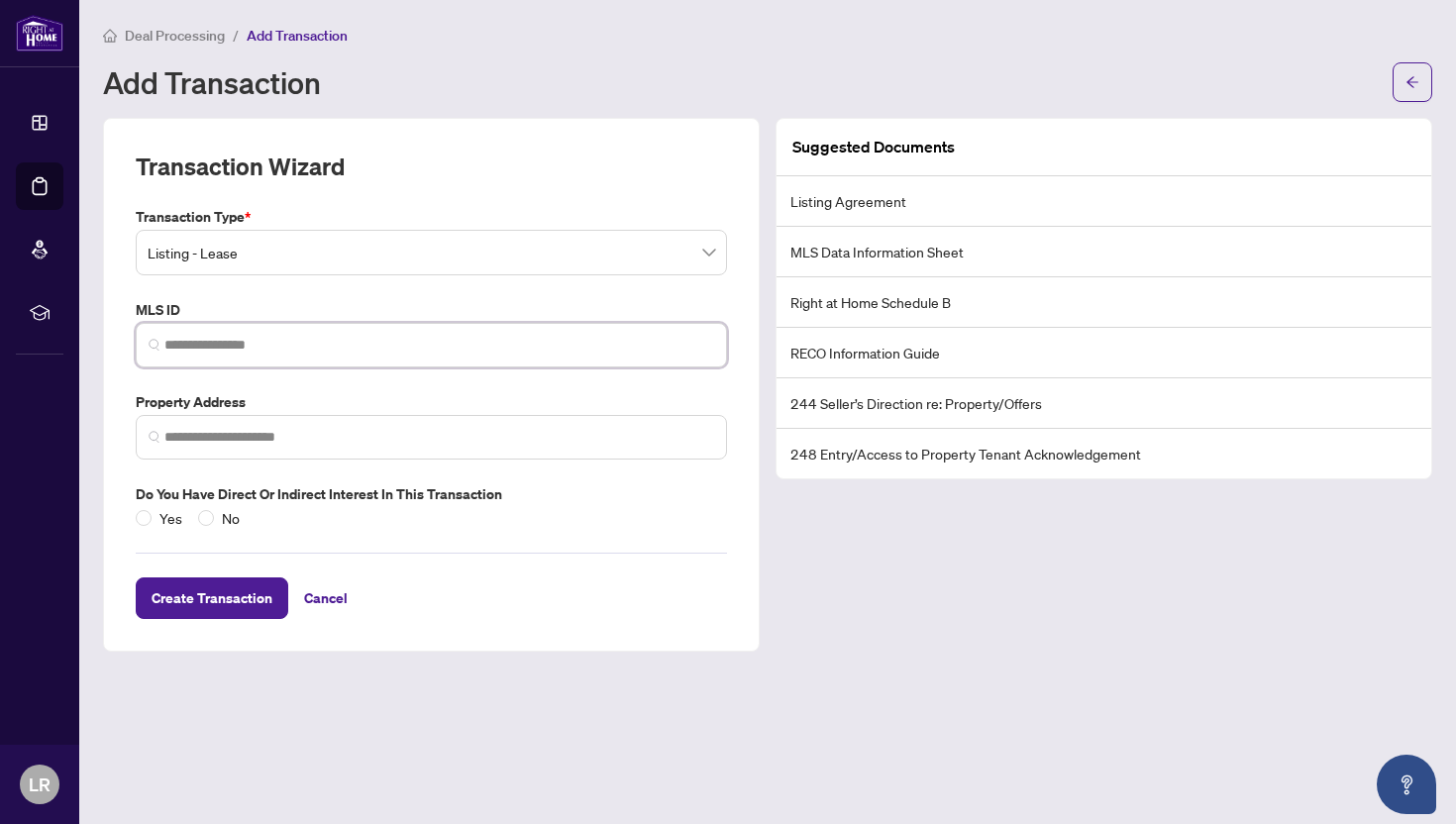 paste on "*********" 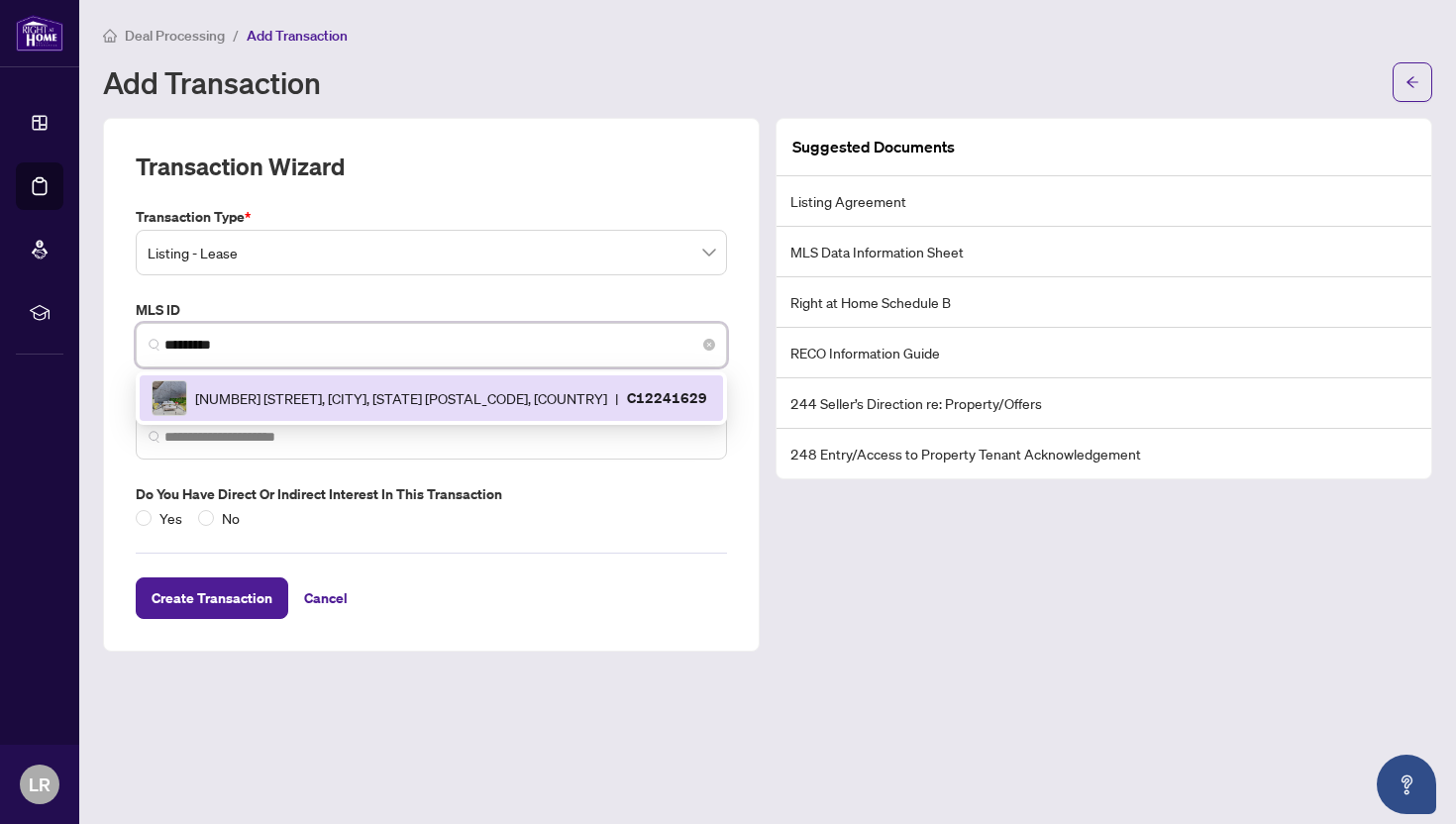 click on "[NUMBER] [STREET], [CITY], [STATE] [POSTAL_CODE], [COUNTRY] | [ID]" at bounding box center (431, 398) 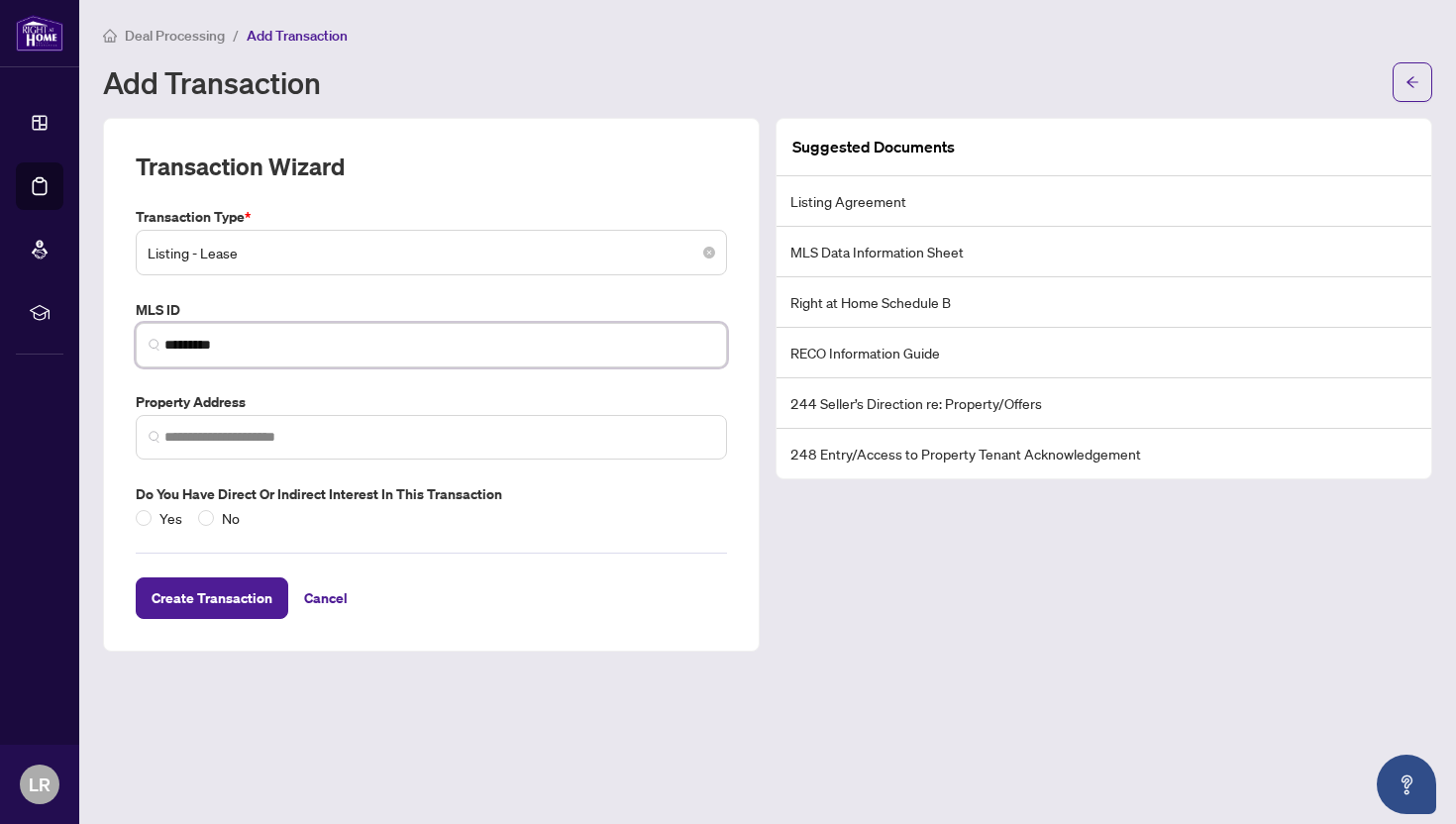 click on "Listing - Lease" at bounding box center (431, 253) 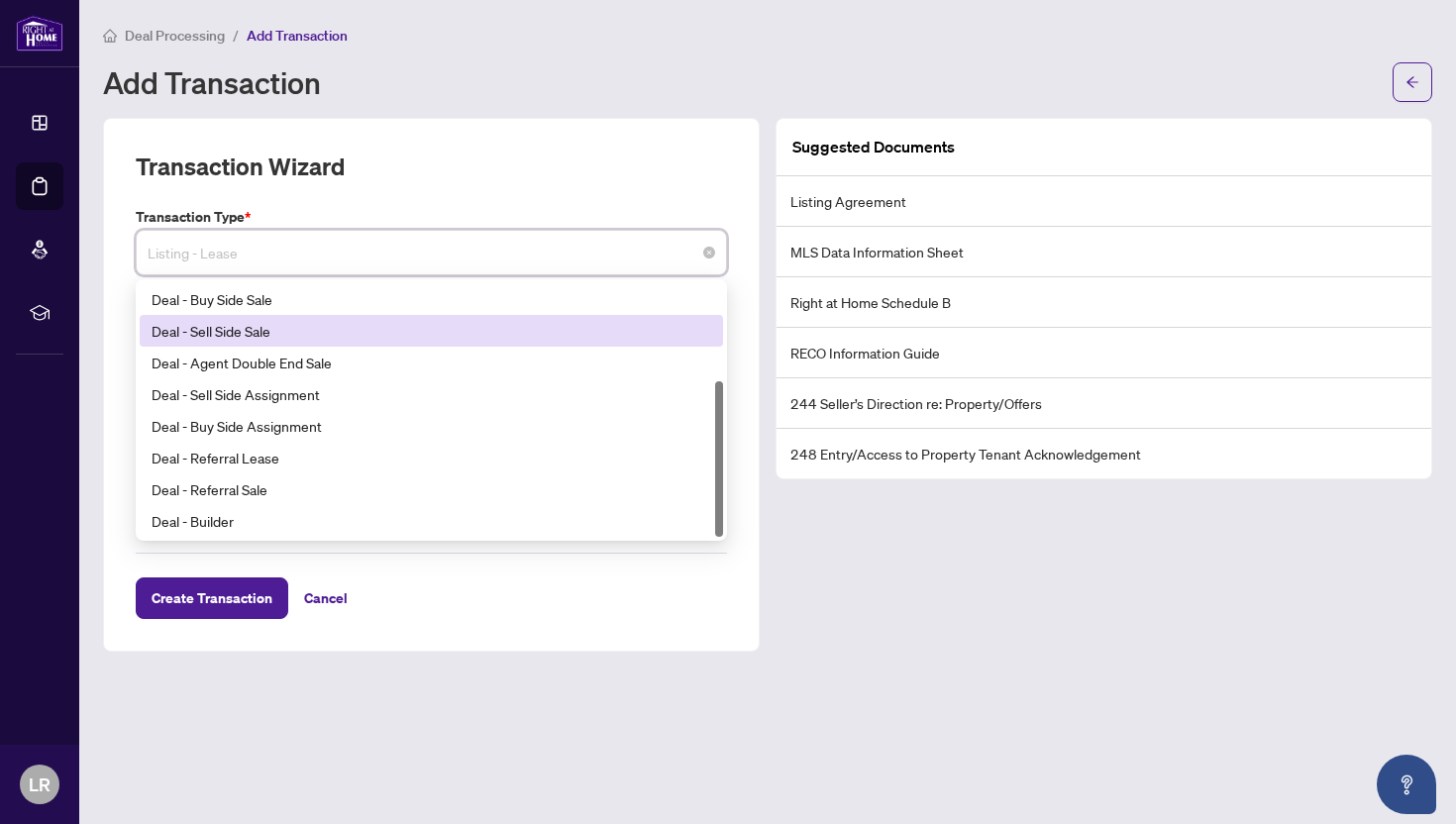 scroll, scrollTop: 0, scrollLeft: 0, axis: both 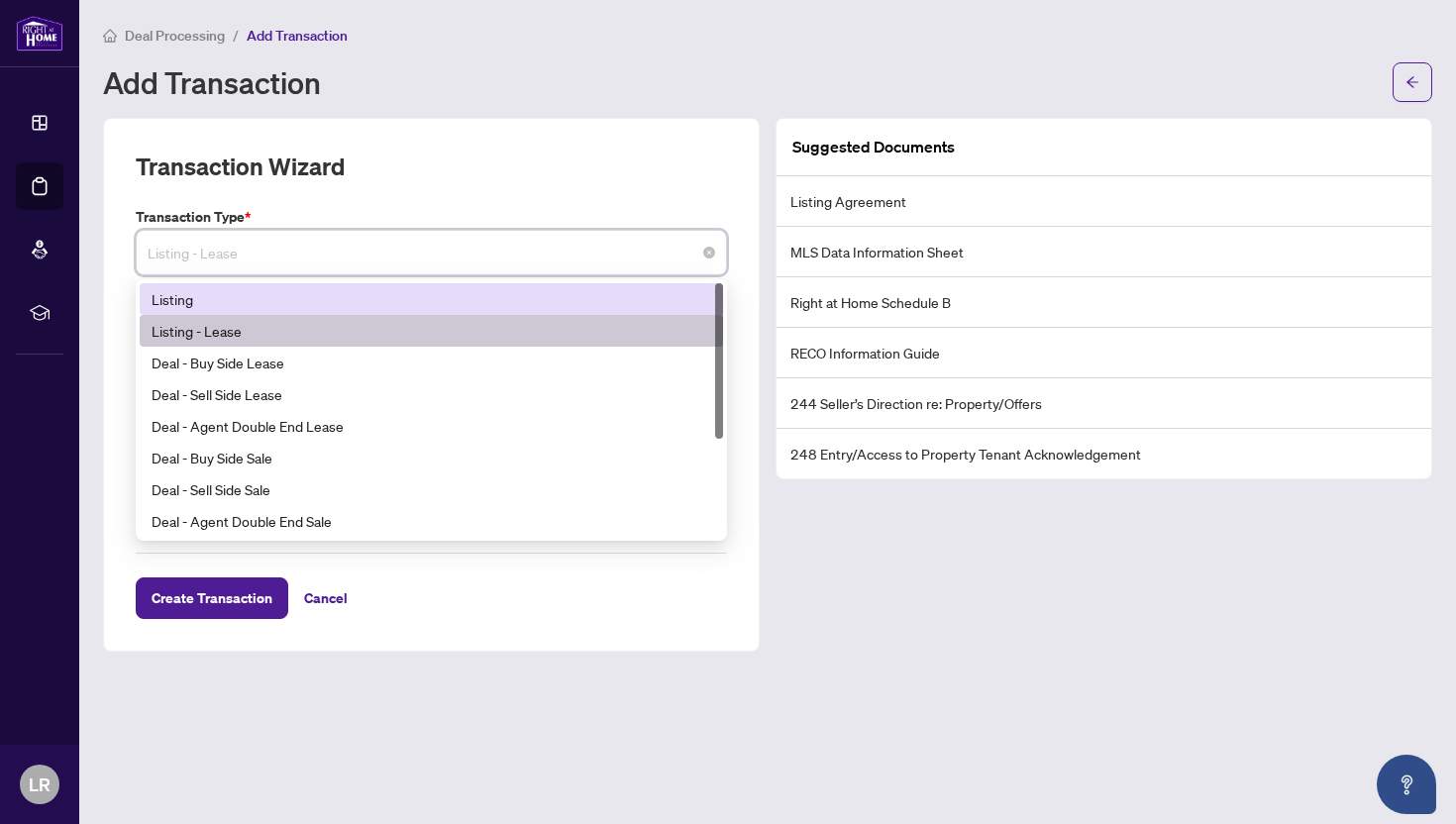 click on "Listing" at bounding box center [431, 299] 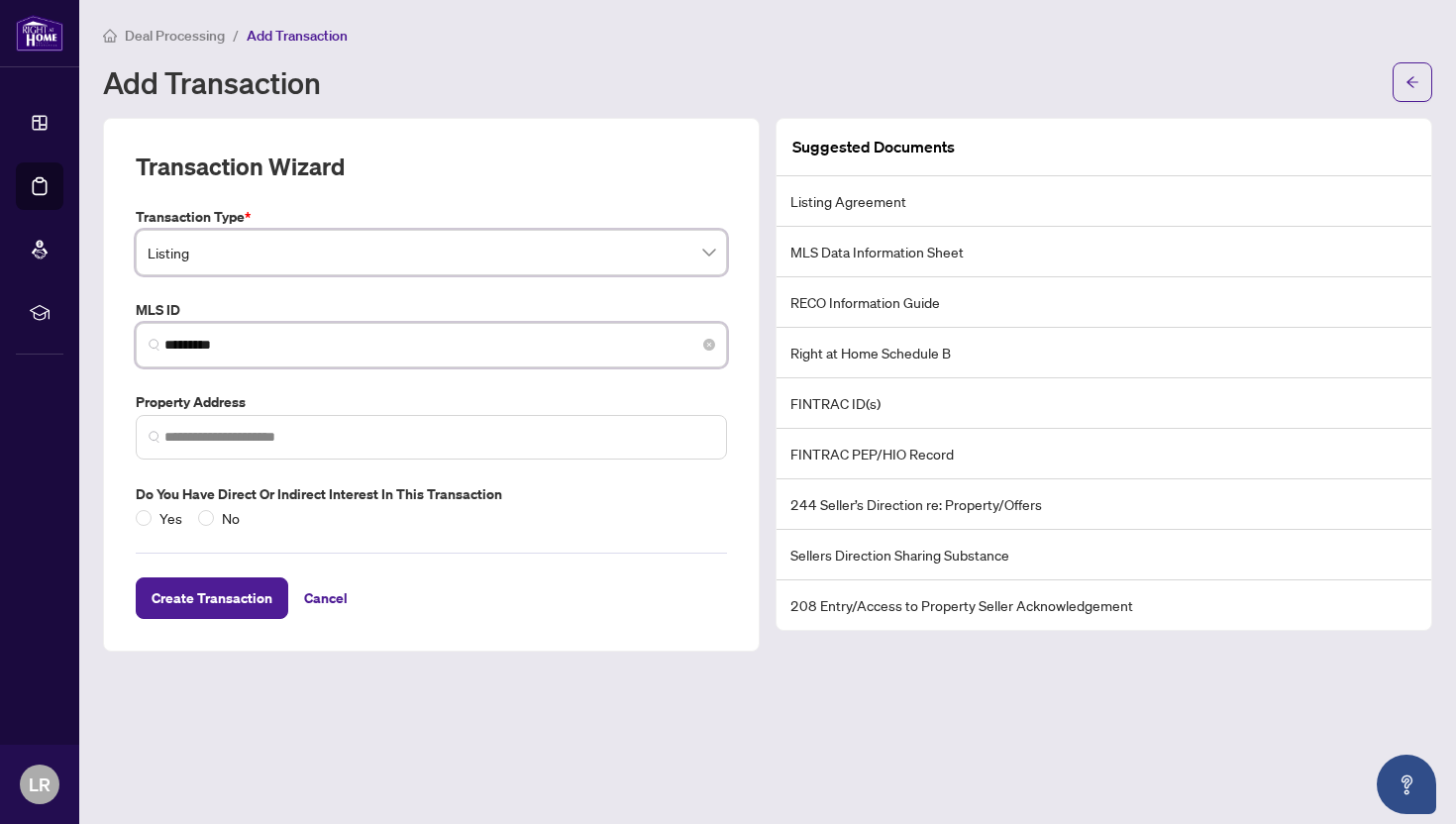 click on "*********" at bounding box center [439, 345] 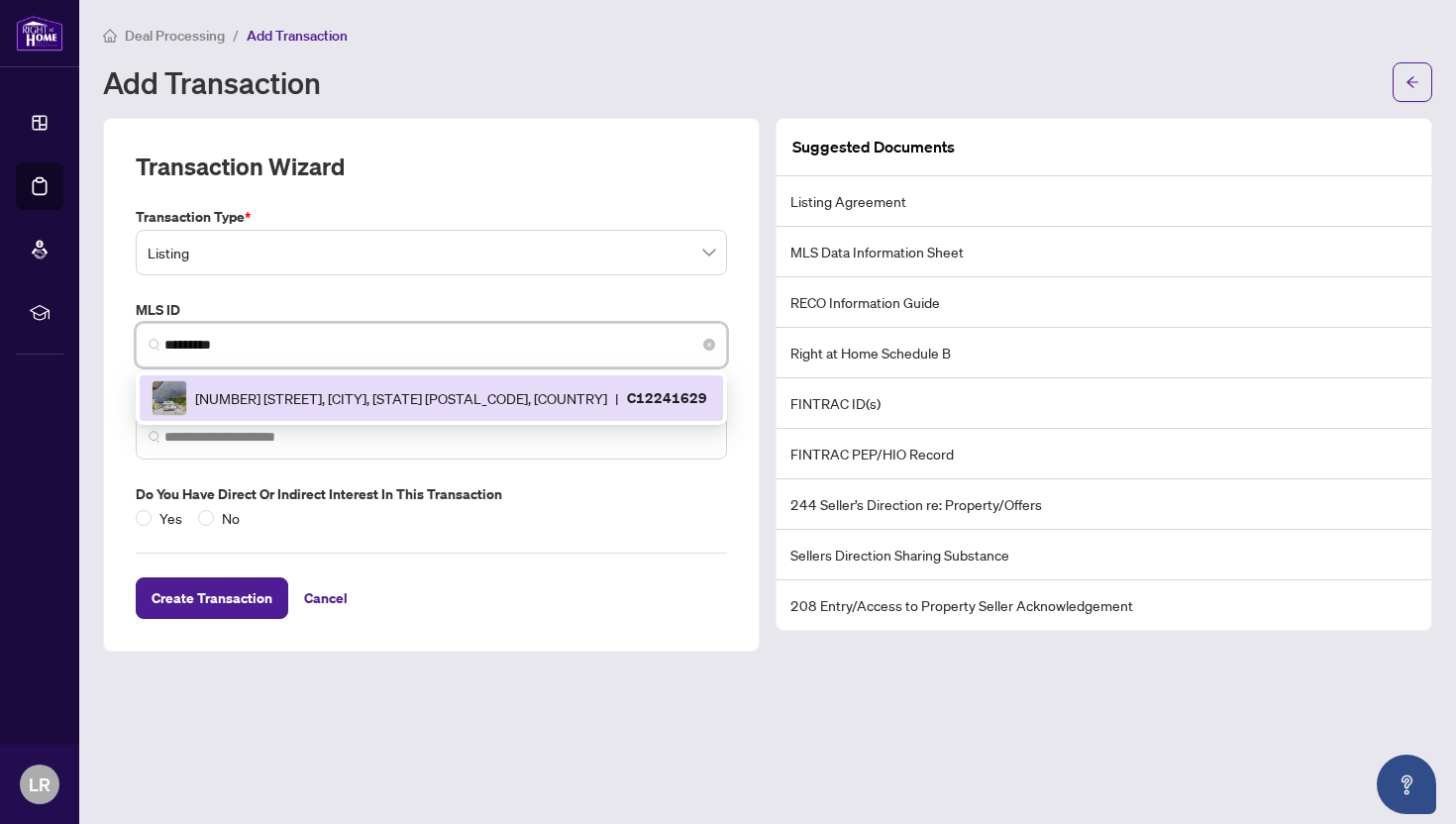 click on "[NUMBER] [STREET], [CITY], [STATE] [POSTAL_CODE], [COUNTRY]" at bounding box center [401, 398] 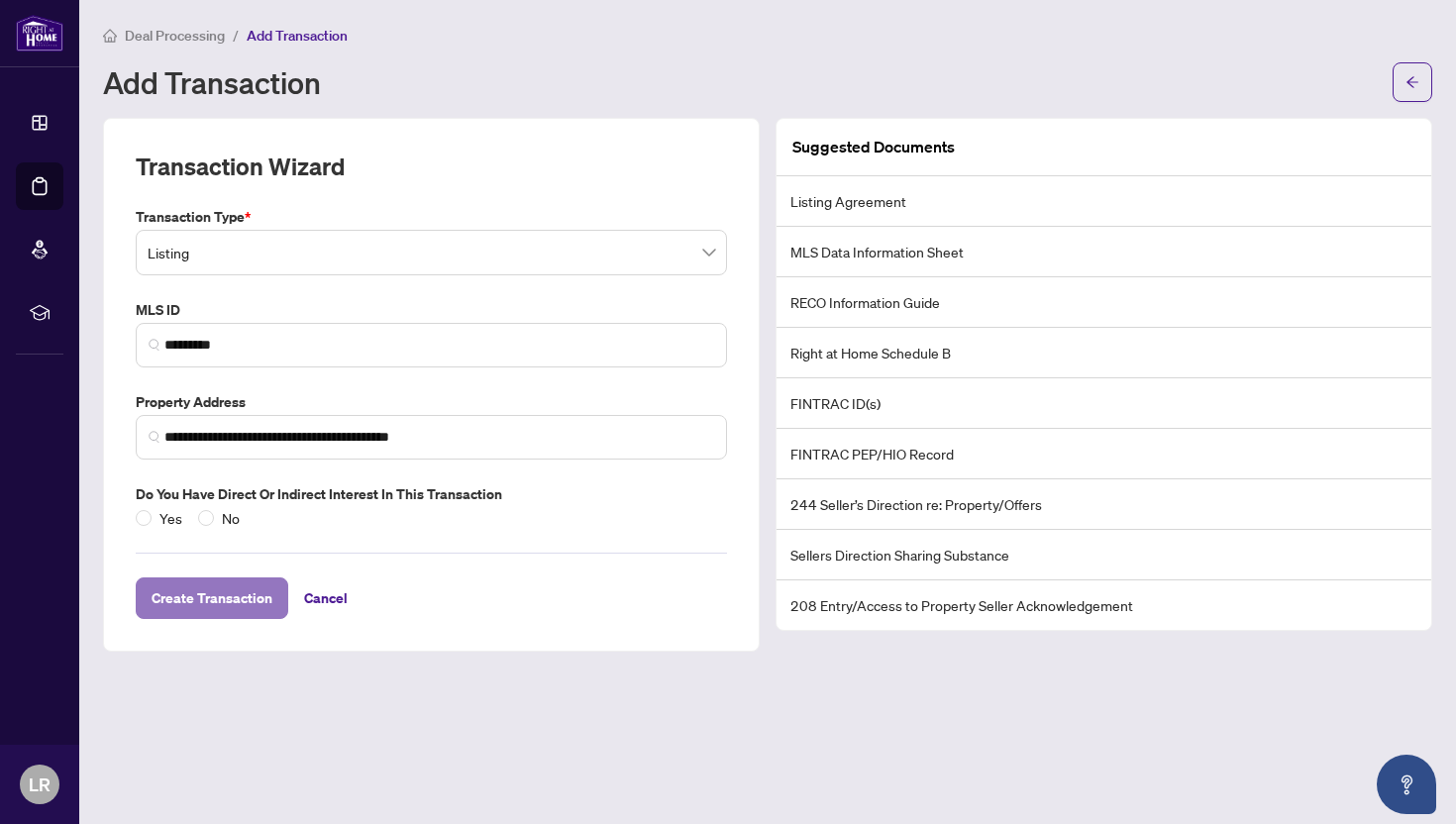 click on "Create Transaction" at bounding box center [212, 598] 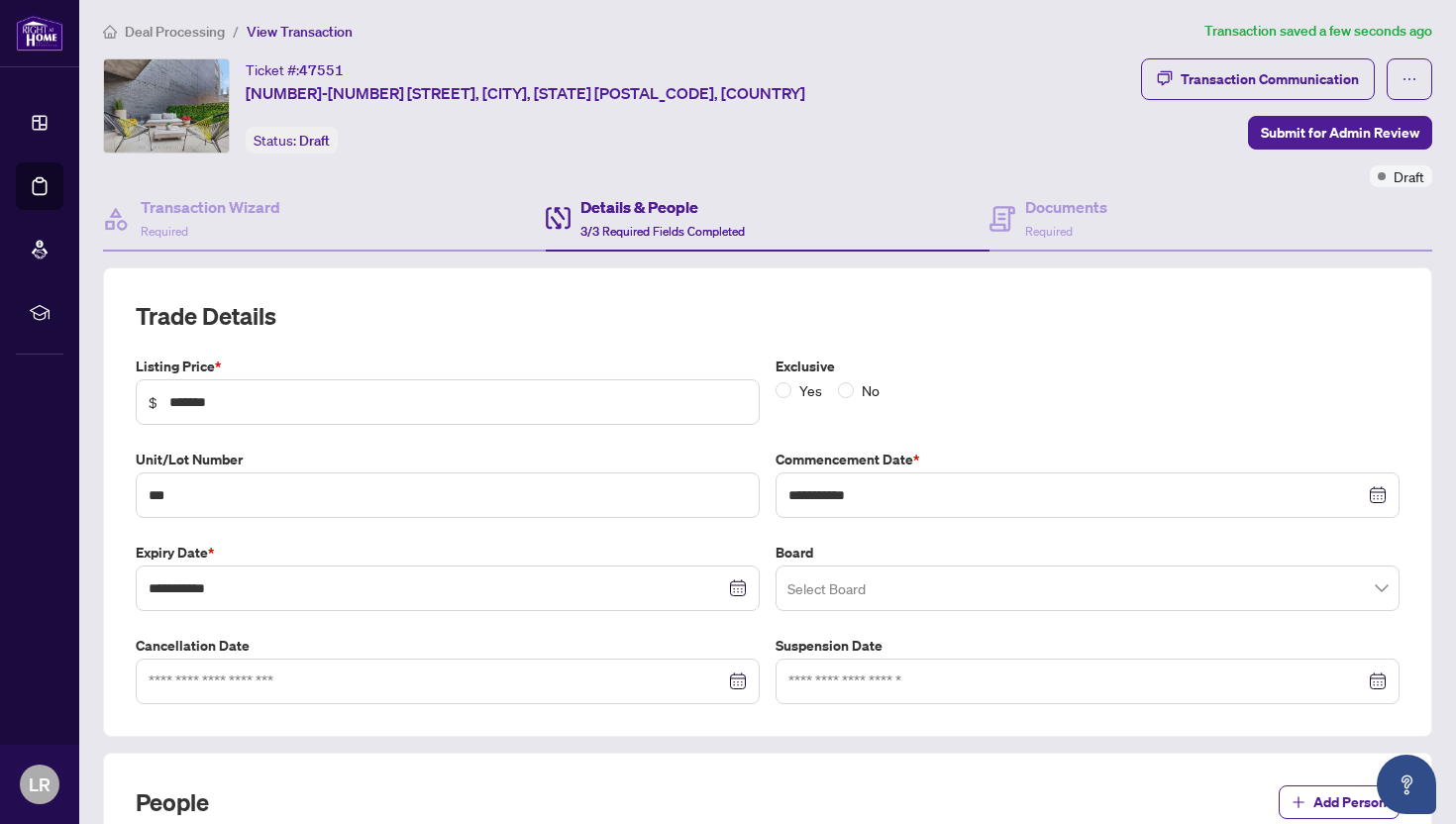 scroll, scrollTop: 0, scrollLeft: 0, axis: both 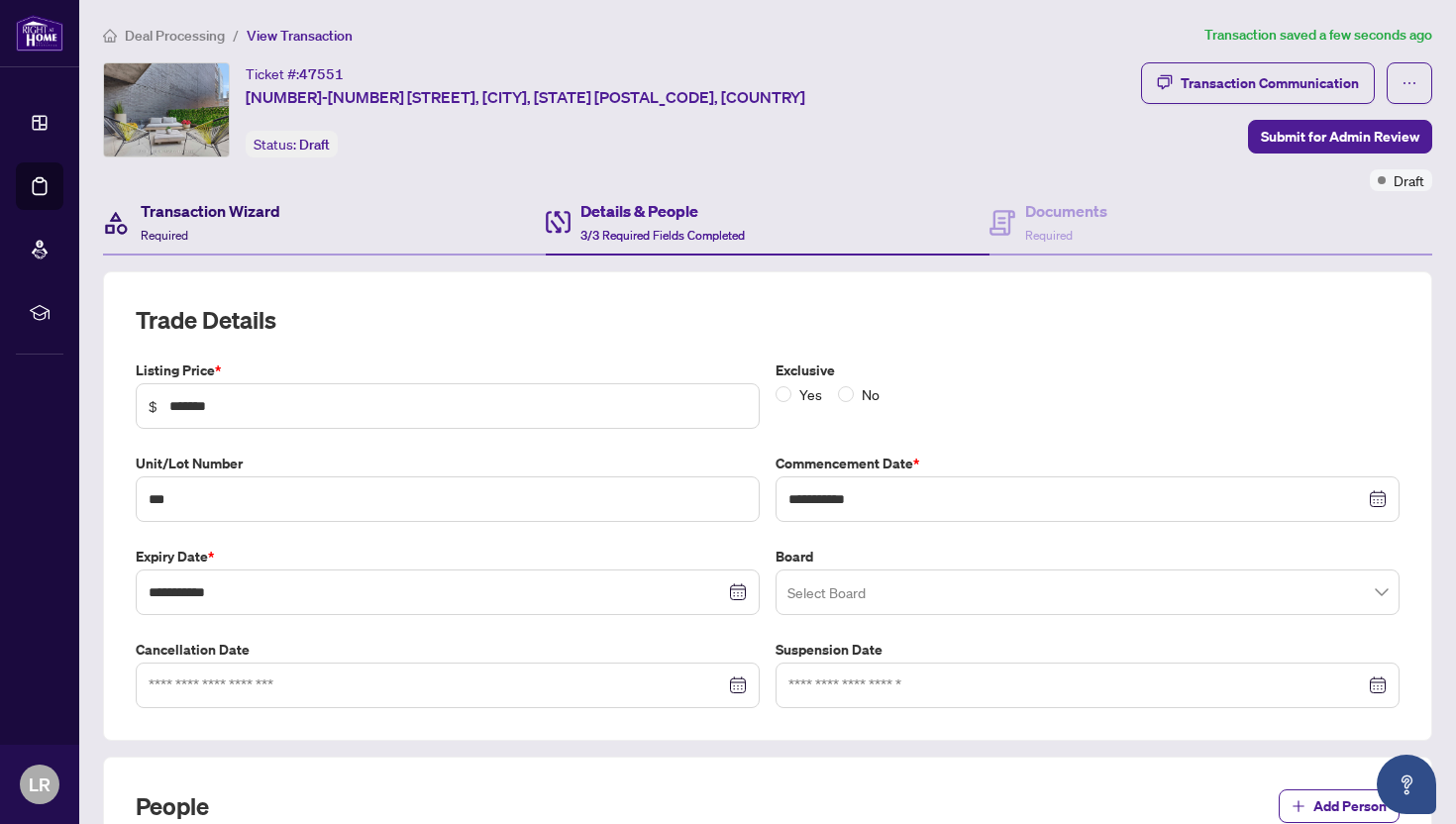 click on "Transaction Wizard" at bounding box center (210, 211) 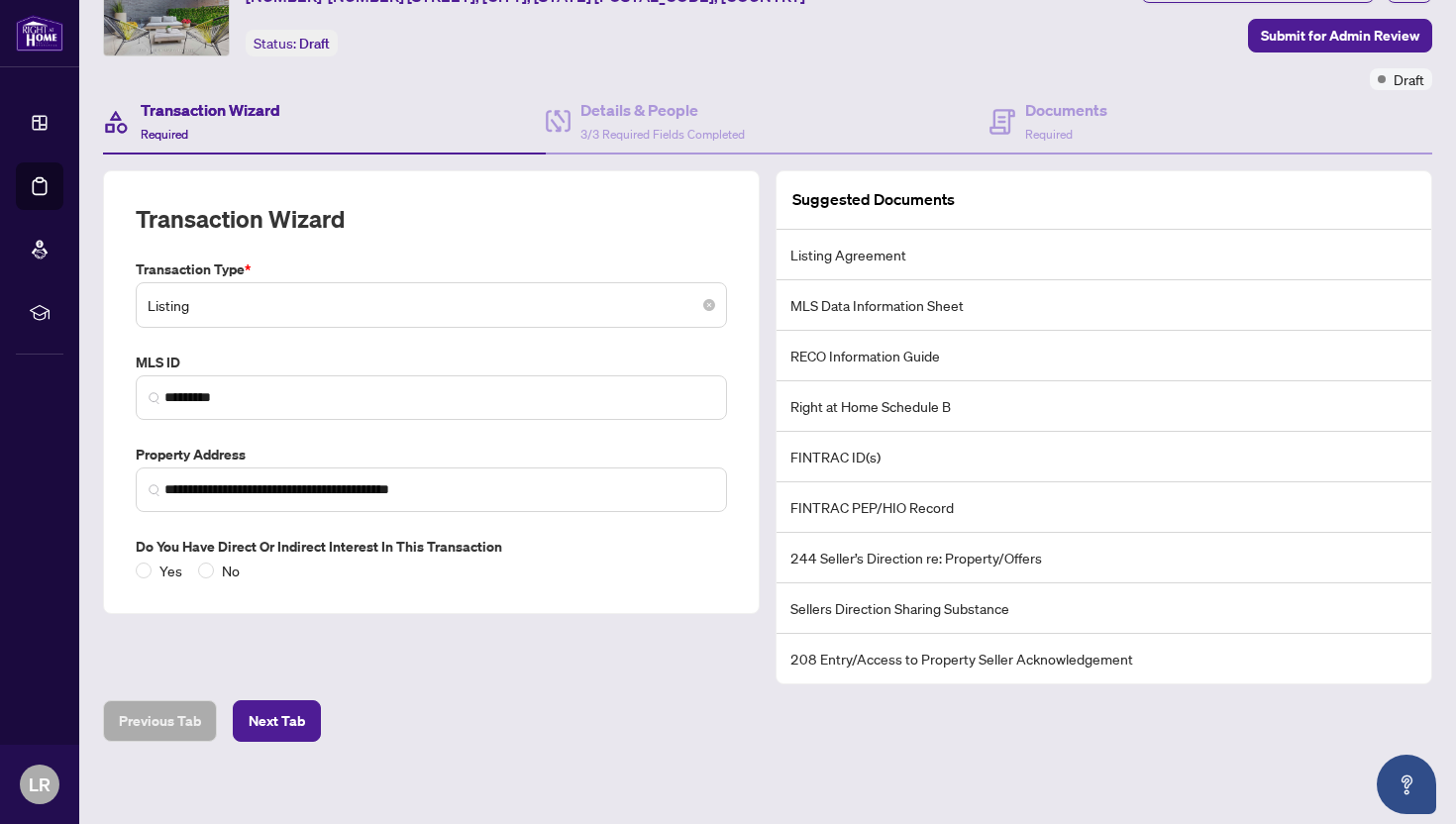 scroll, scrollTop: 109, scrollLeft: 0, axis: vertical 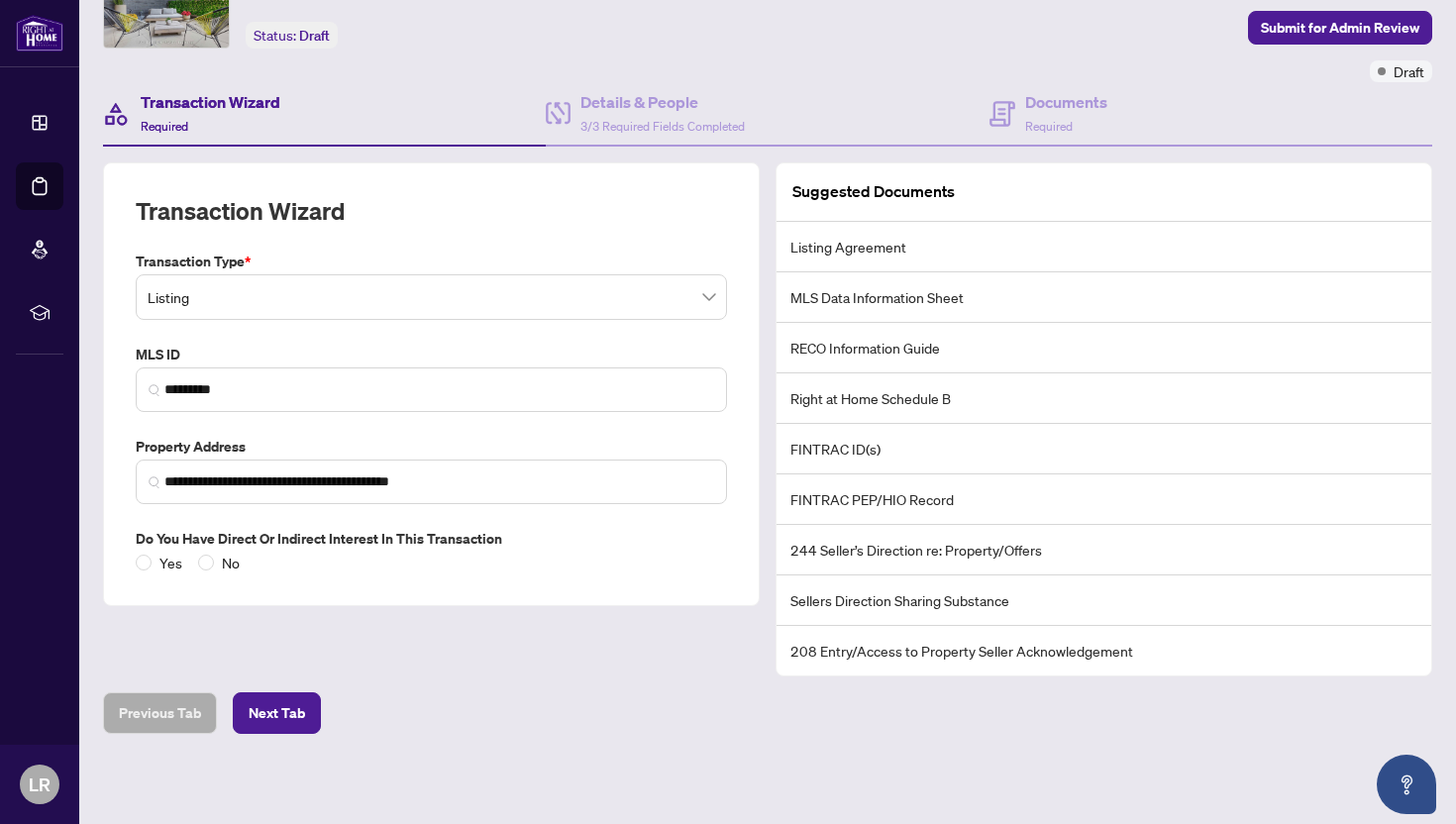click on "Listing Agreement" at bounding box center [1103, 247] 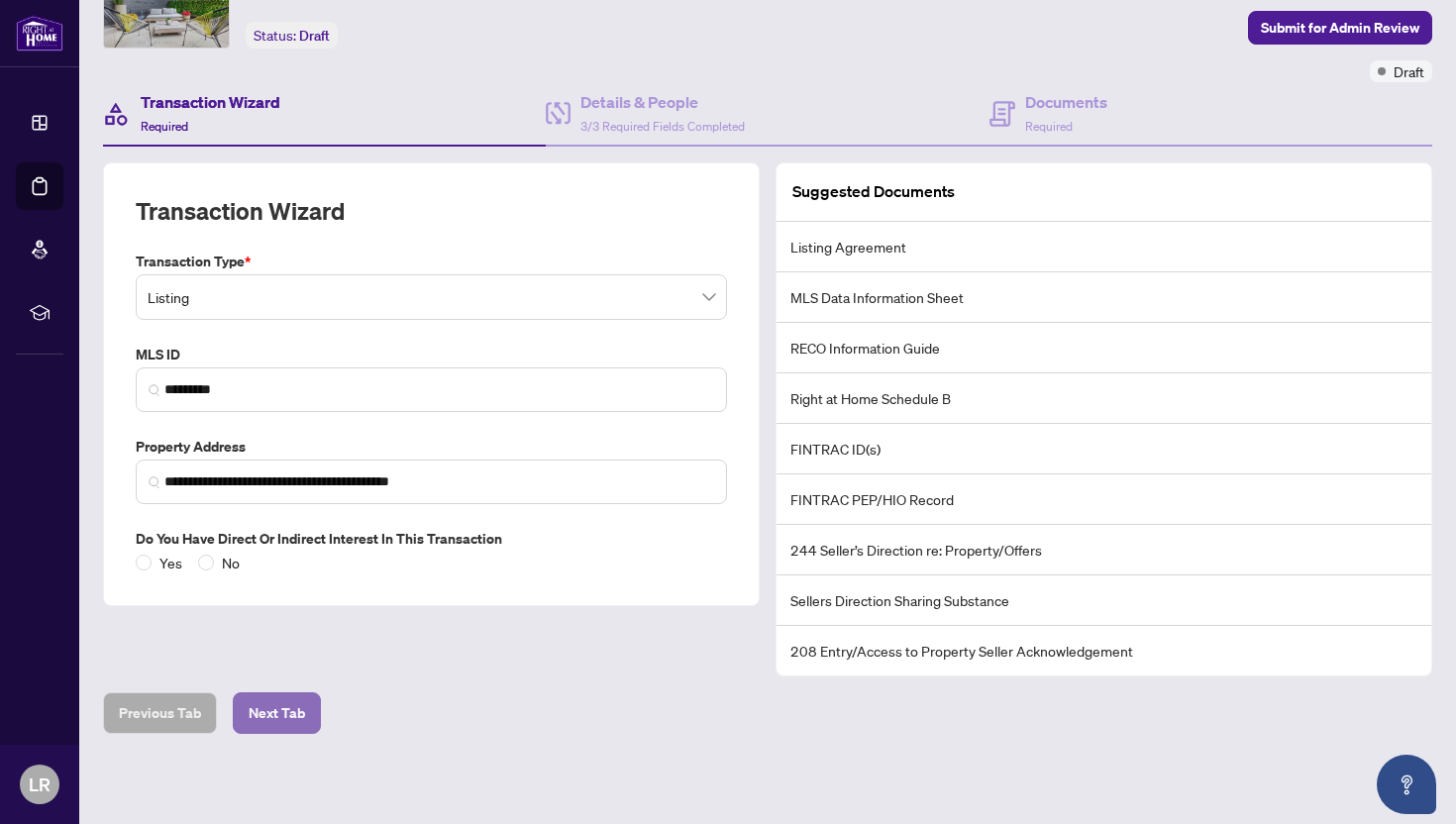 click on "Next Tab" at bounding box center (276, 713) 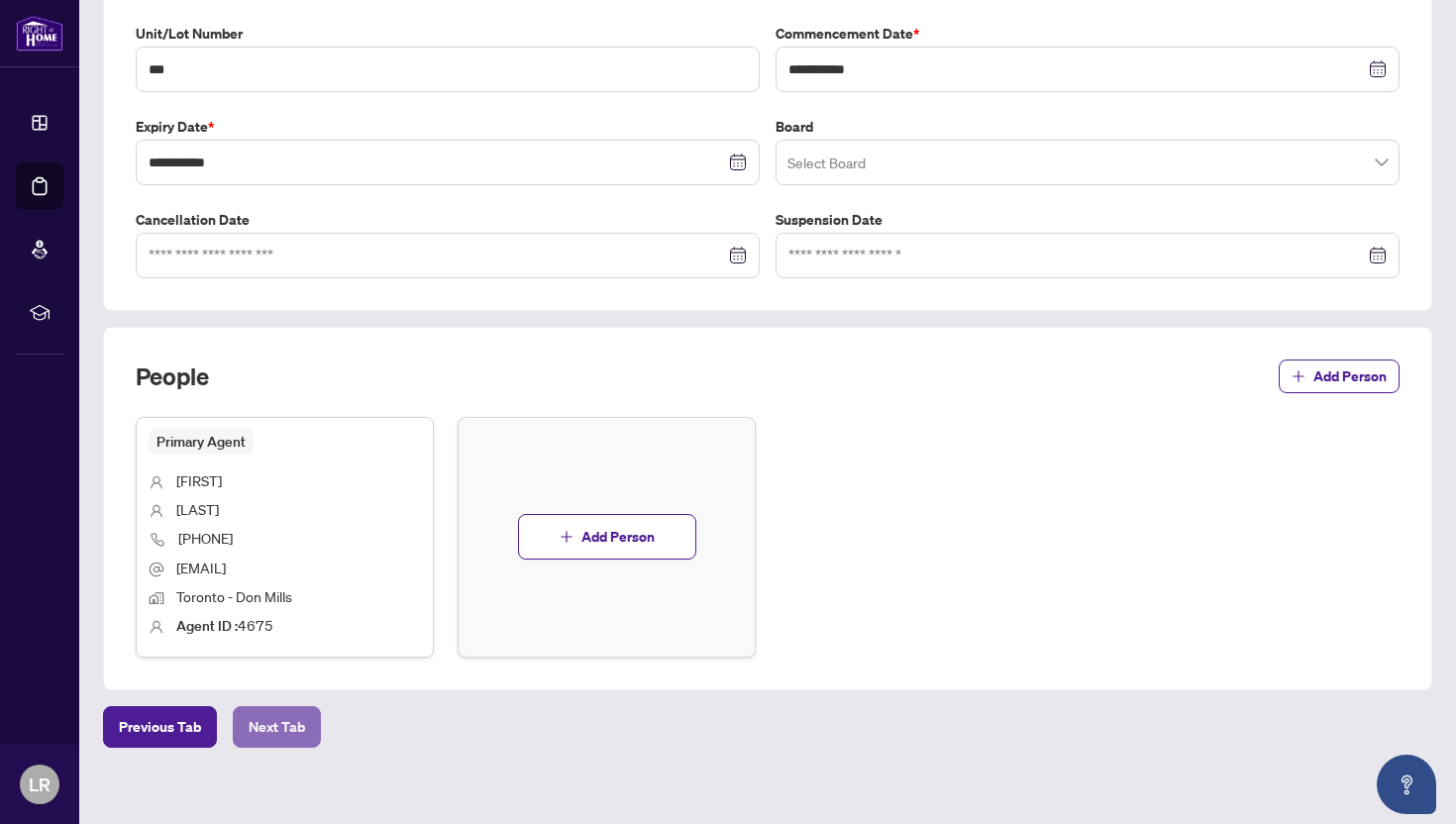 scroll, scrollTop: 444, scrollLeft: 0, axis: vertical 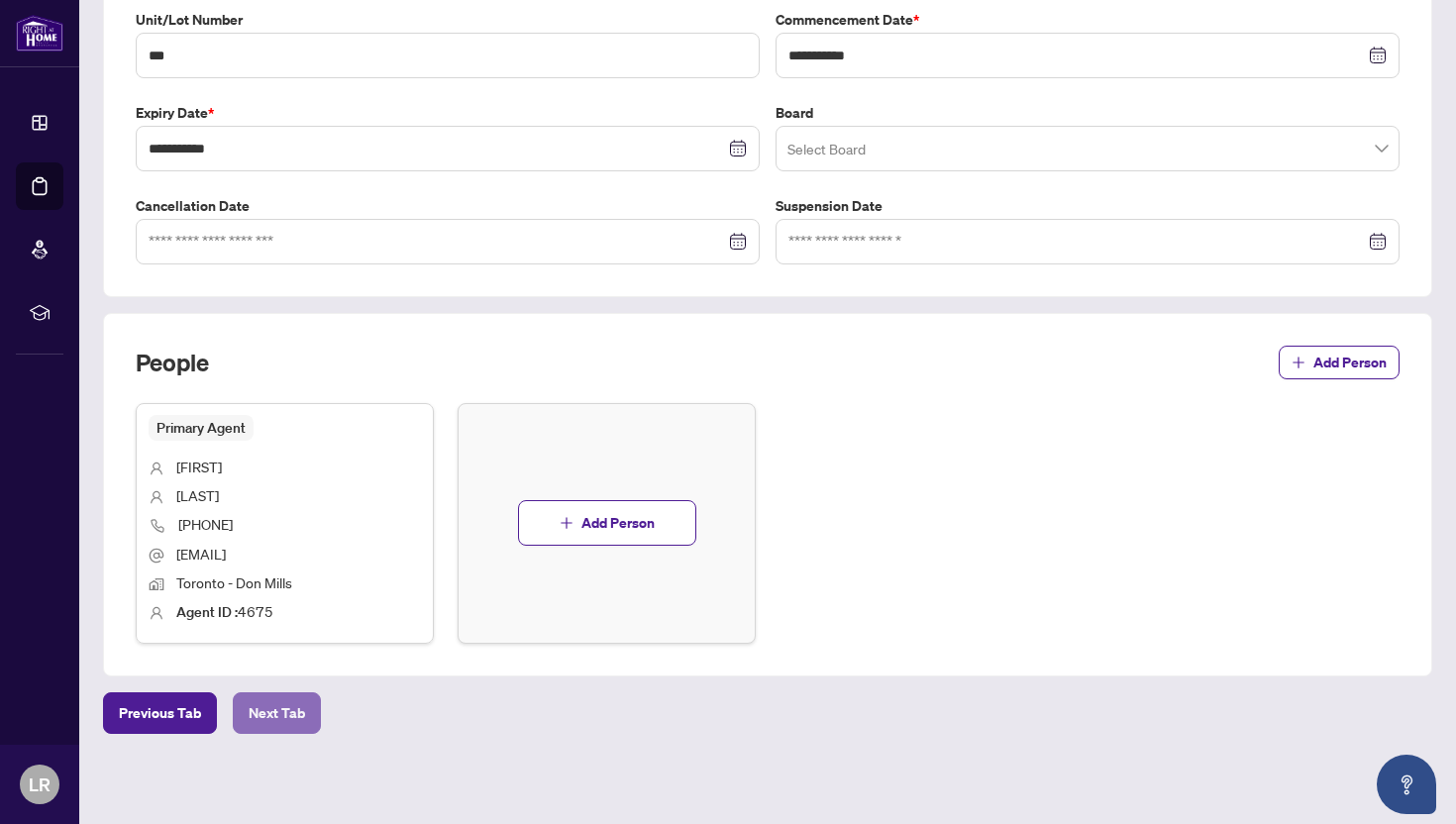 click on "Next Tab" at bounding box center (276, 713) 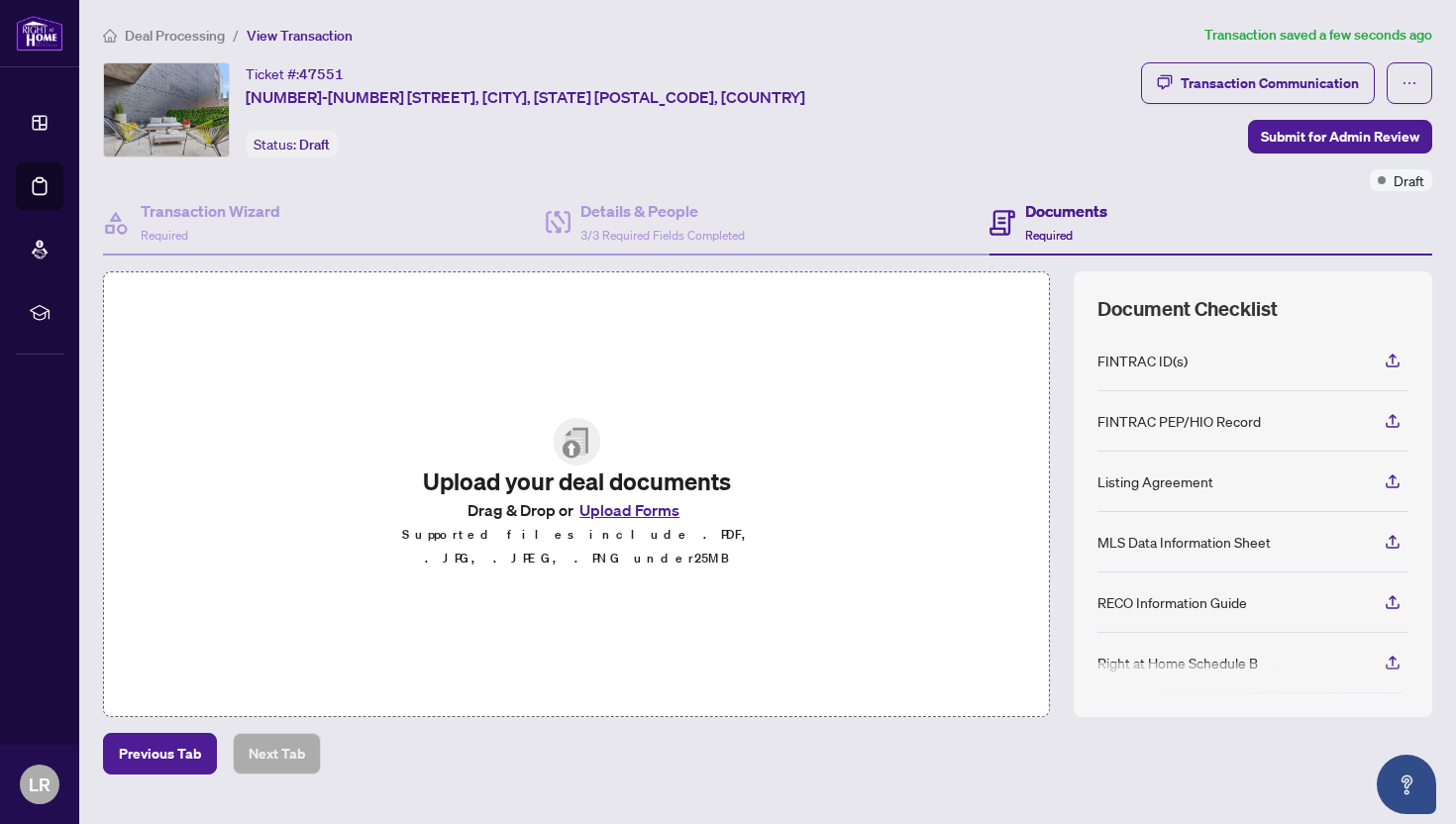 scroll, scrollTop: 42, scrollLeft: 0, axis: vertical 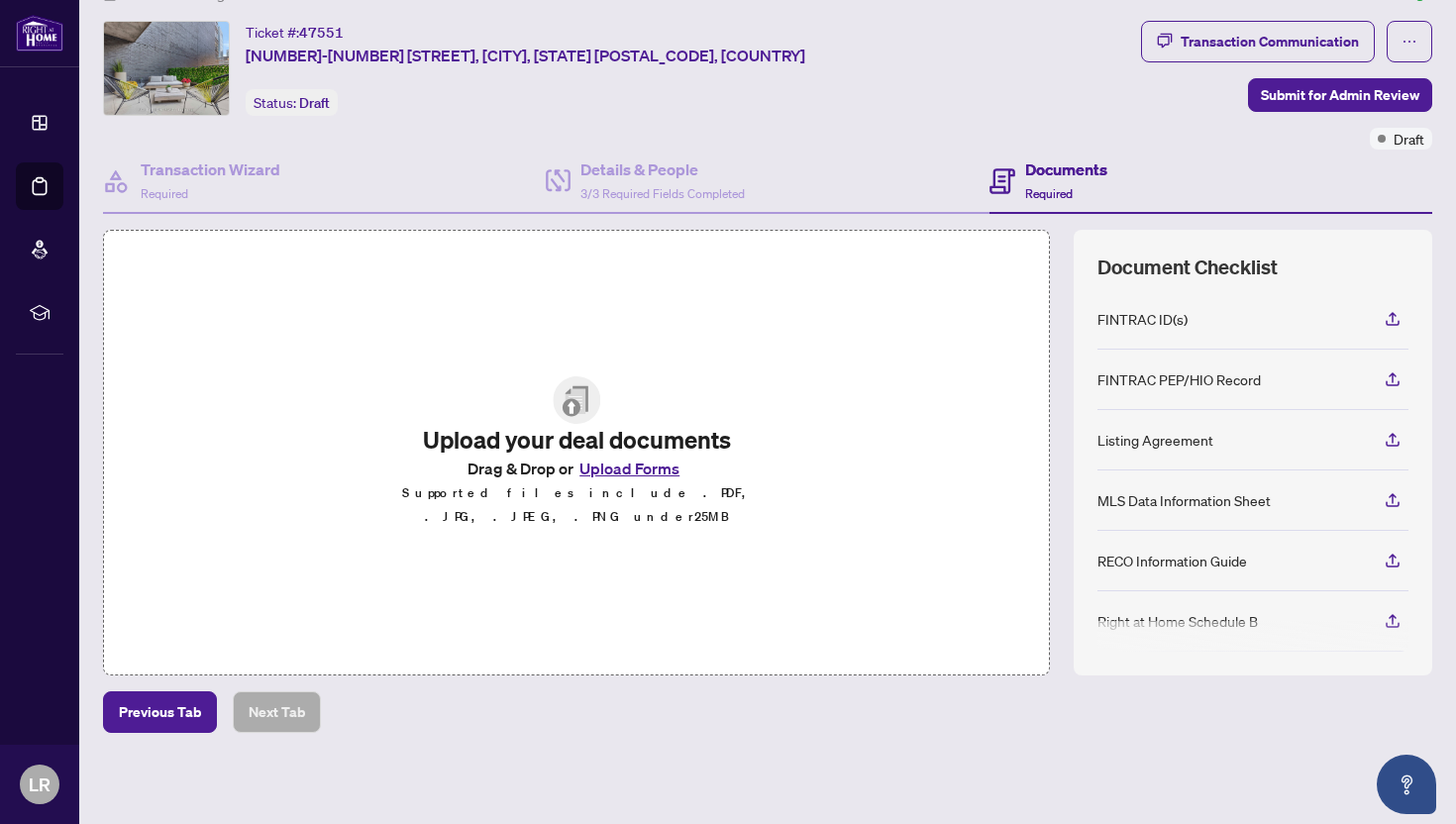 click on "Upload Forms" at bounding box center (629, 468) 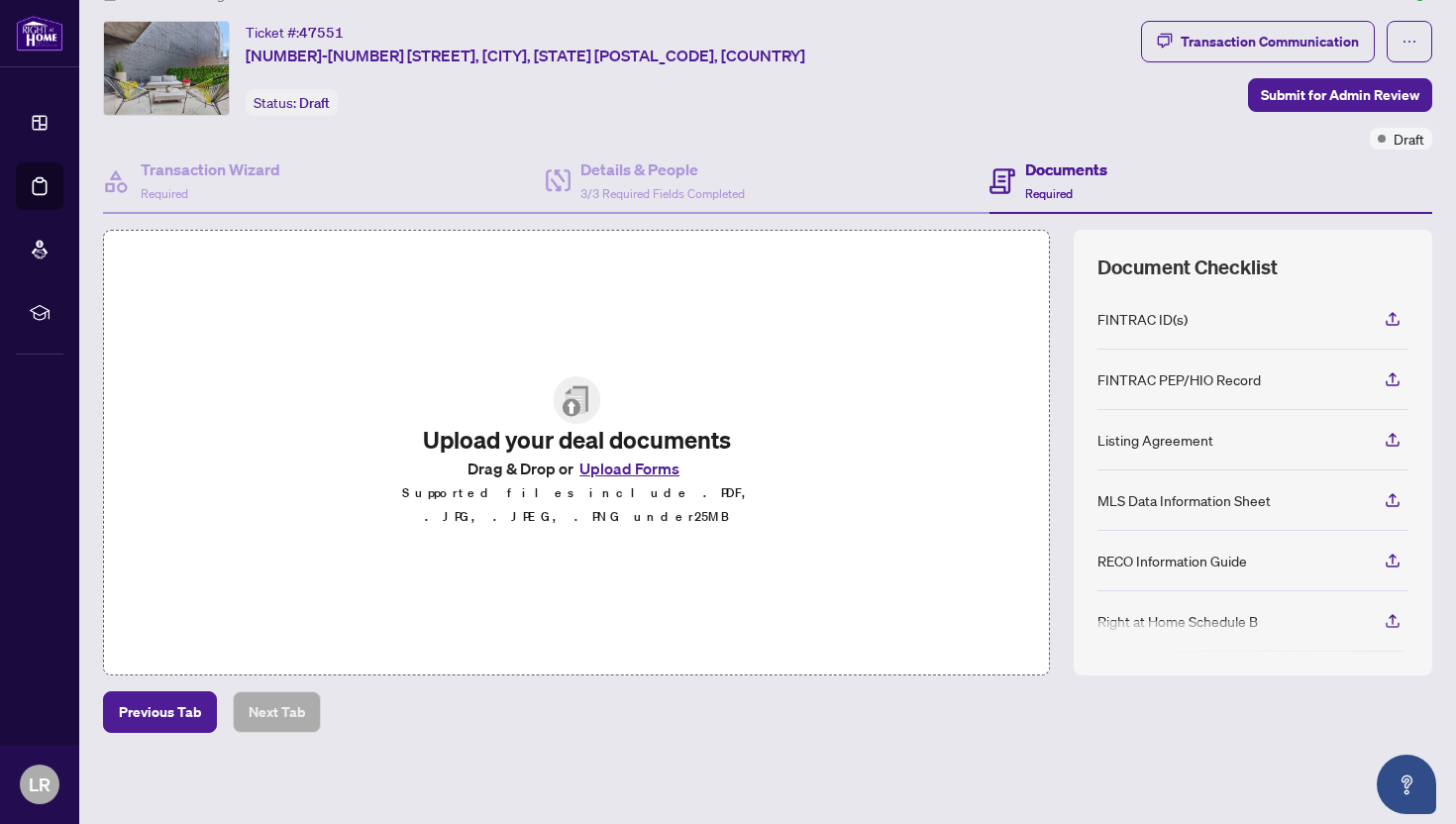click on "Upload Forms" at bounding box center [629, 468] 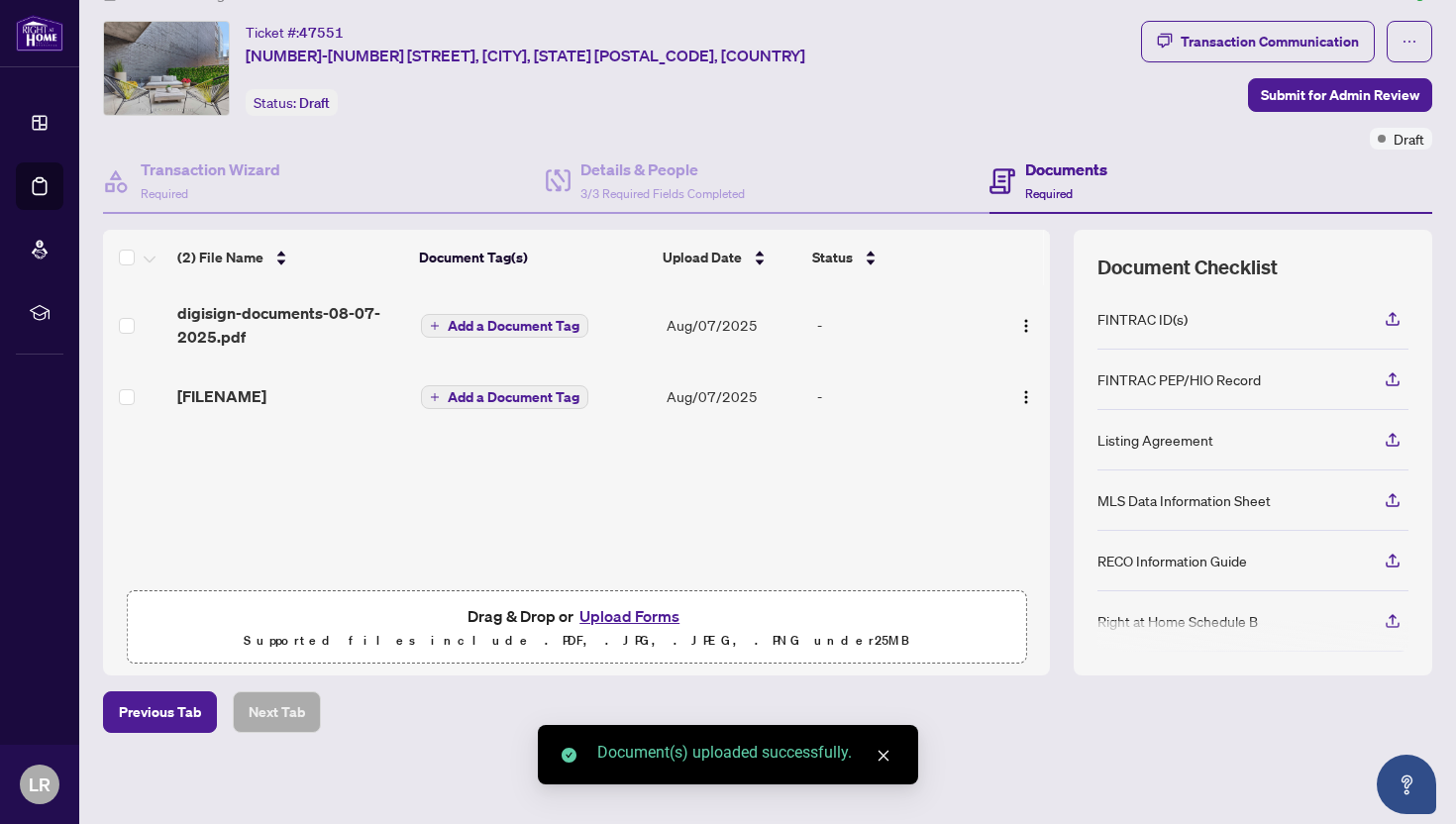 click on "Upload Forms" at bounding box center (629, 616) 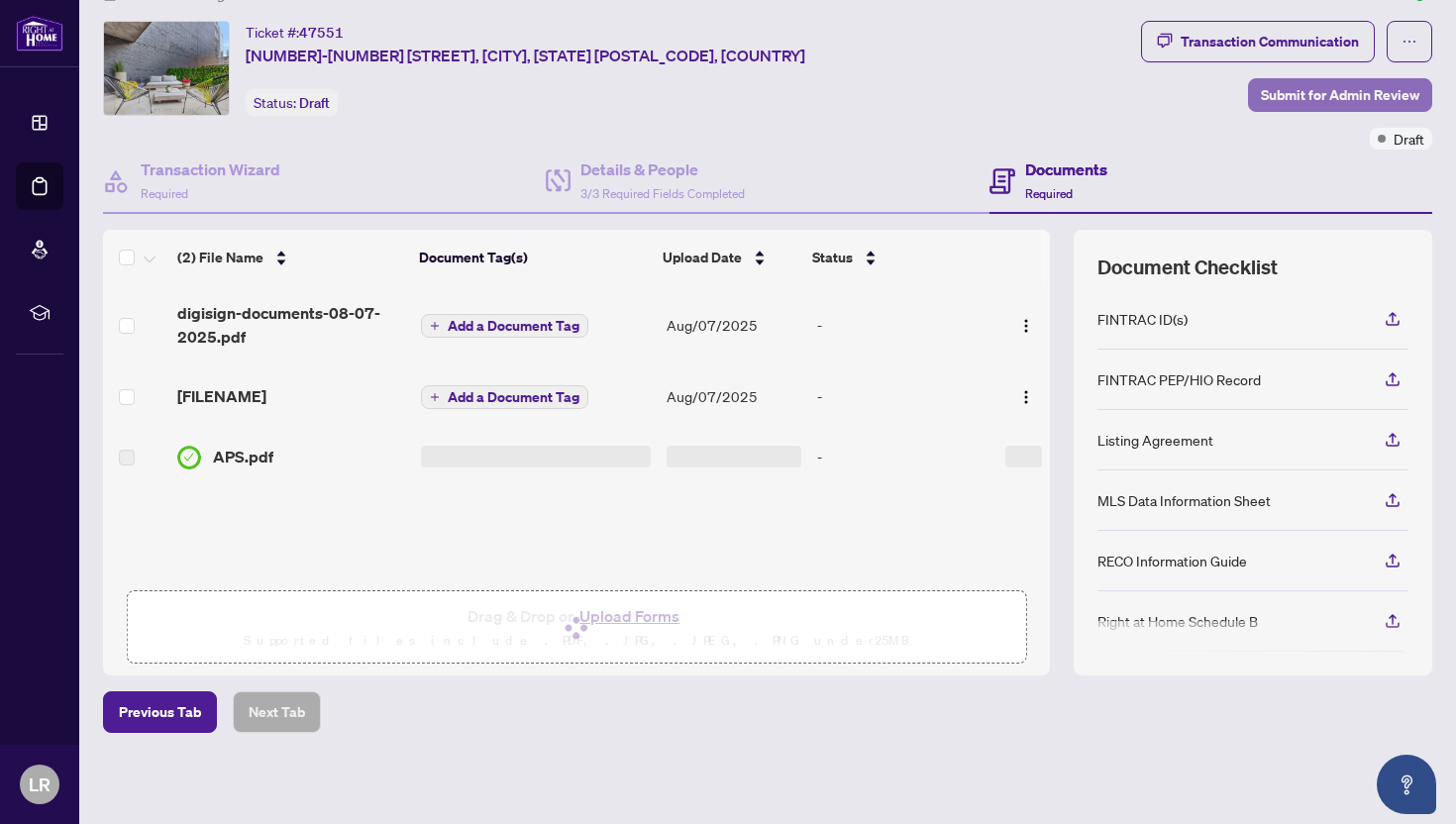 click on "Submit for Admin Review" at bounding box center [1340, 95] 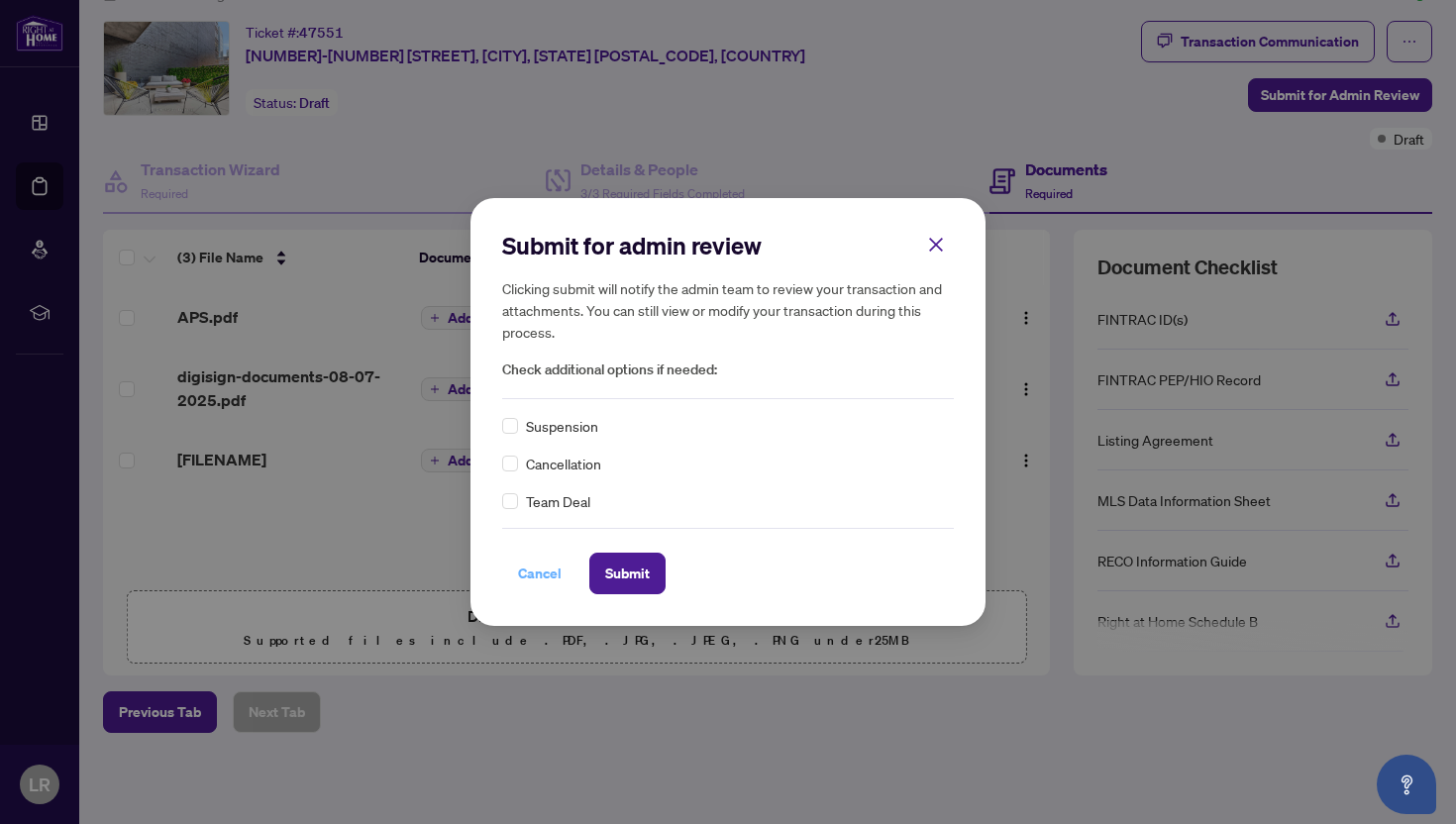 click on "Cancel" at bounding box center (540, 573) 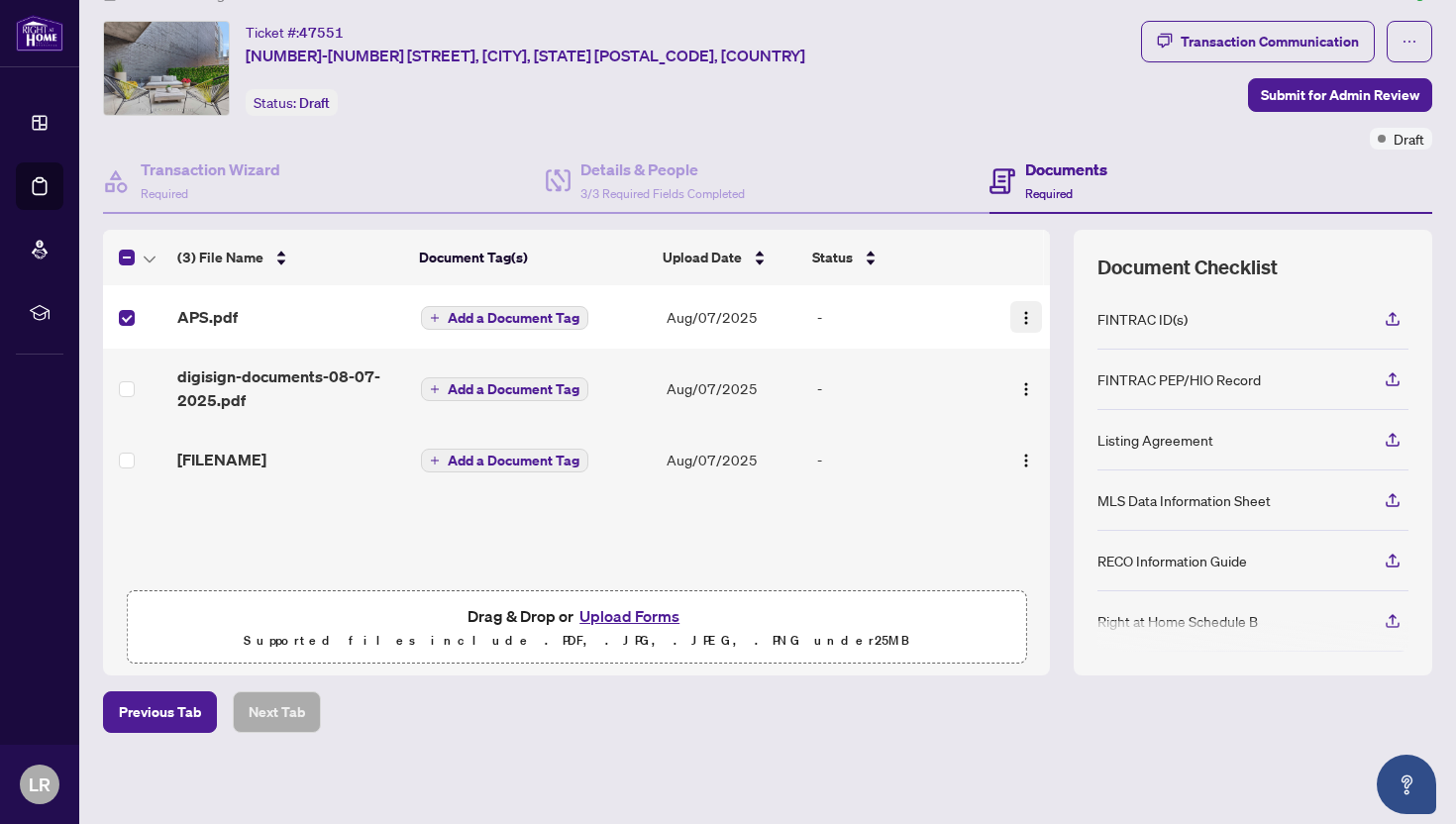 click at bounding box center (1026, 317) 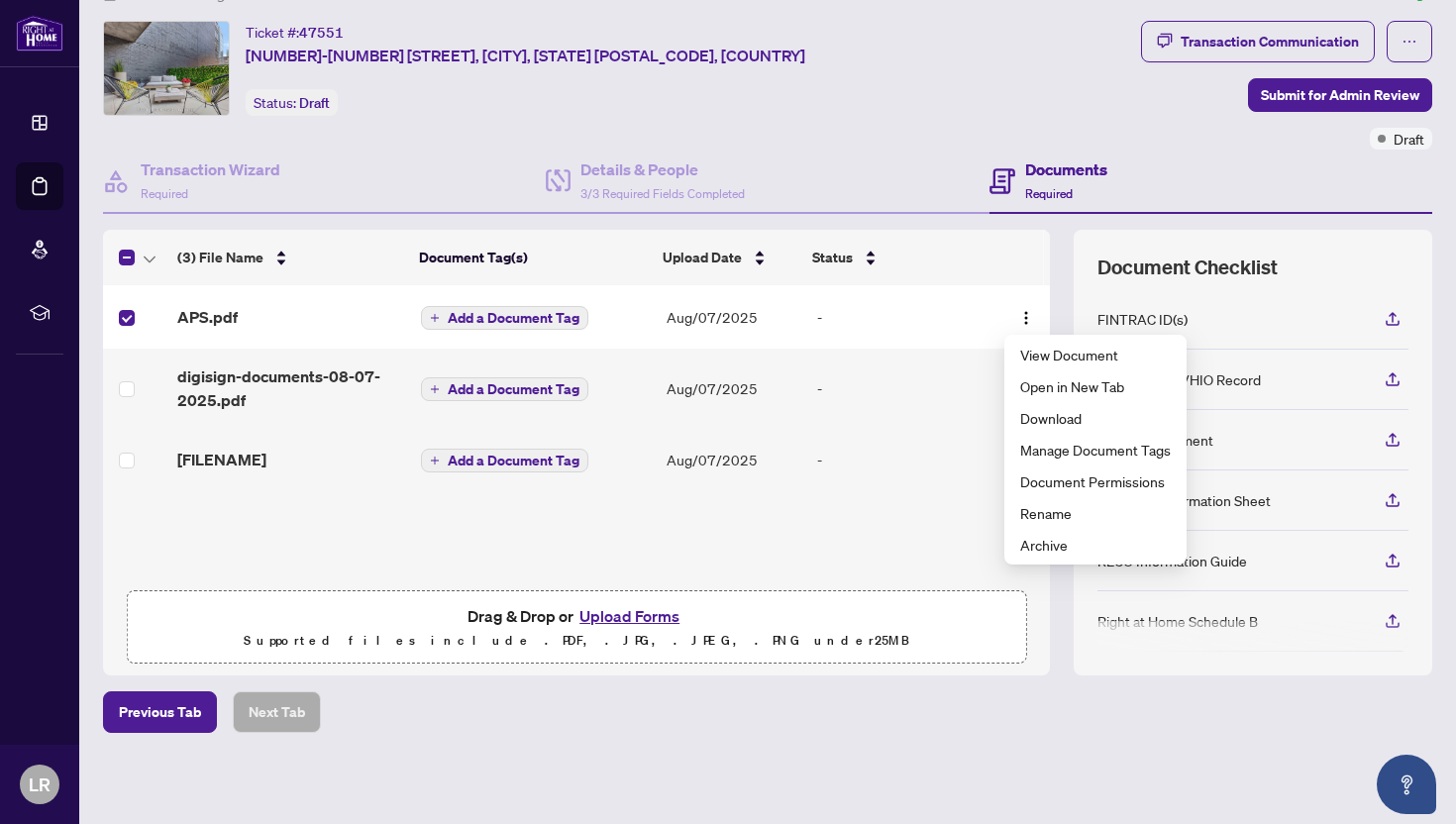click on "(3) File Name Document Tag(s) Upload Date Status             APS.pdf Add a Document Tag Aug/[DAY]/[YEAR] - digisign-documents-08-[DAY]-[YEAR].pdf Add a Document Tag Aug/[DAY]/[YEAR] - _Ontario__240_-_Amendment_to_Listing_Agreement___Authority_to_Offer_f.pdf Add a Document Tag Aug/[DAY]/[YEAR] - Drag & Drop or Upload Forms Supported files include   .PDF, .JPG, .JPEG, .PNG   under  25 MB" at bounding box center (576, 453) 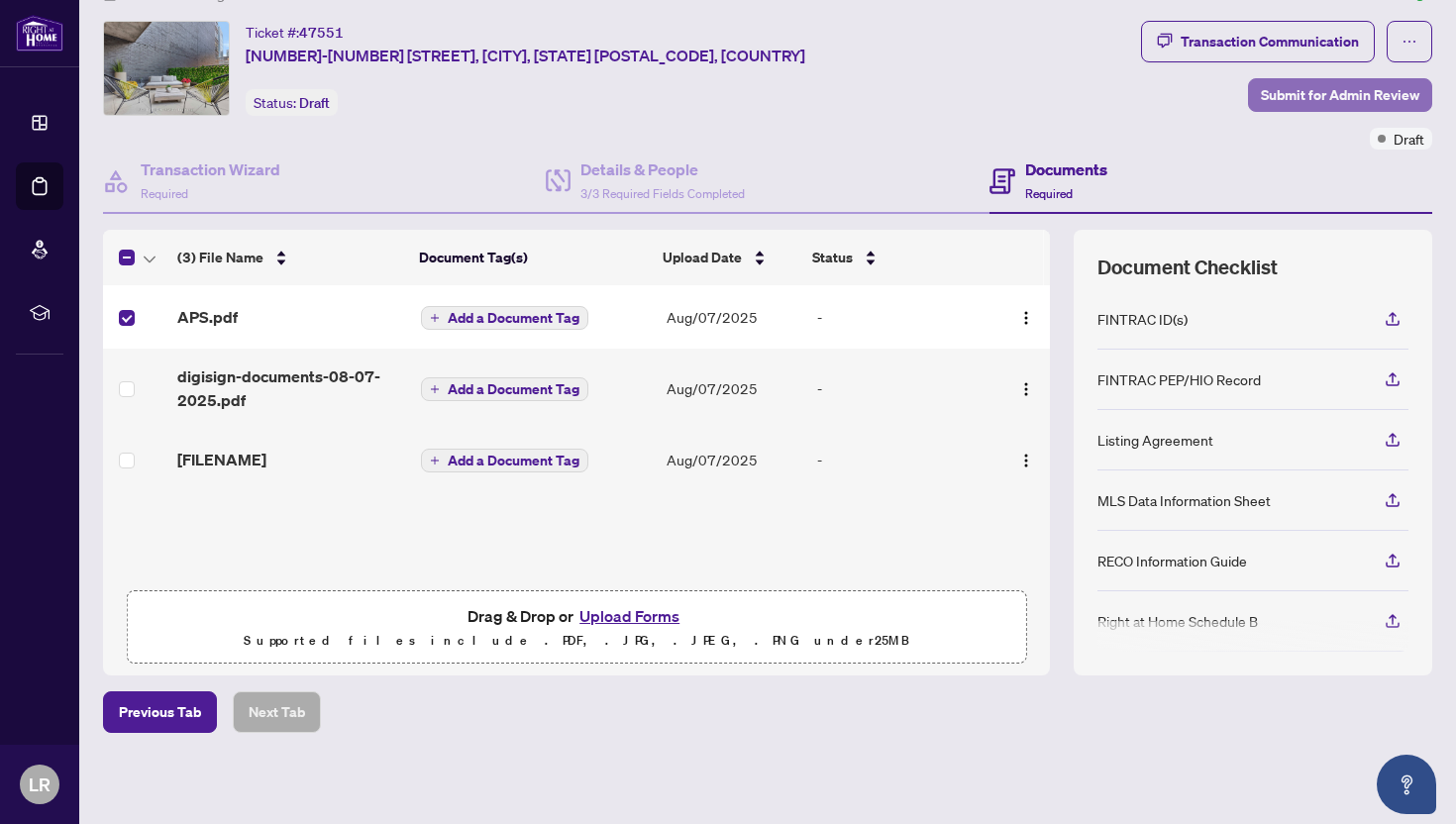 click on "Submit for Admin Review" at bounding box center [1340, 95] 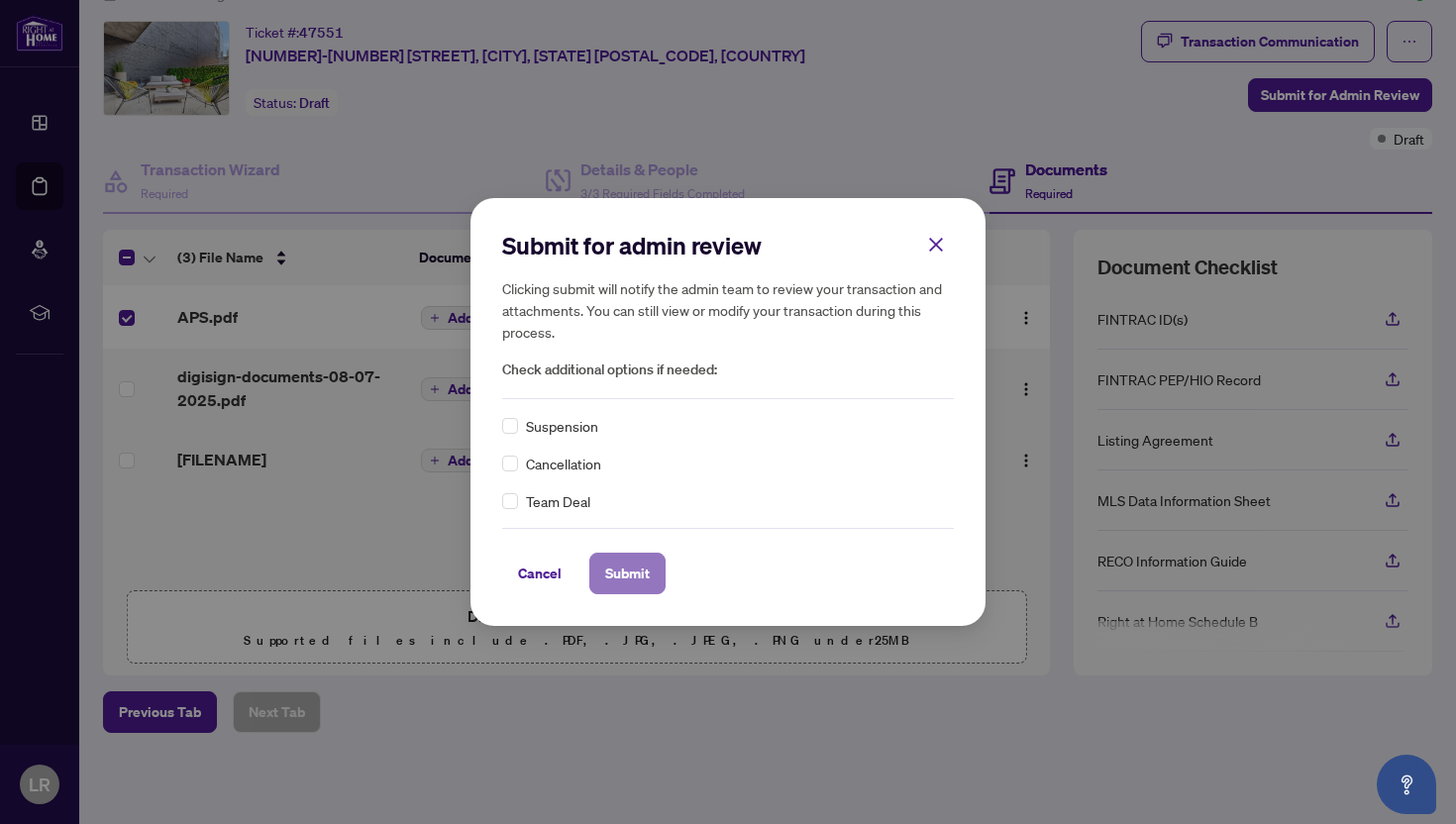 click on "Submit" at bounding box center [627, 573] 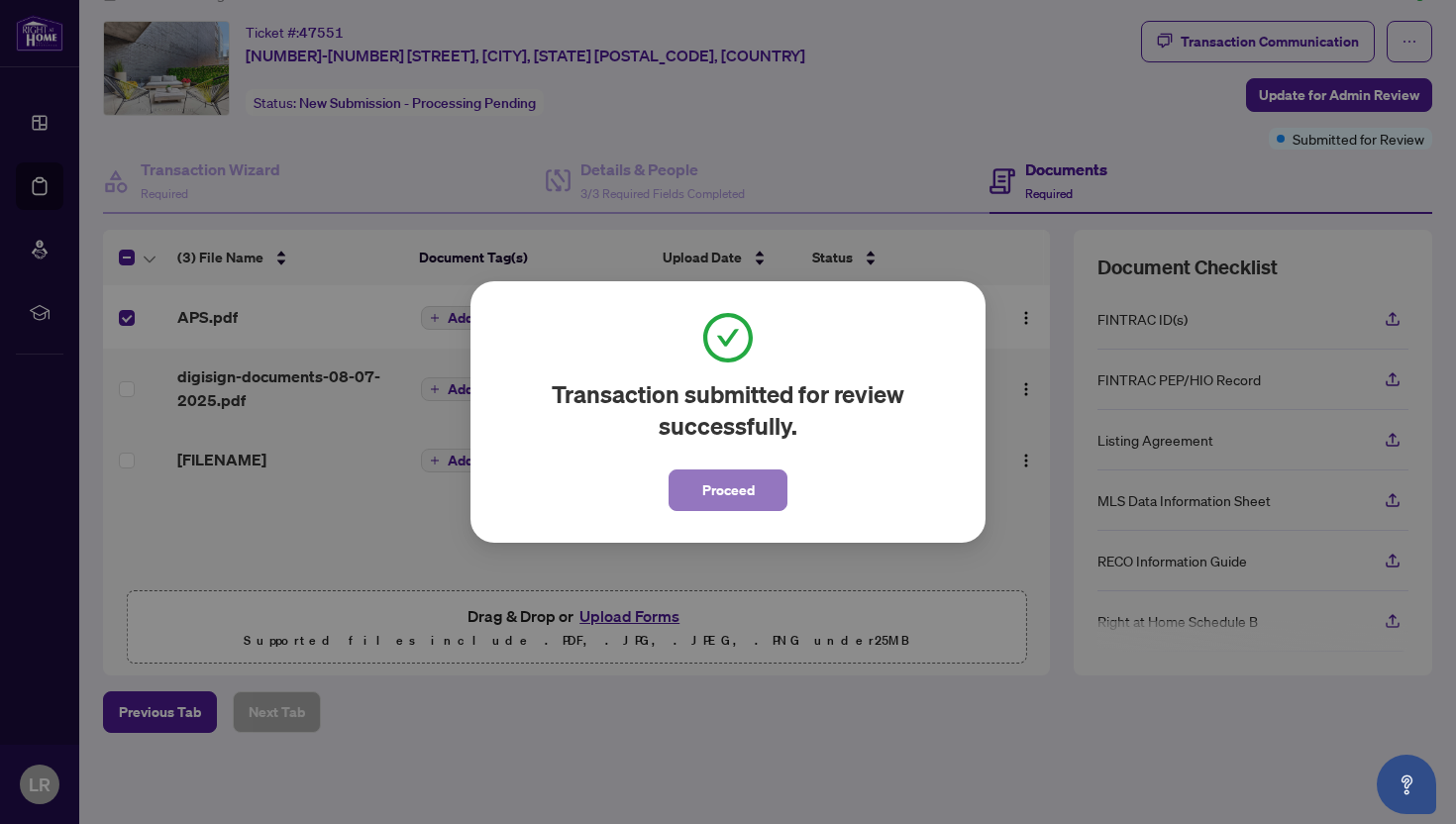 click on "Proceed" at bounding box center (728, 490) 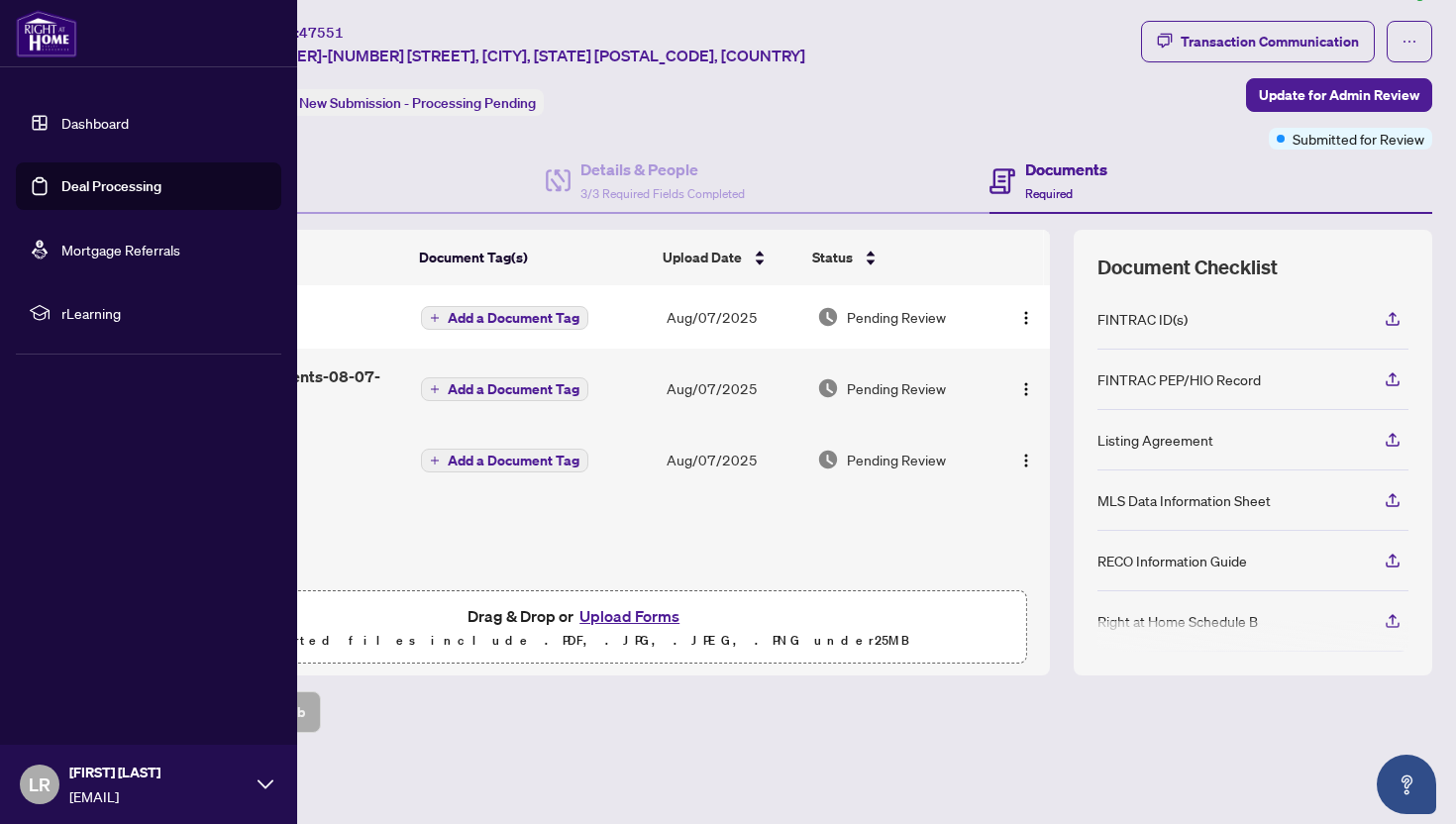 click on "Deal Processing" at bounding box center (111, 186) 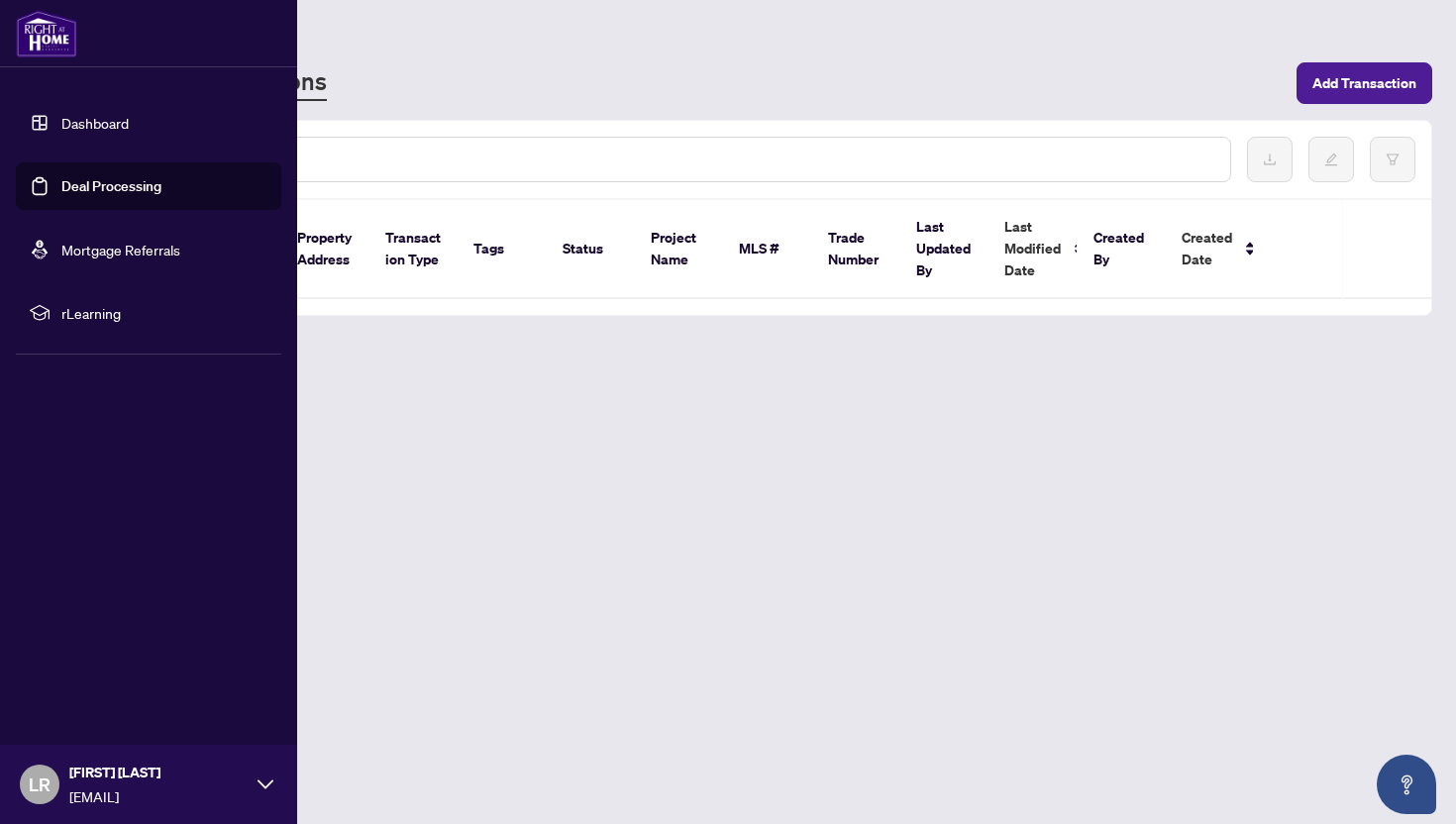 scroll, scrollTop: 0, scrollLeft: 0, axis: both 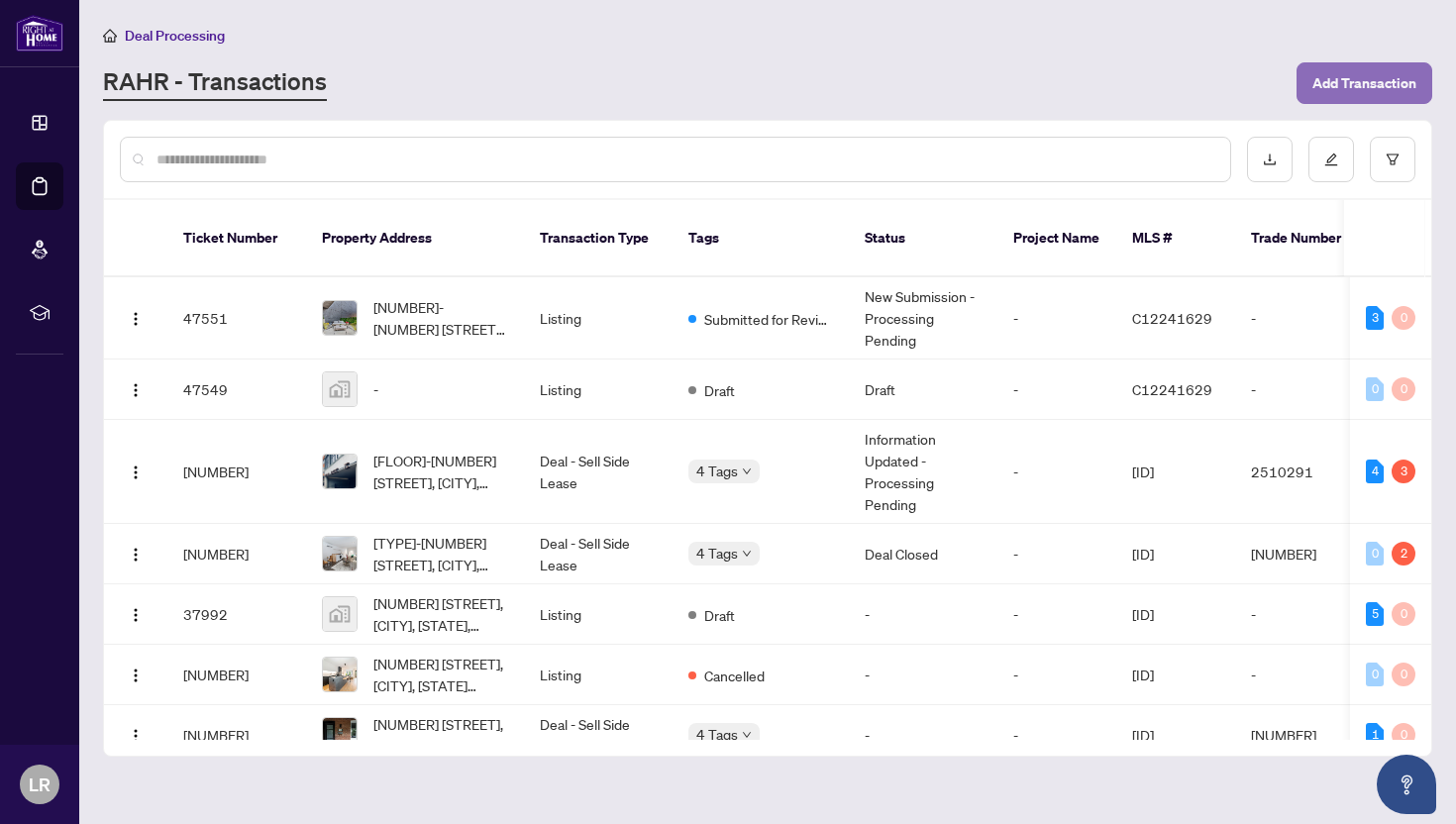 click on "Add Transaction" at bounding box center [1364, 83] 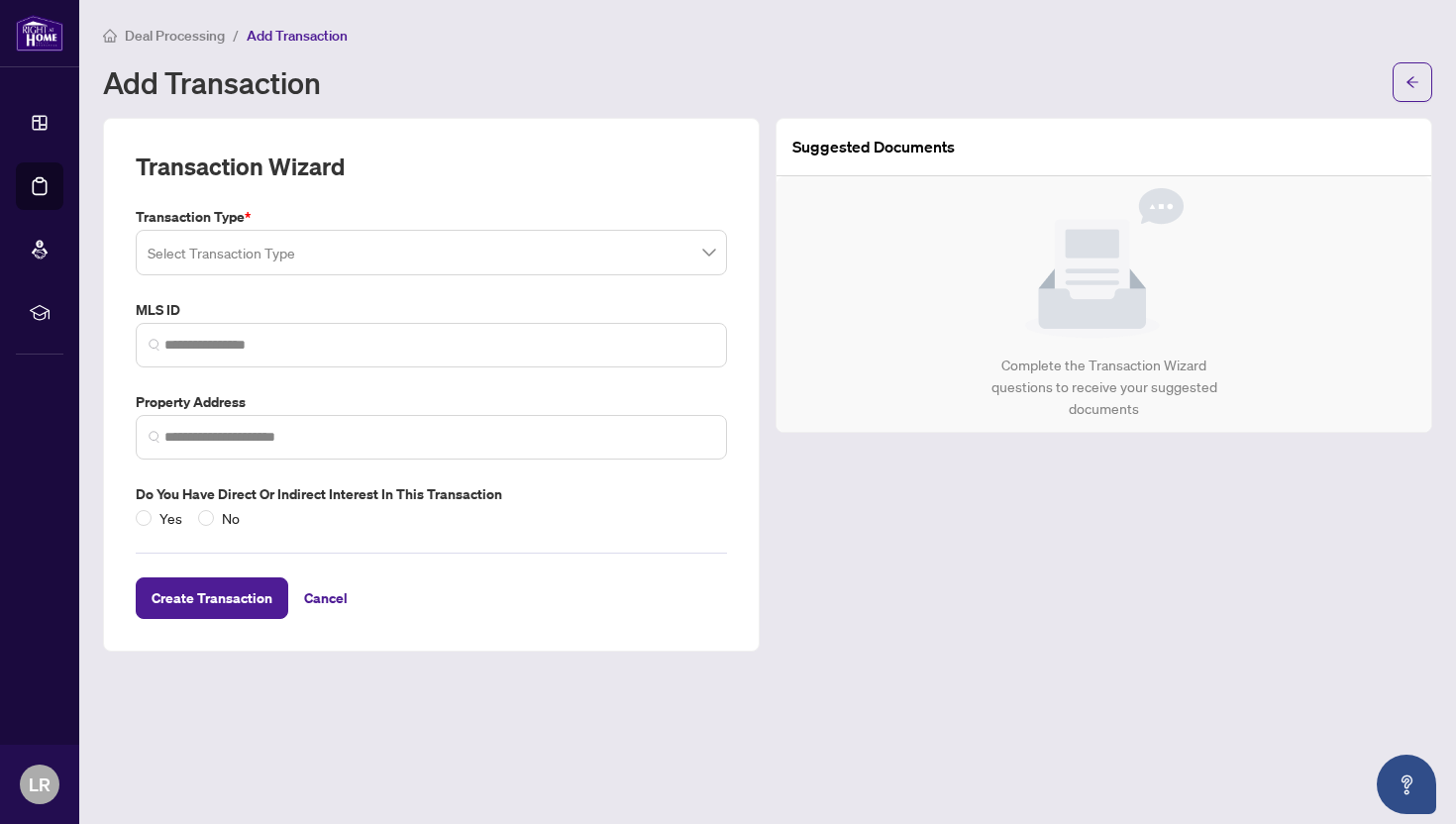 click at bounding box center [431, 253] 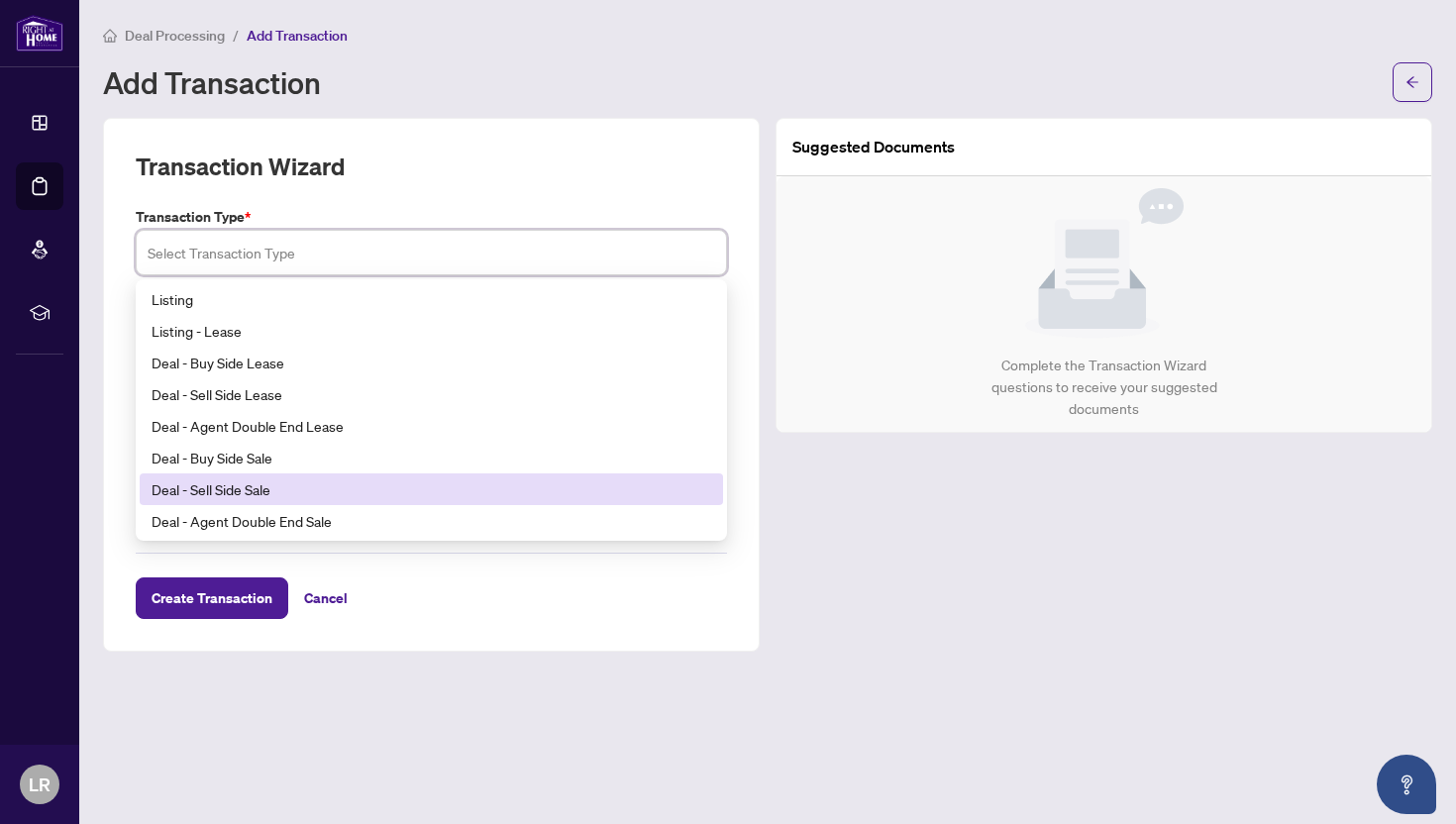 click on "Deal - Sell Side Sale" at bounding box center [431, 489] 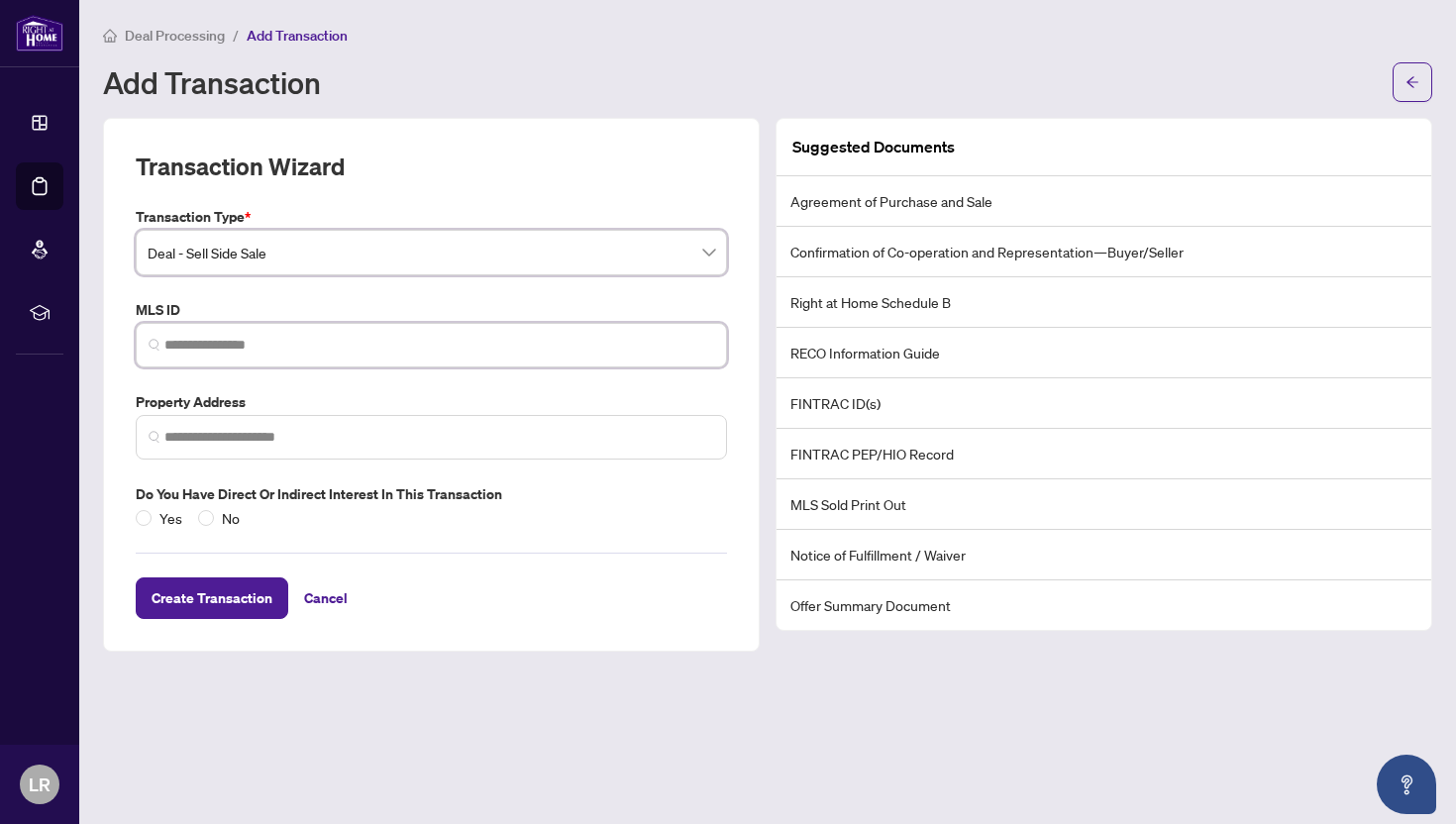 click at bounding box center (439, 345) 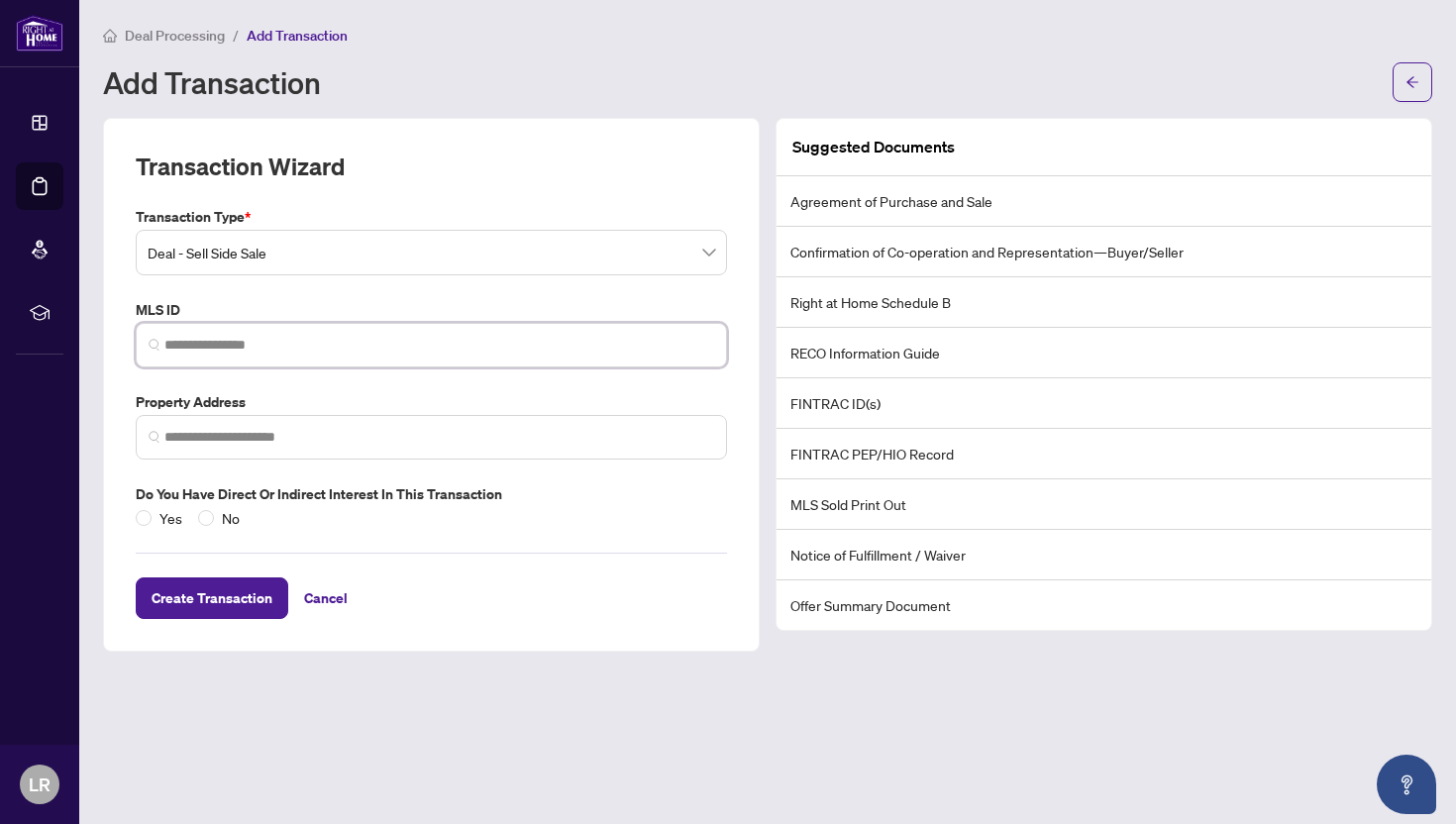 paste on "**********" 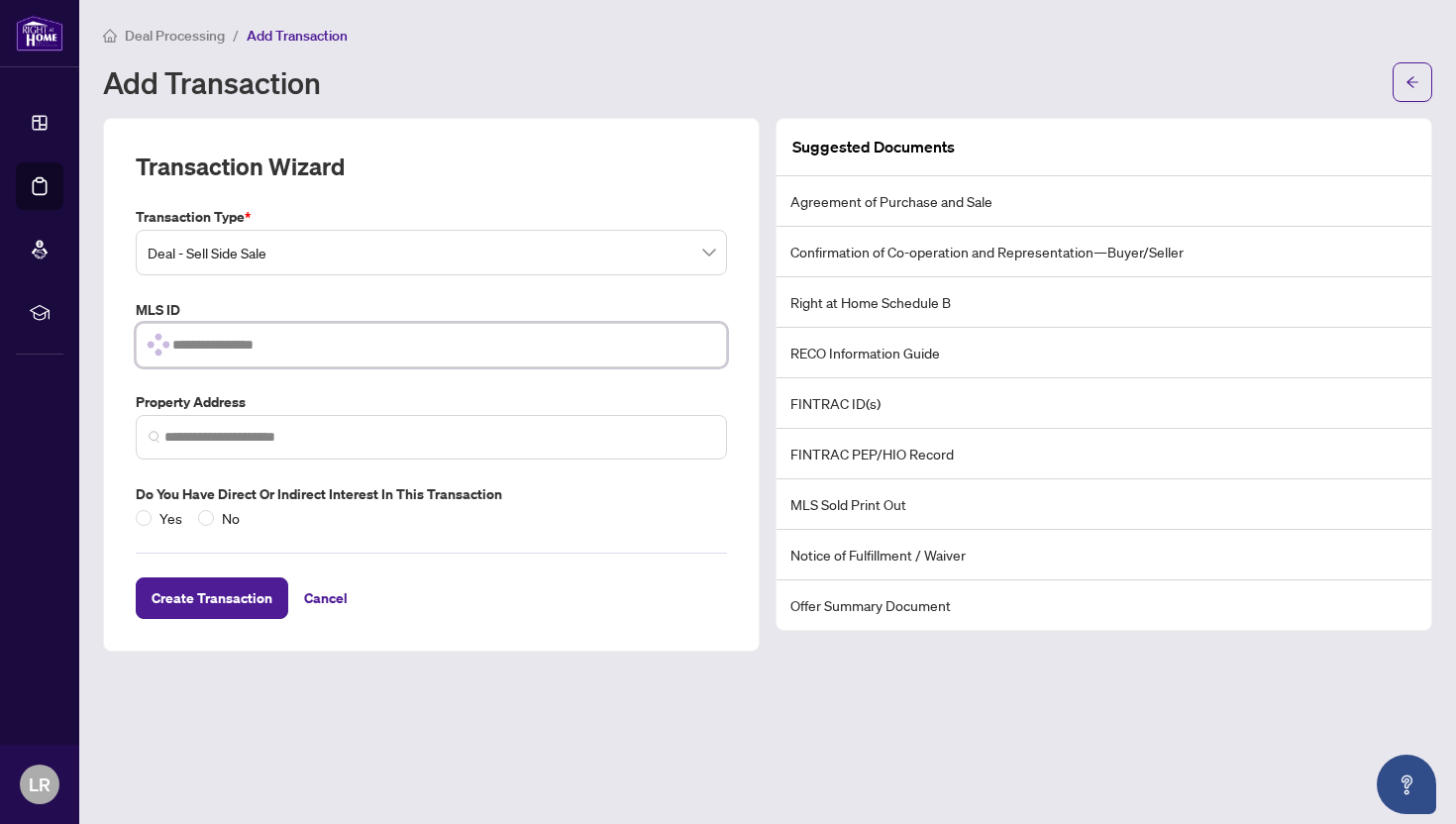 scroll, scrollTop: 0, scrollLeft: 0, axis: both 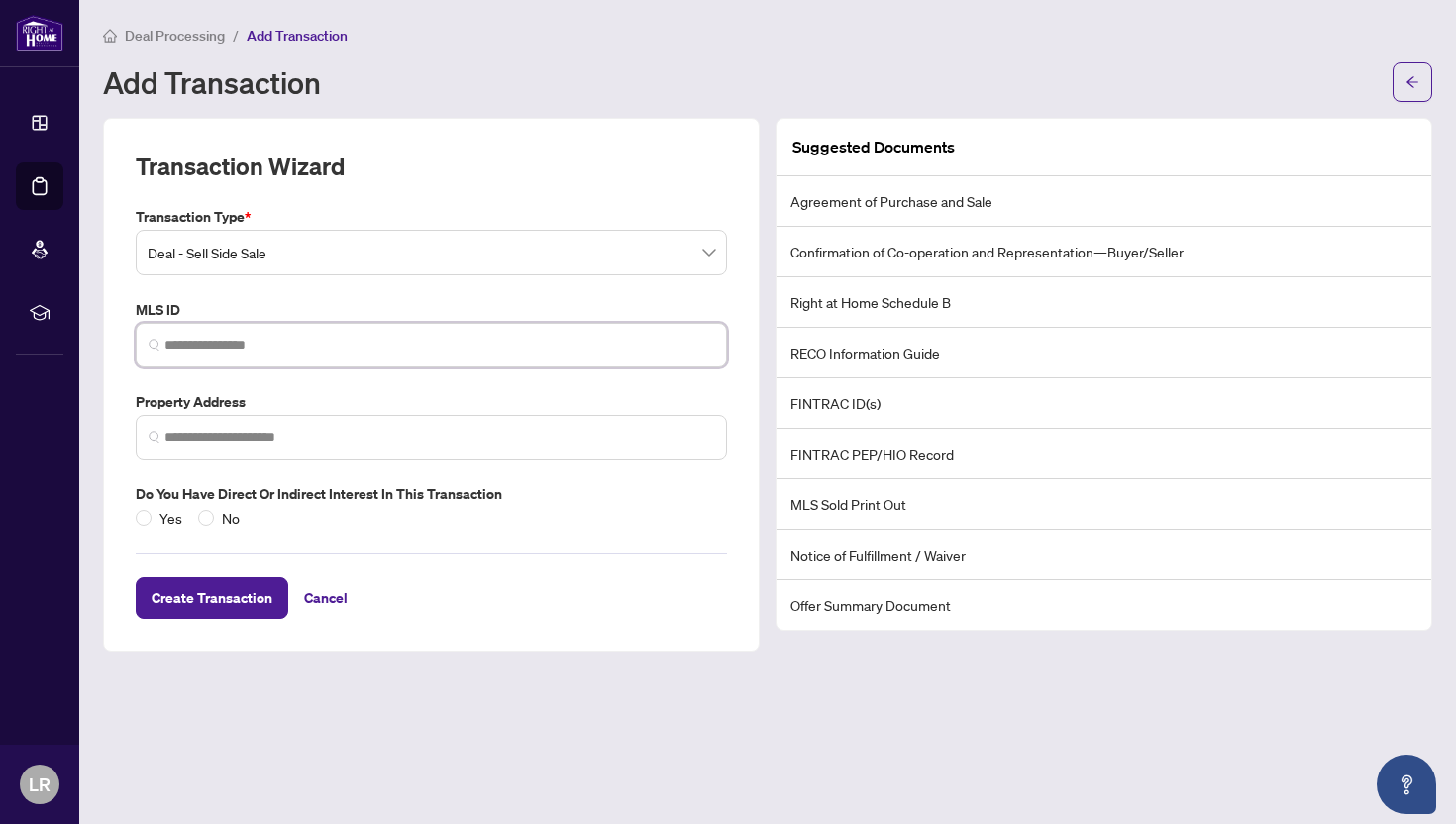 paste on "*********" 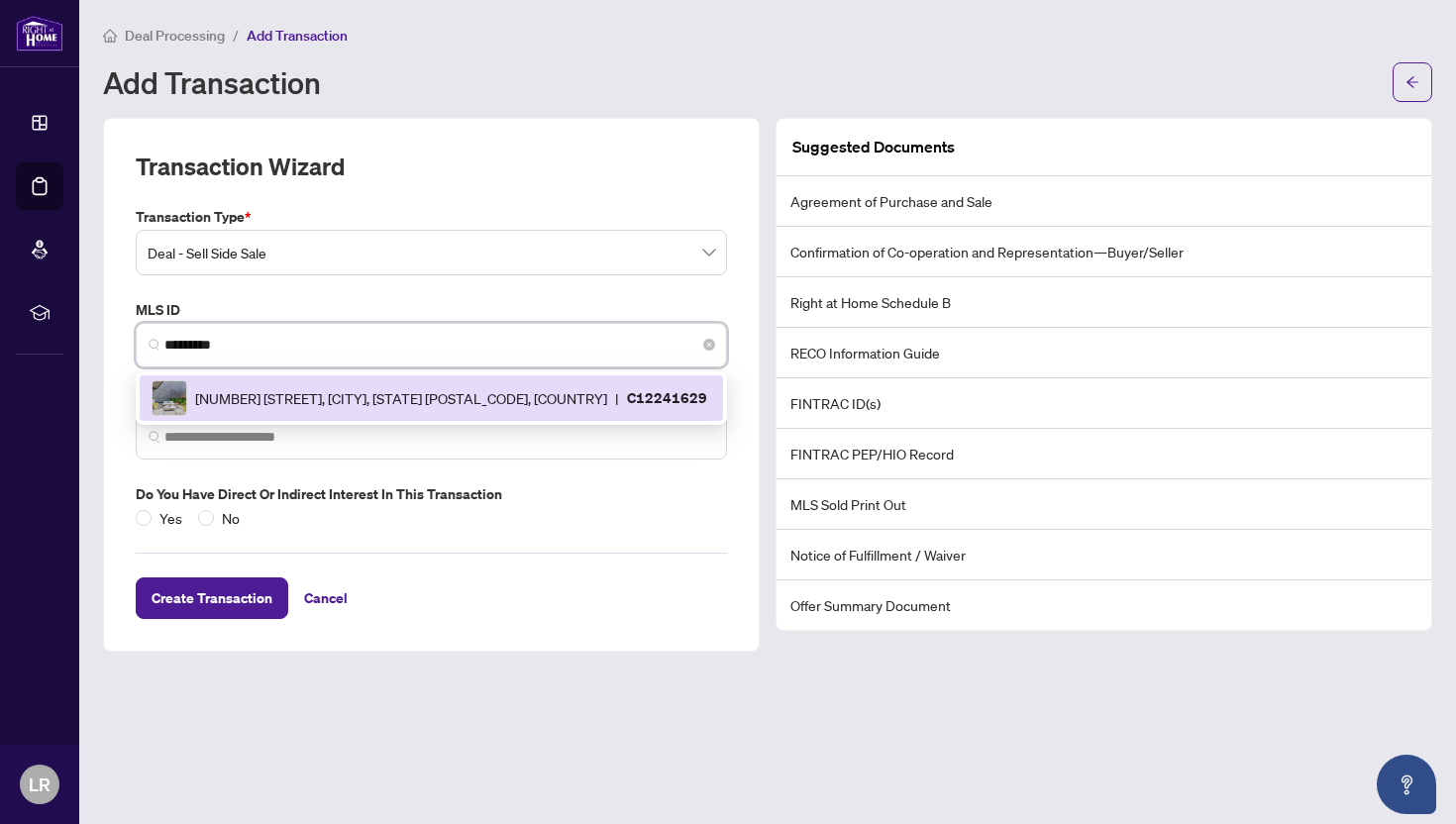 click on "[NUMBER] [STREET], [CITY], [STATE] [POSTAL_CODE], [COUNTRY]" at bounding box center [401, 398] 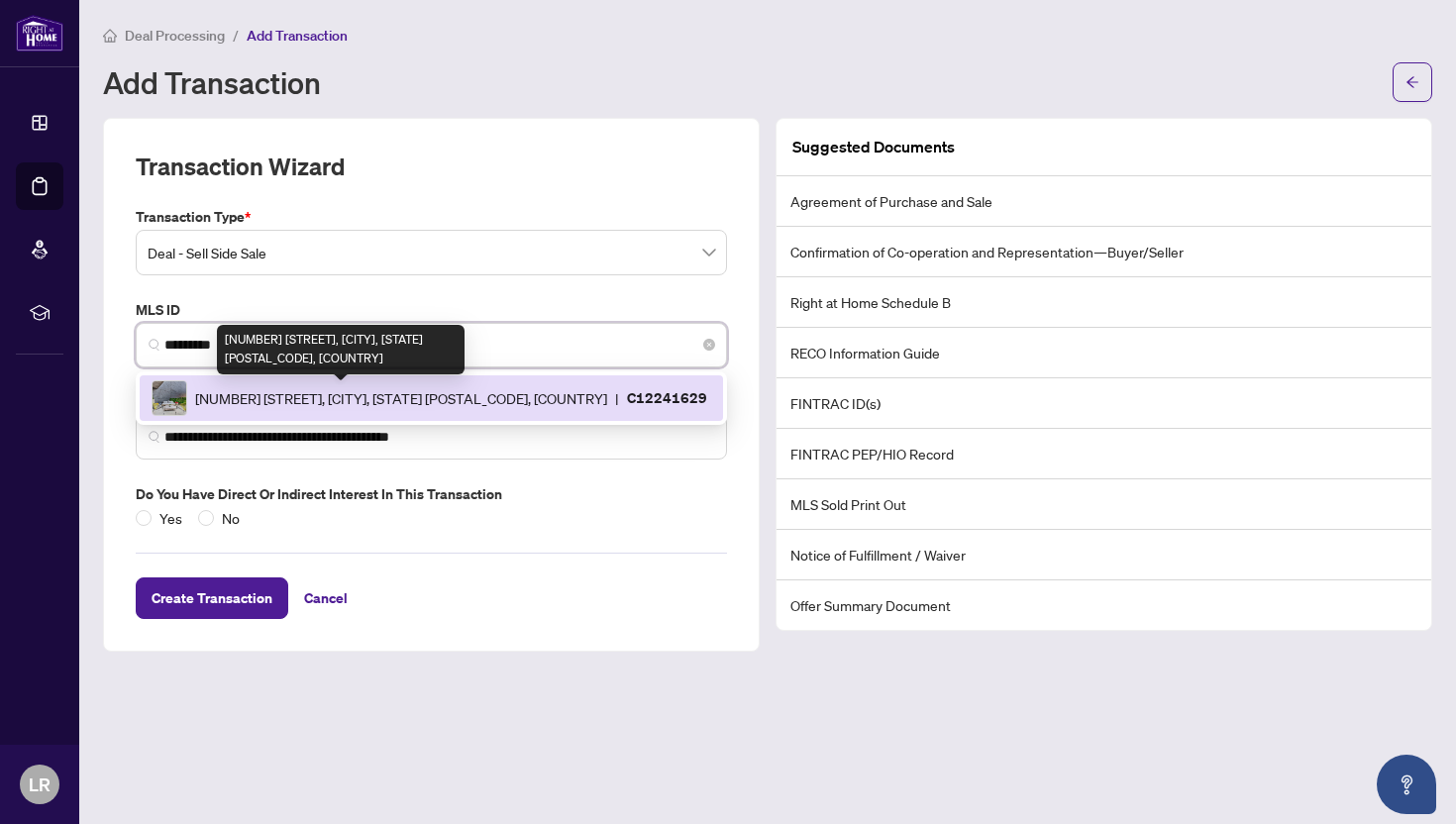 type on "**********" 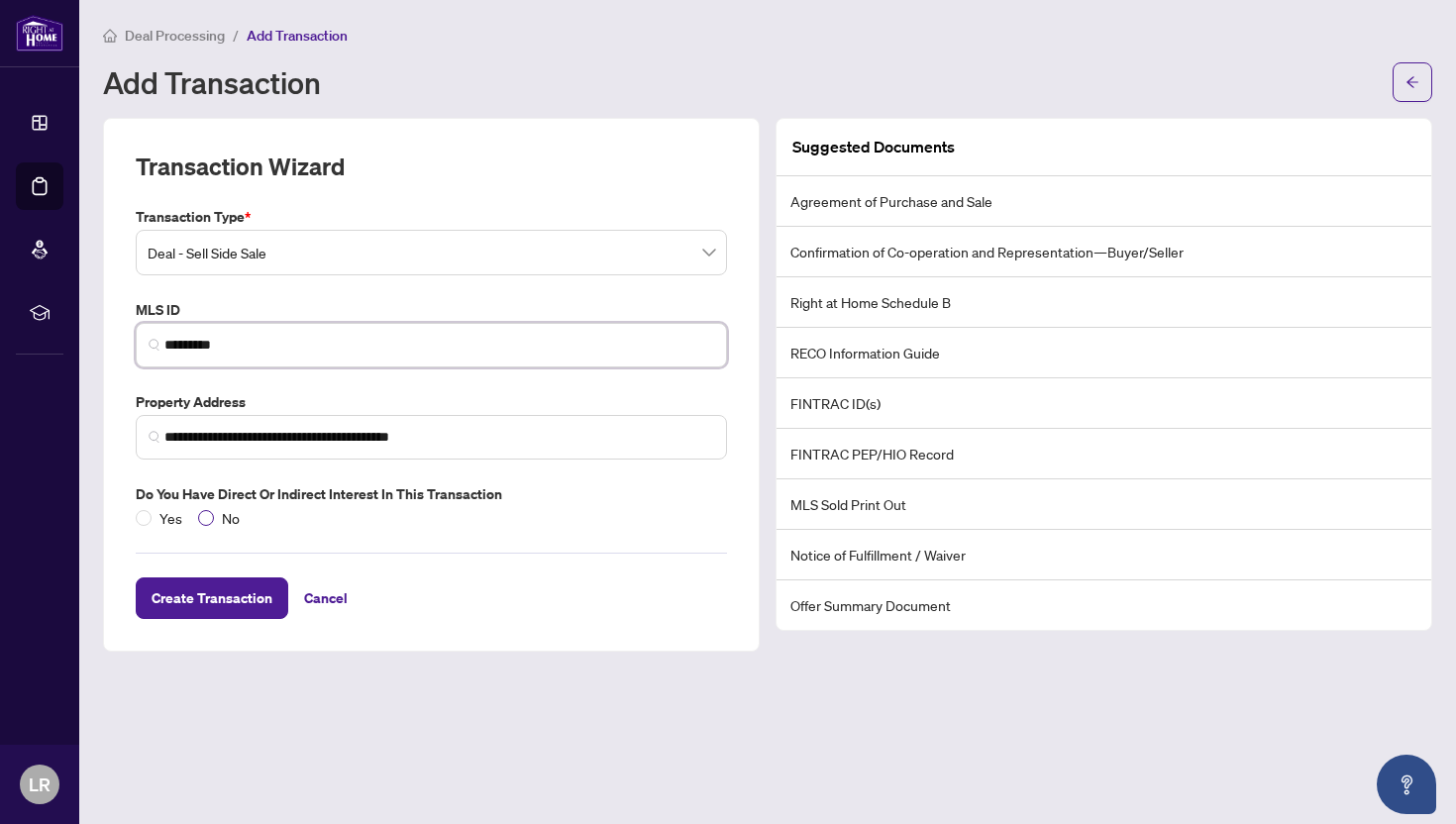 type on "*********" 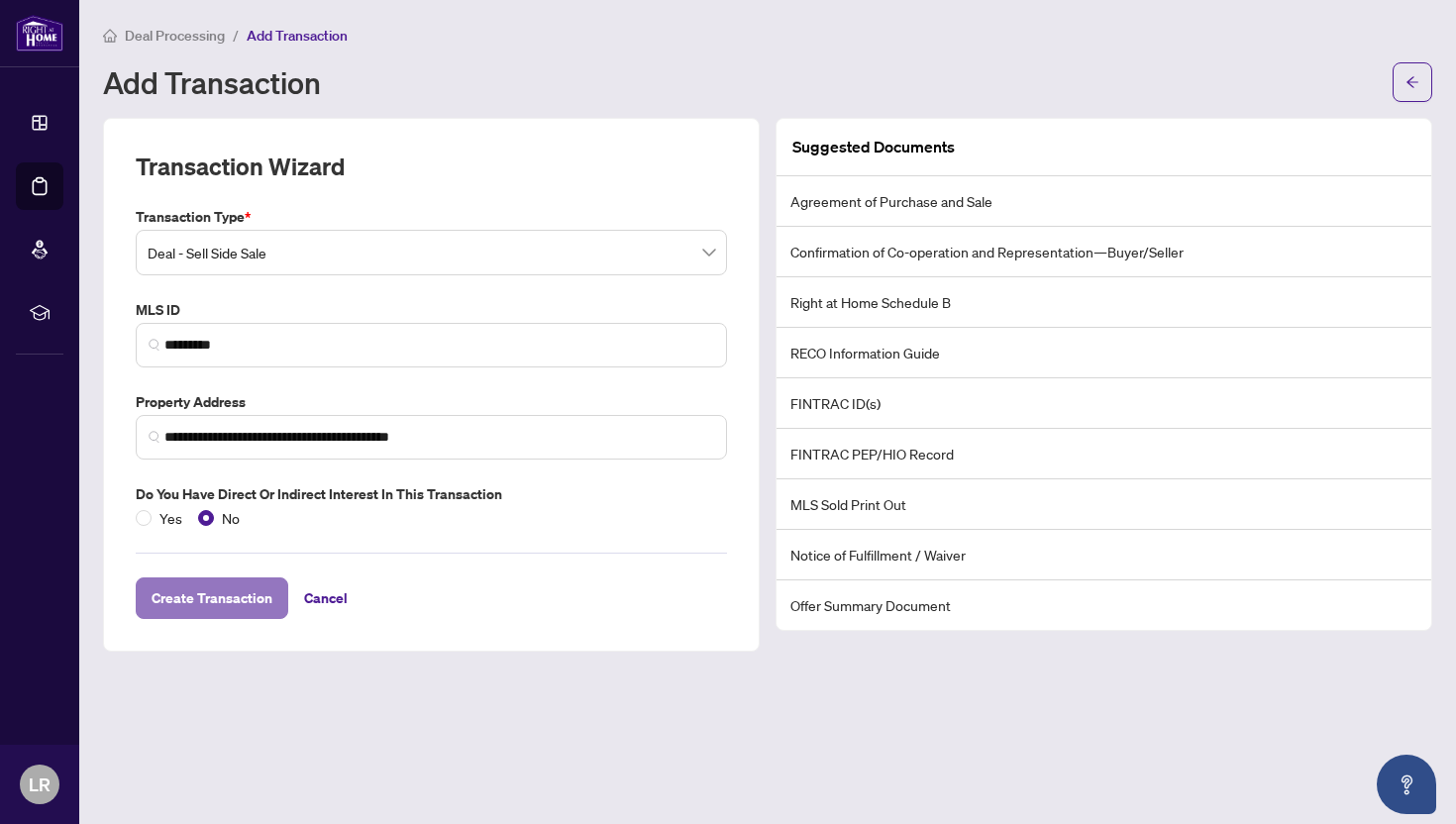 click on "Create Transaction" at bounding box center [212, 598] 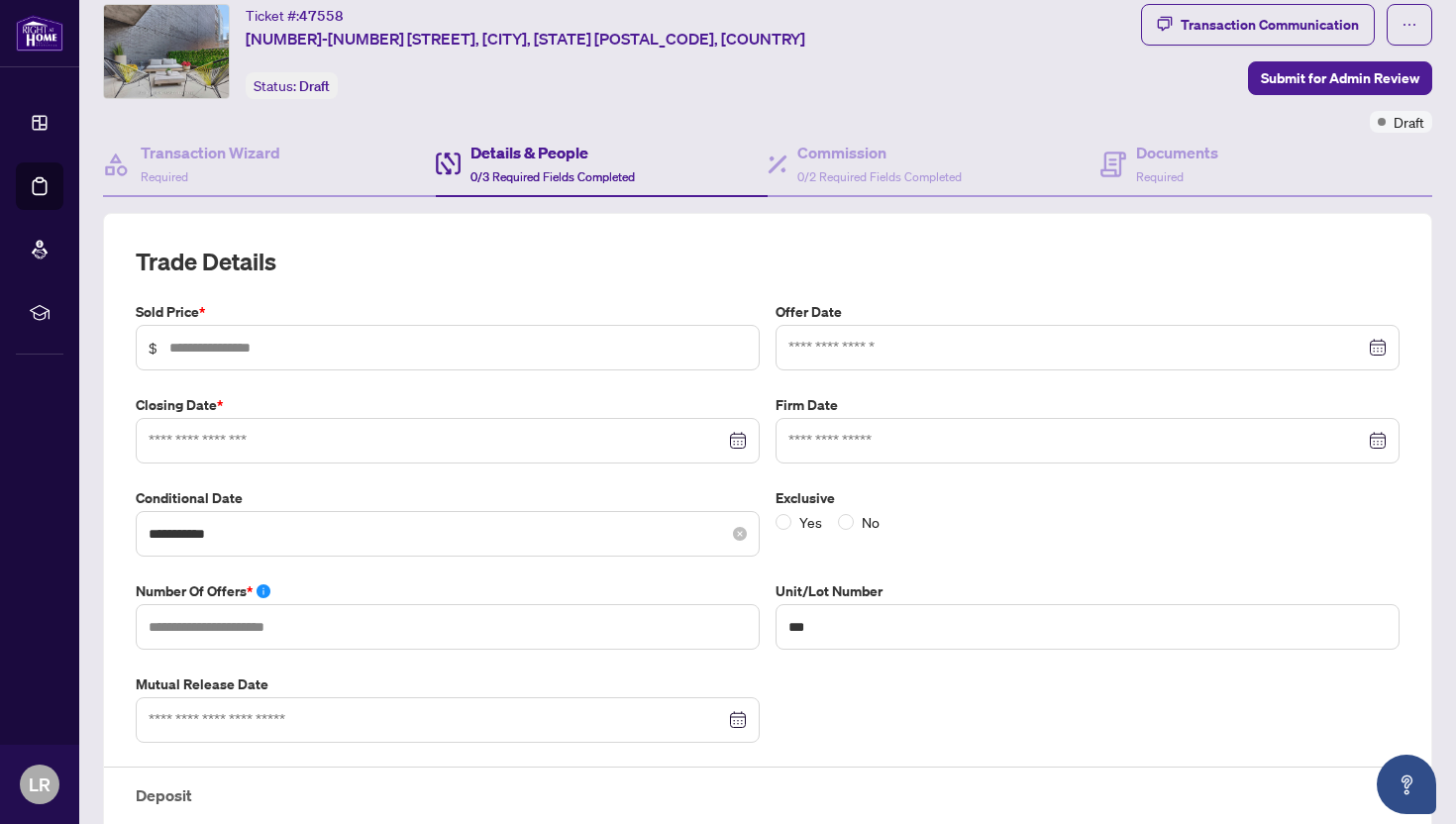 scroll, scrollTop: 182, scrollLeft: 0, axis: vertical 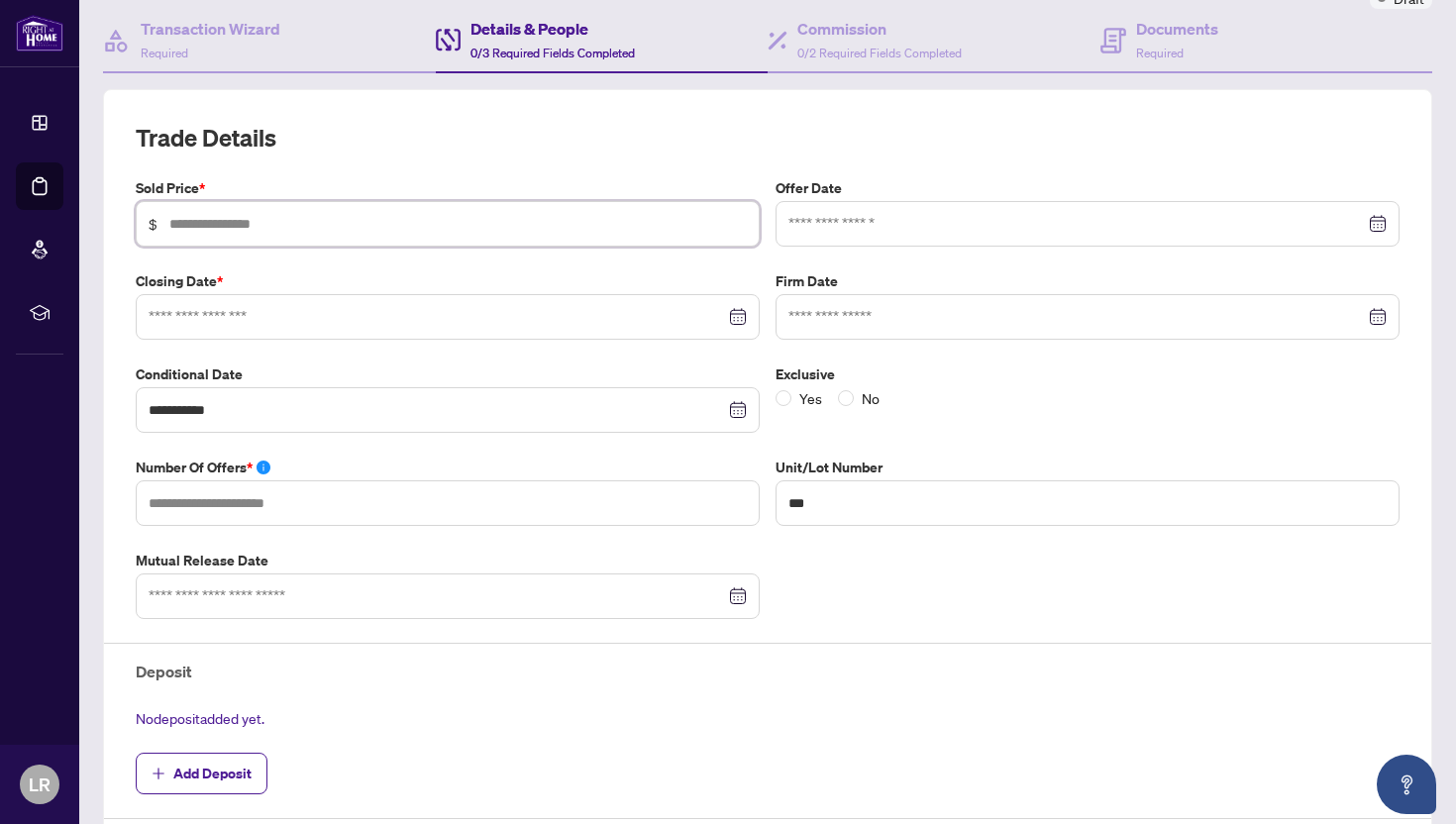 click at bounding box center [458, 224] 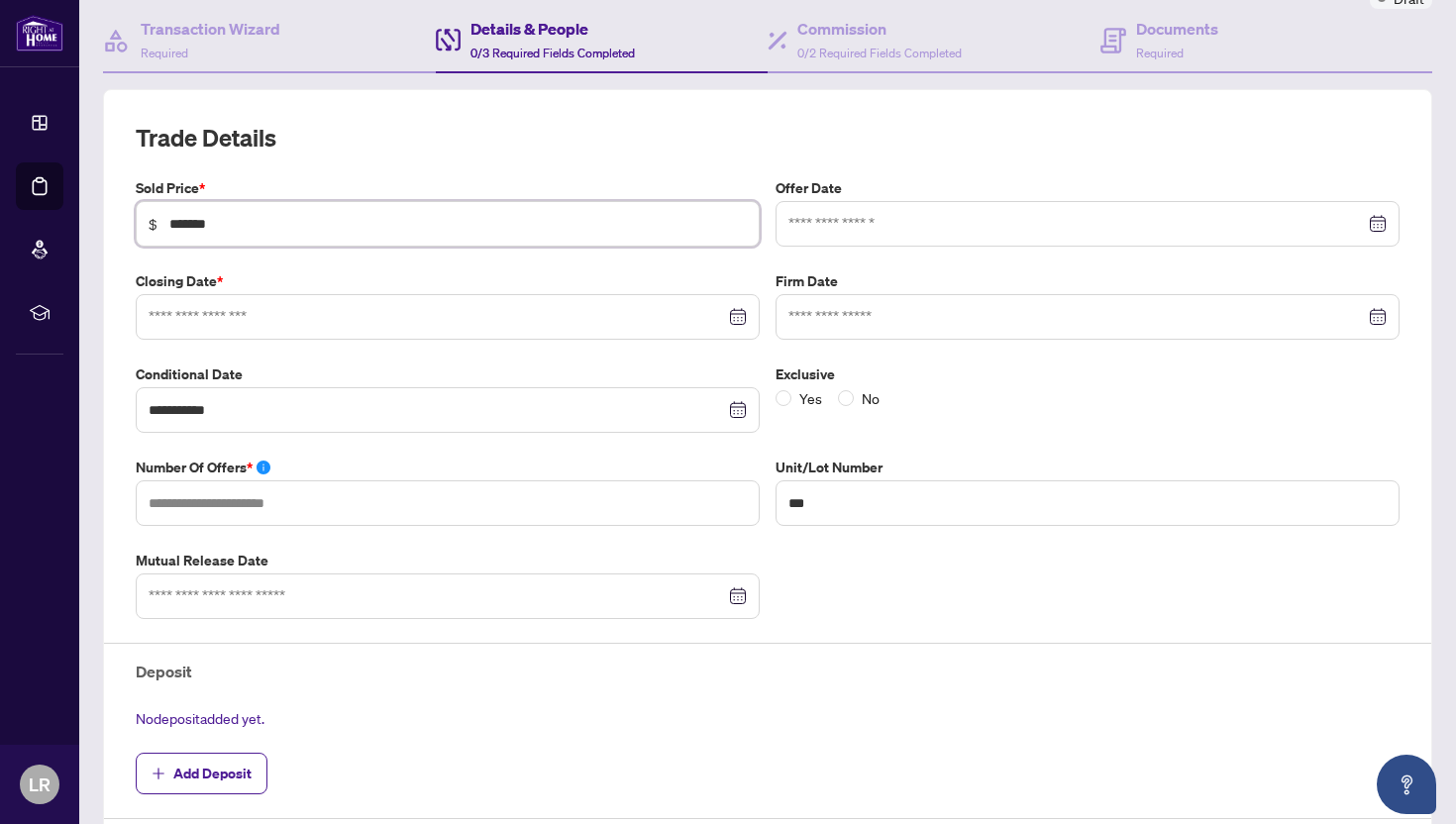 type on "*******" 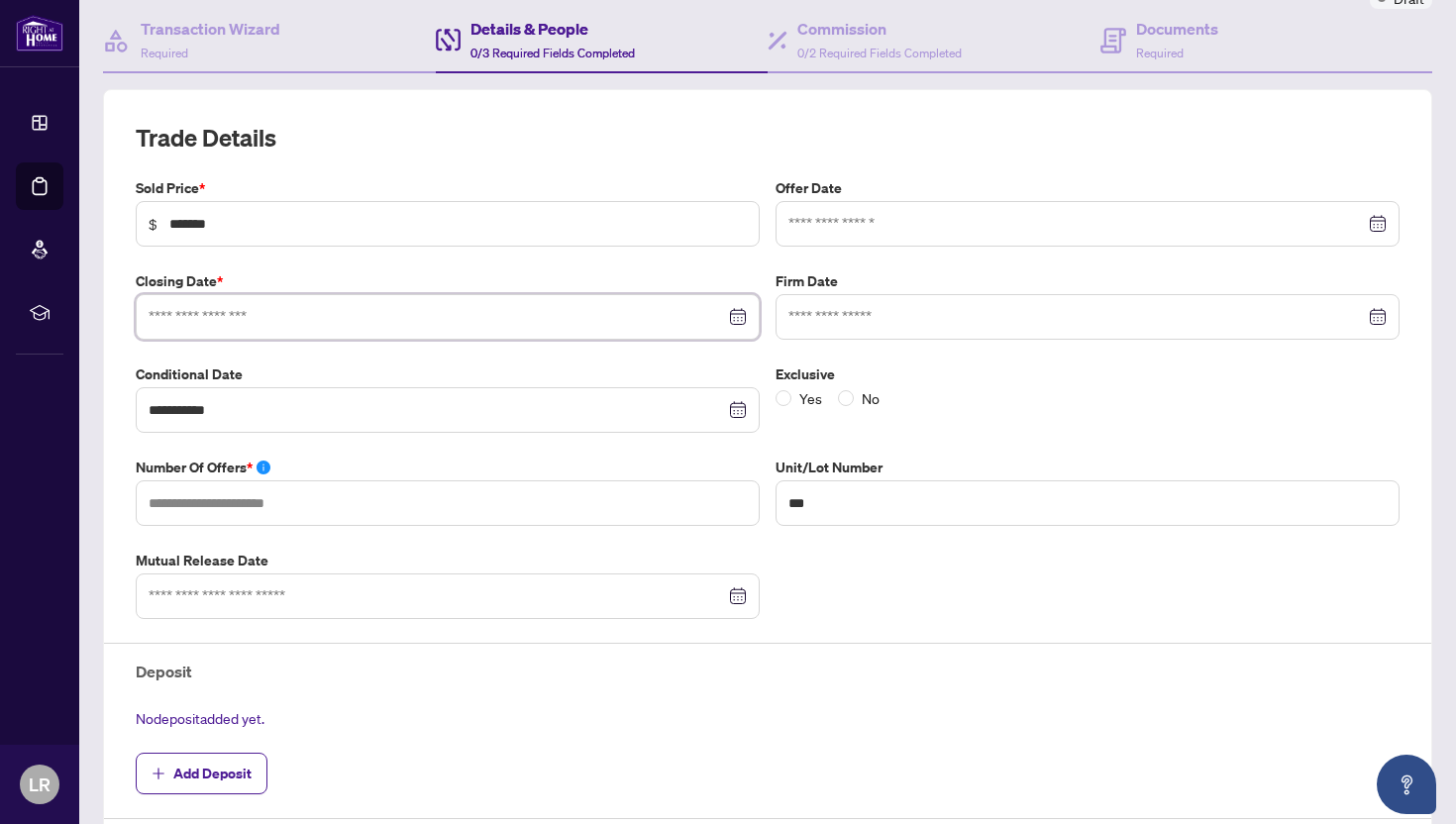 click at bounding box center (437, 317) 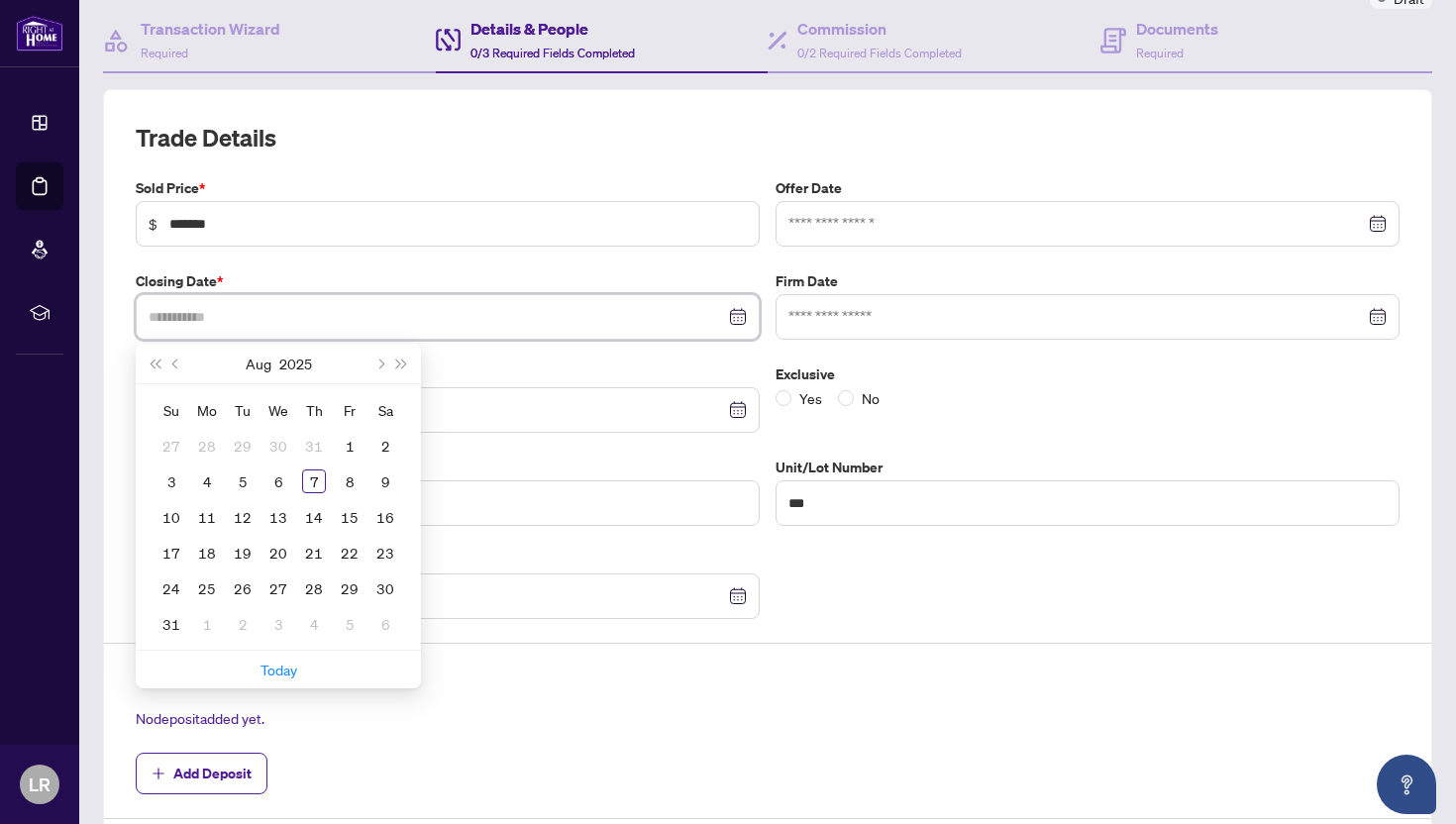 type on "**********" 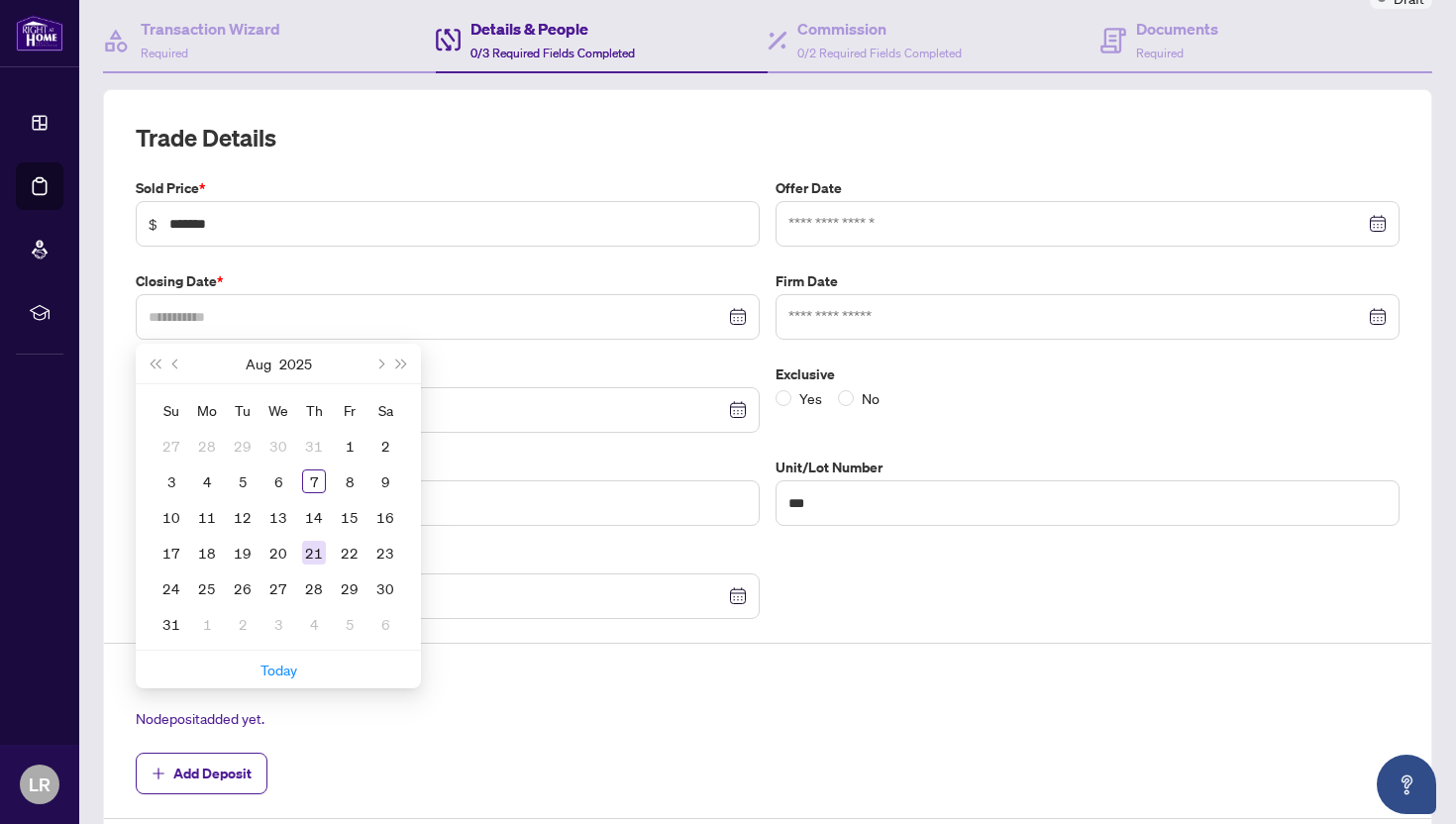 click on "21" at bounding box center (314, 553) 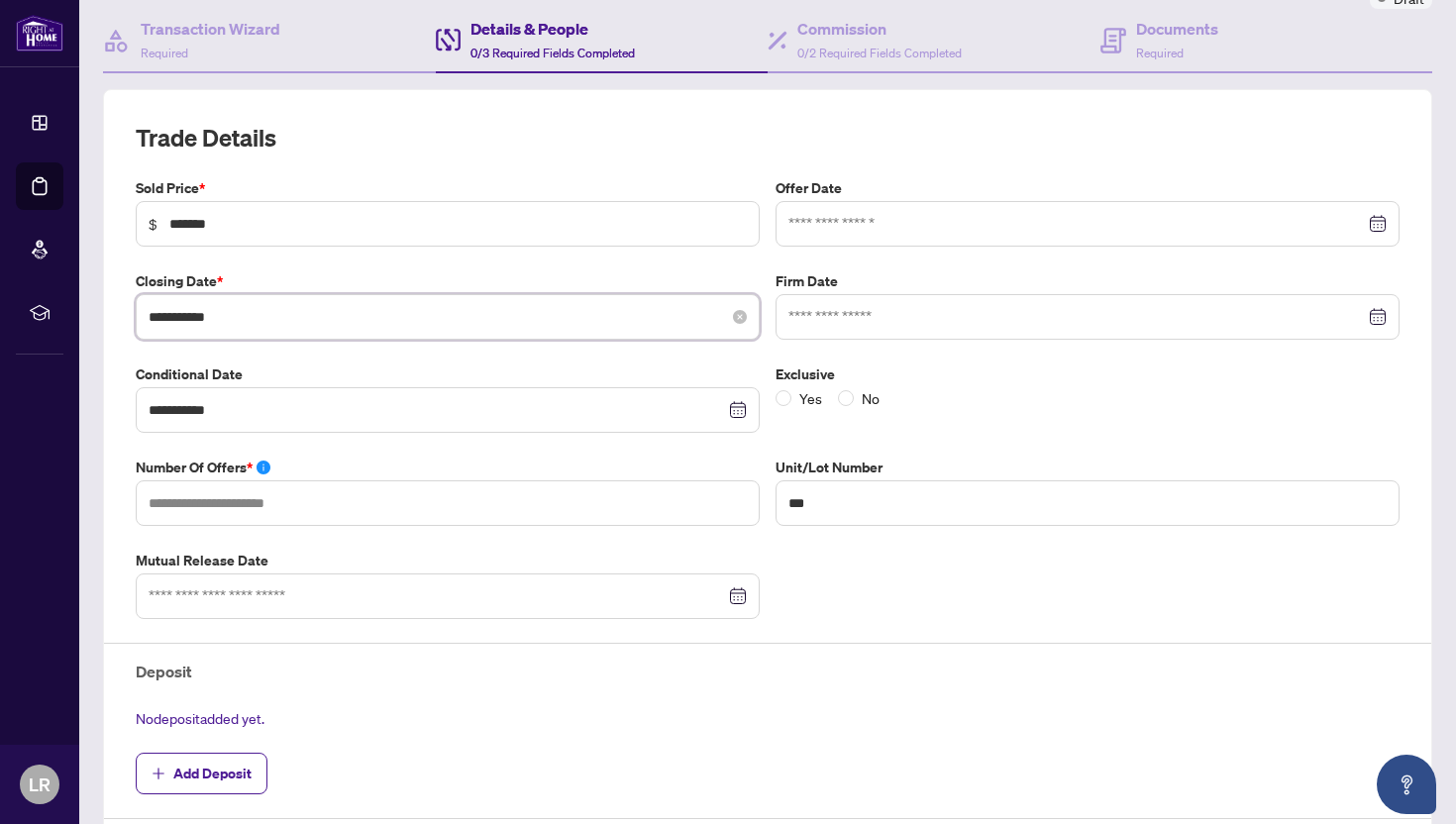 click on "**********" at bounding box center [437, 317] 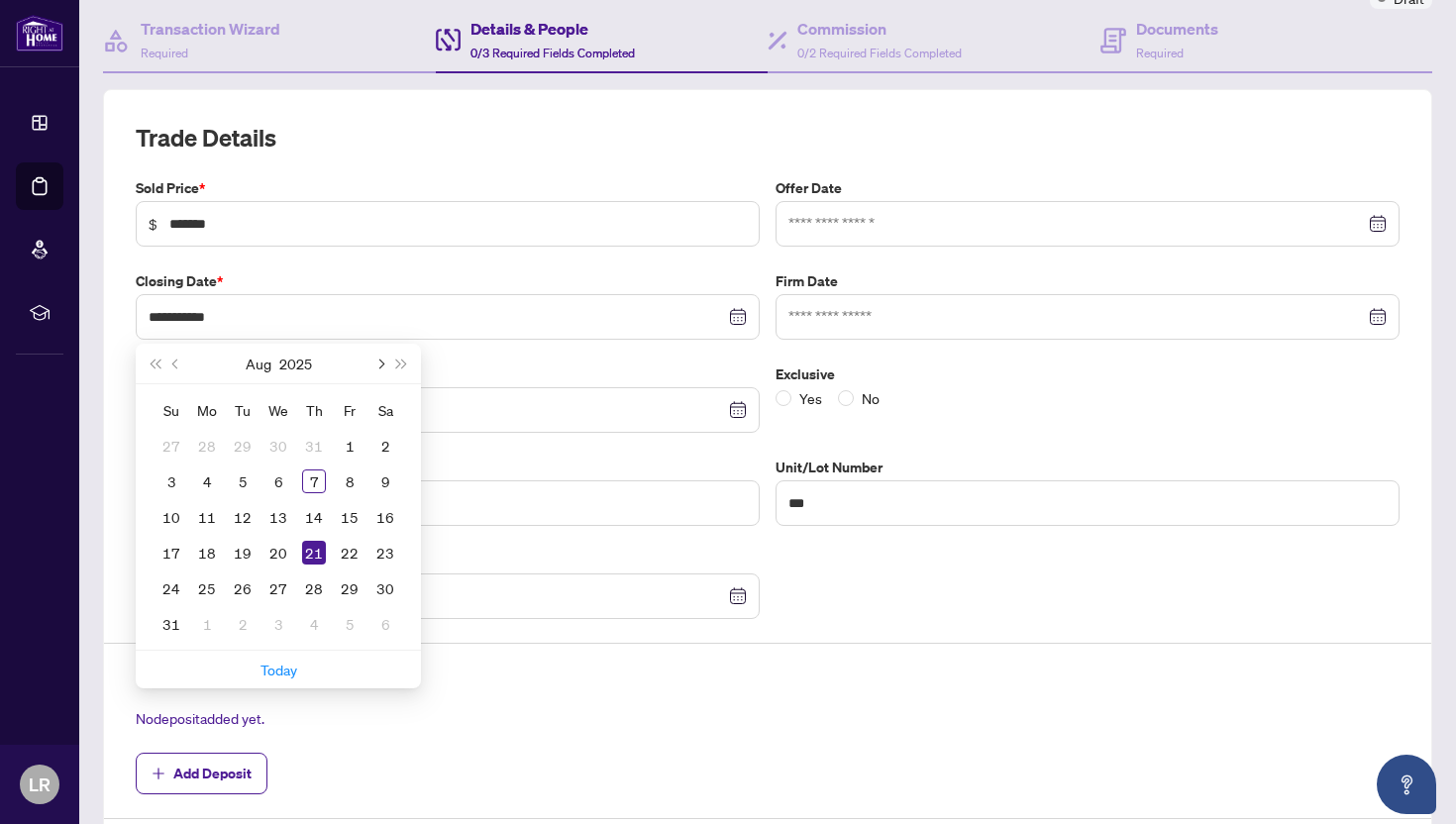 click at bounding box center [379, 363] 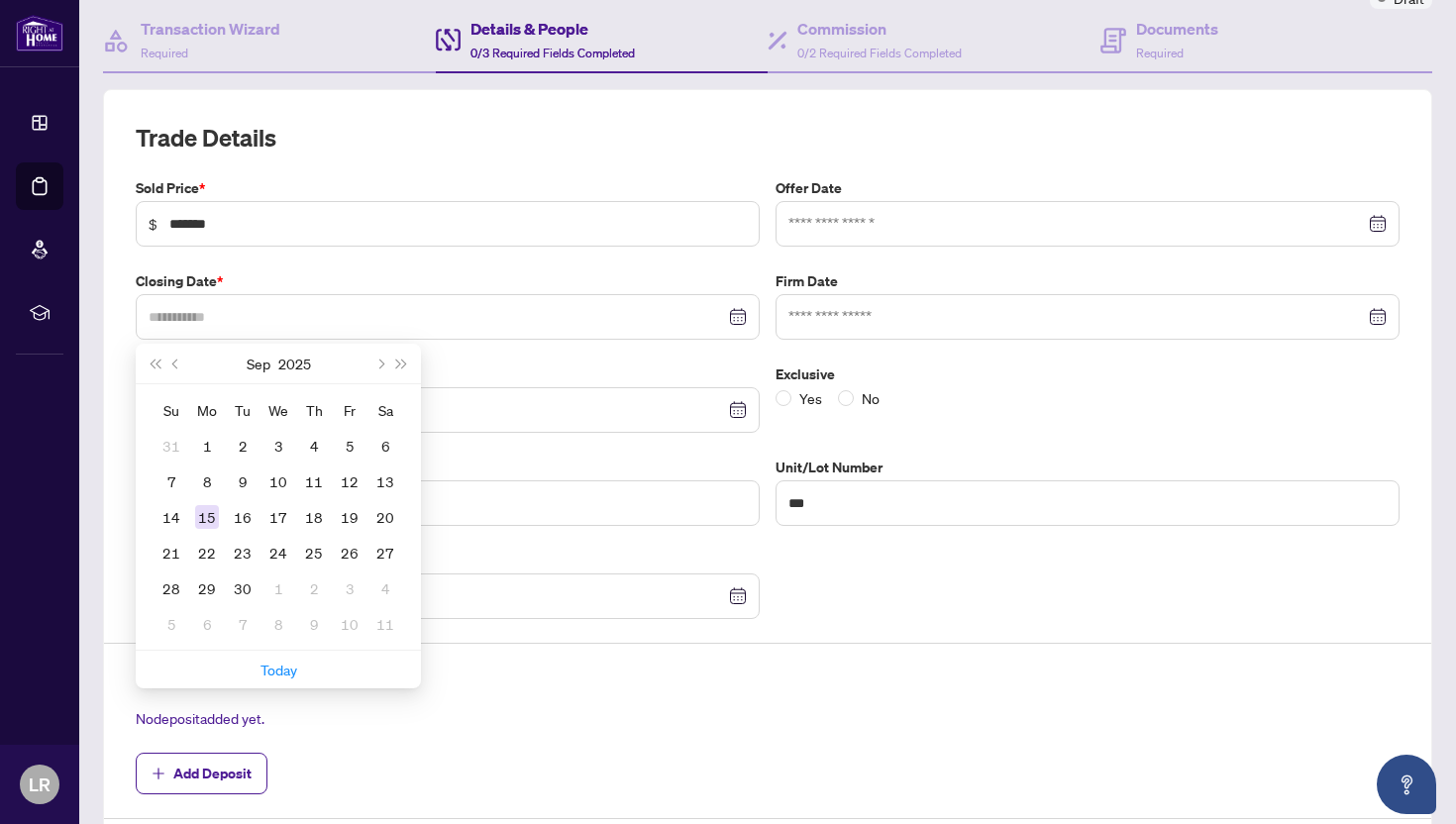 type on "**********" 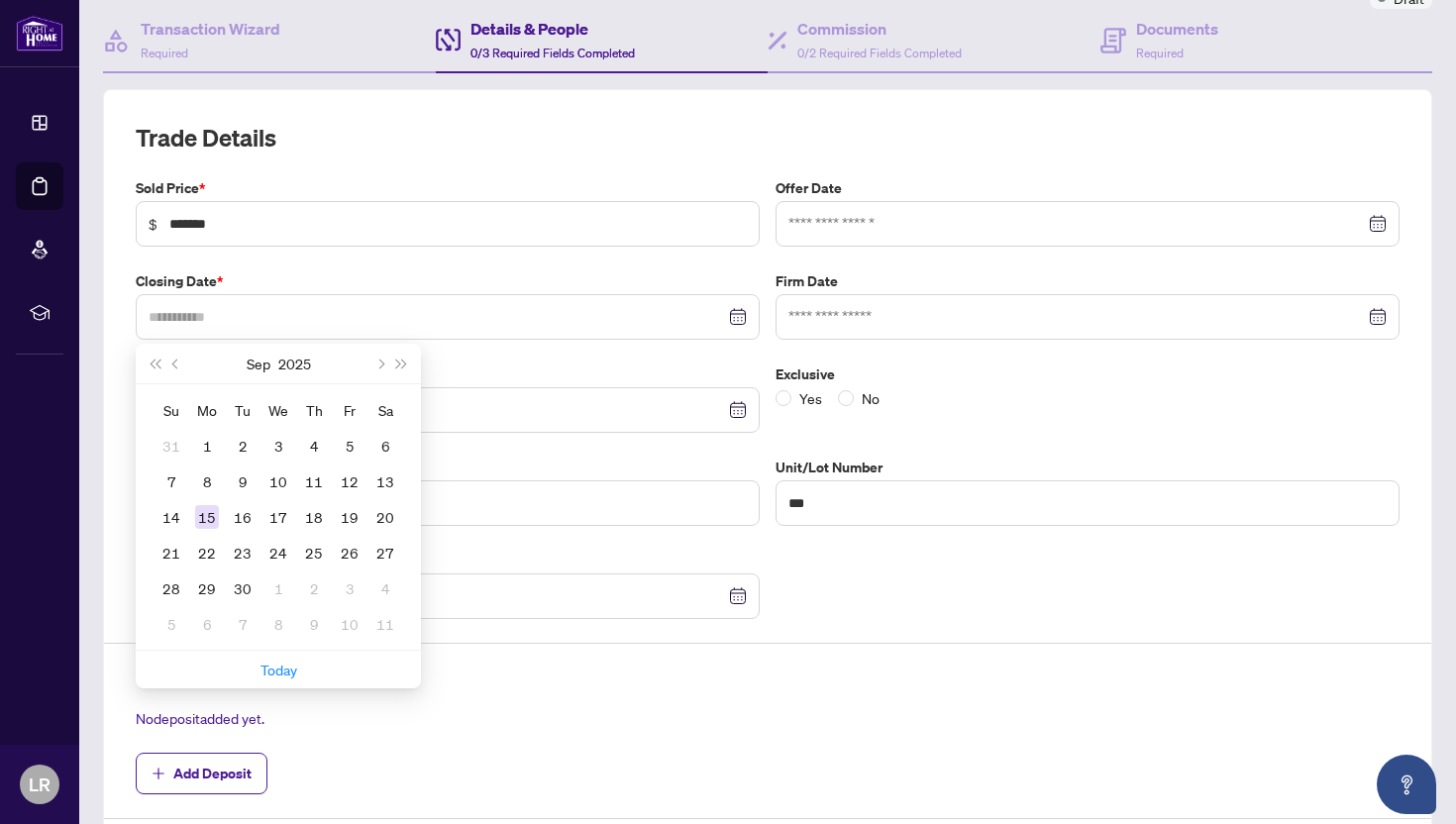 click on "15" at bounding box center (207, 517) 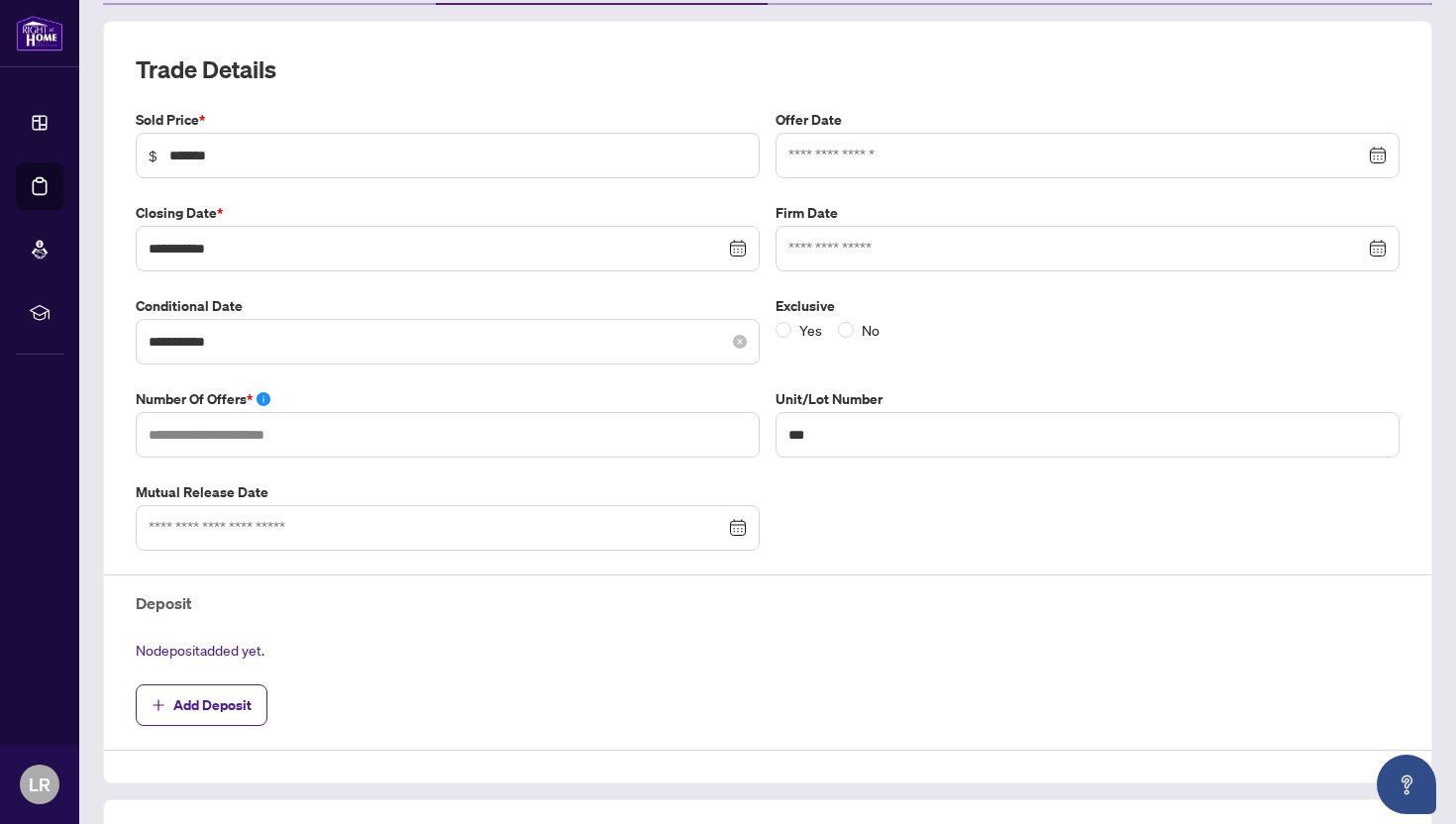 scroll, scrollTop: 253, scrollLeft: 0, axis: vertical 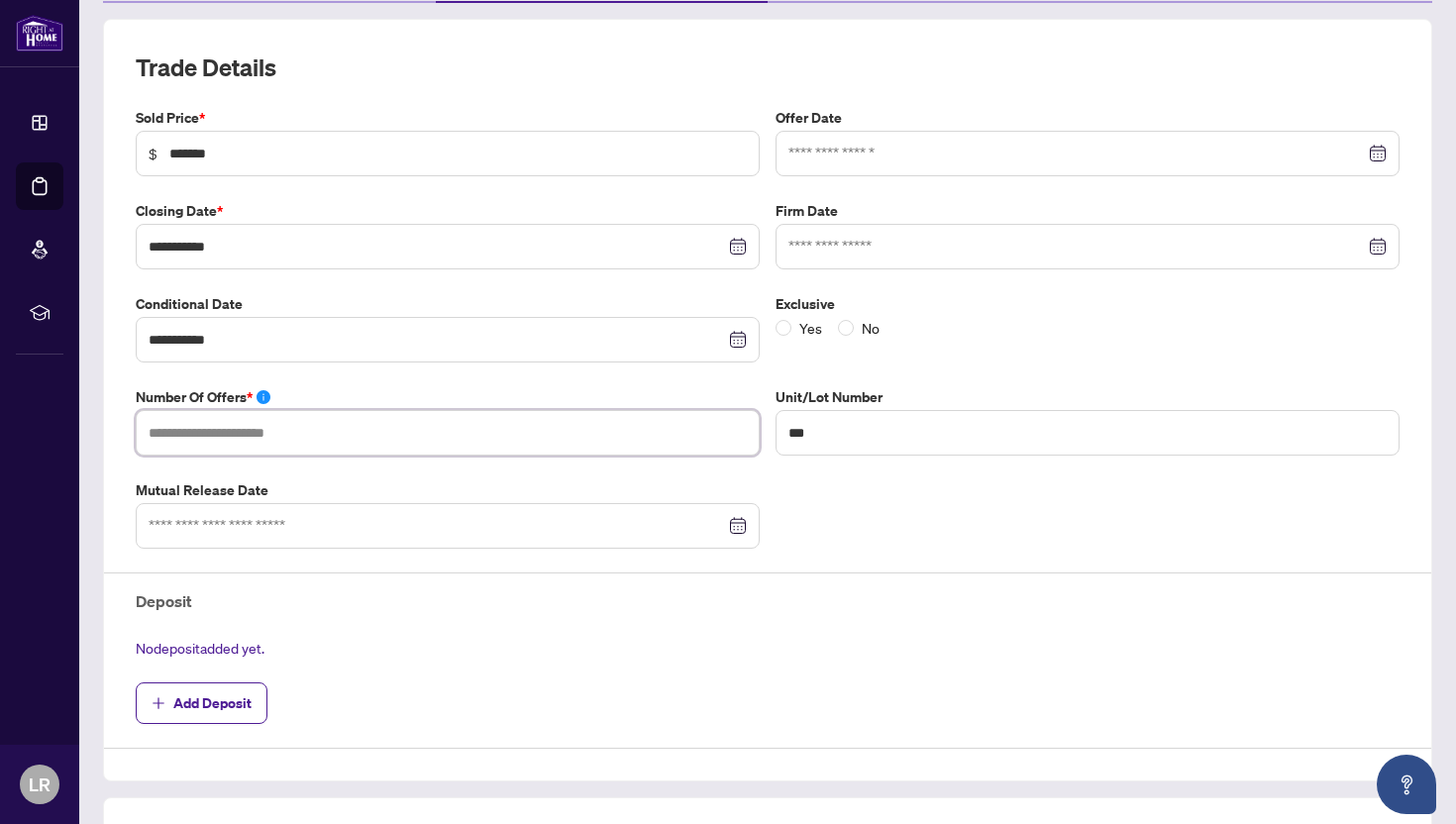 click at bounding box center (448, 433) 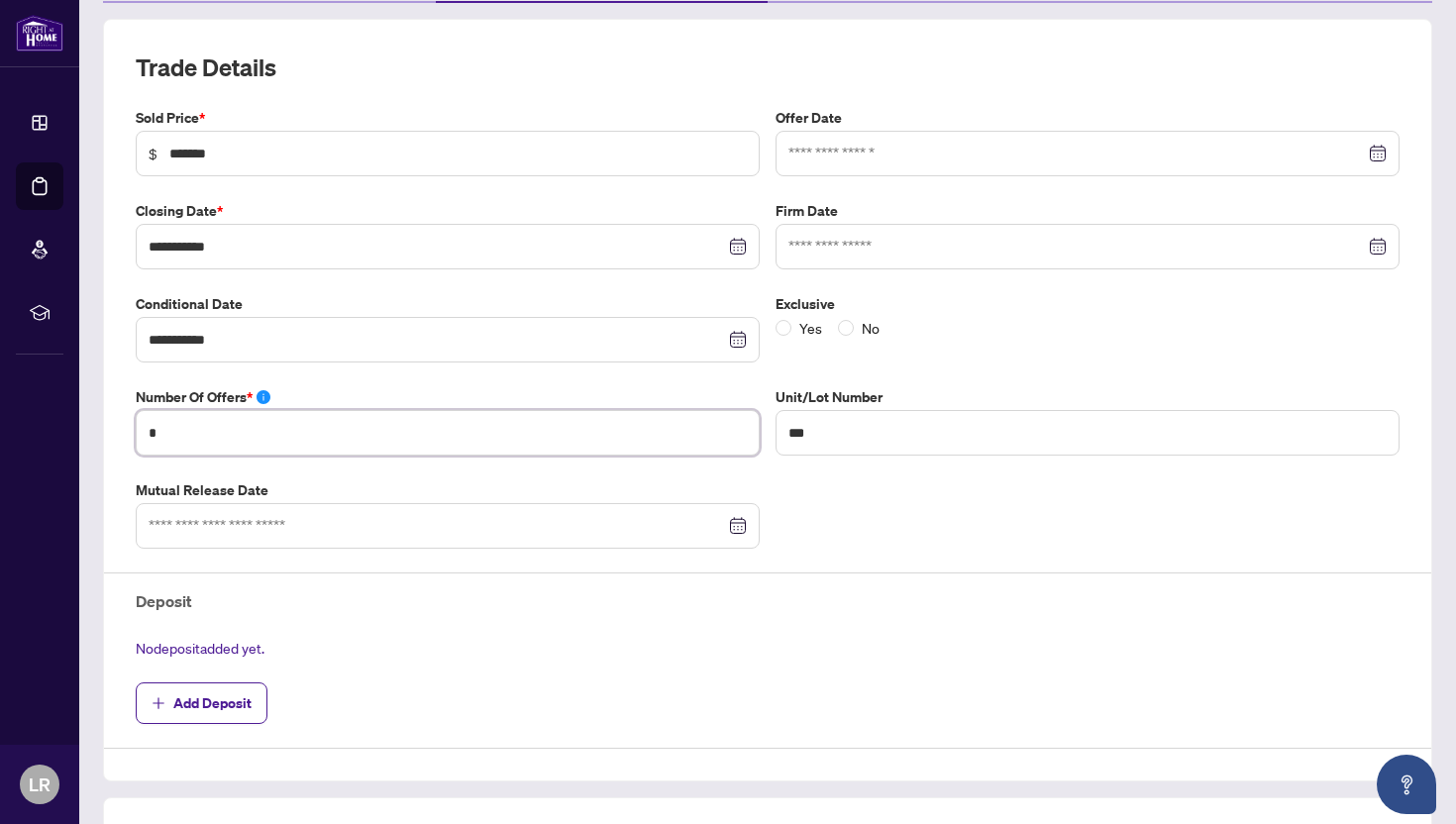 type on "*" 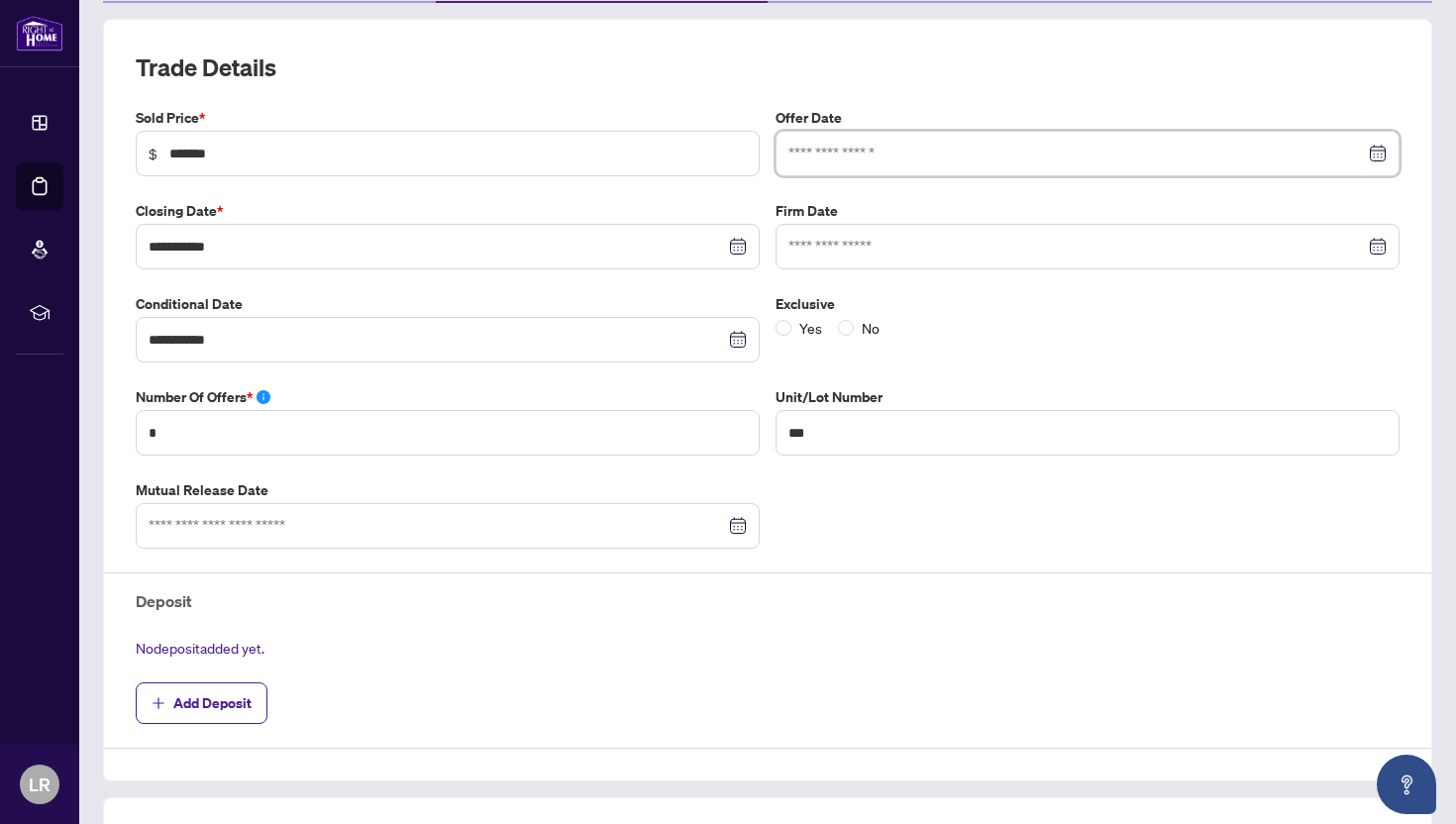 click at bounding box center [1077, 154] 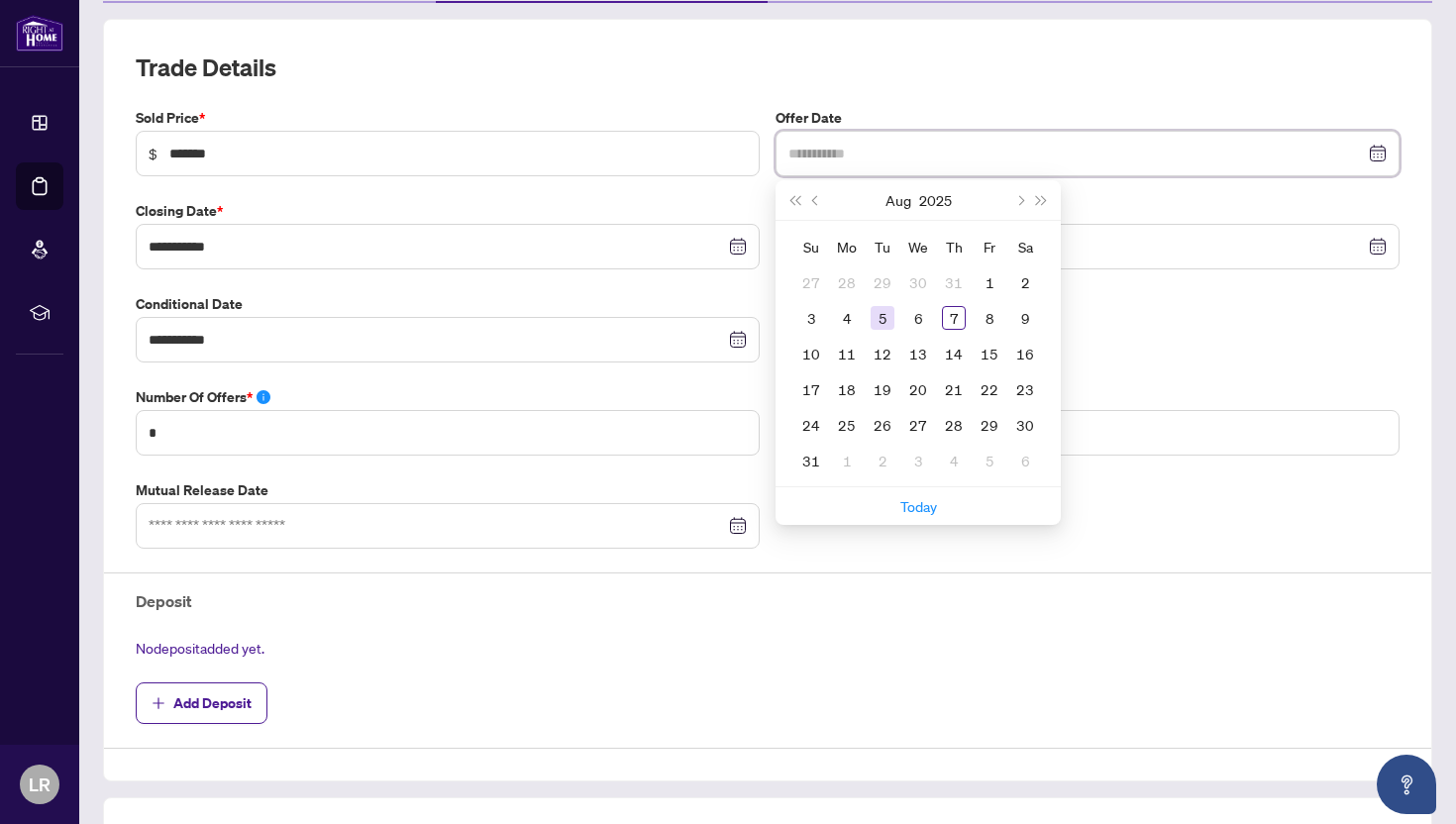 type on "**********" 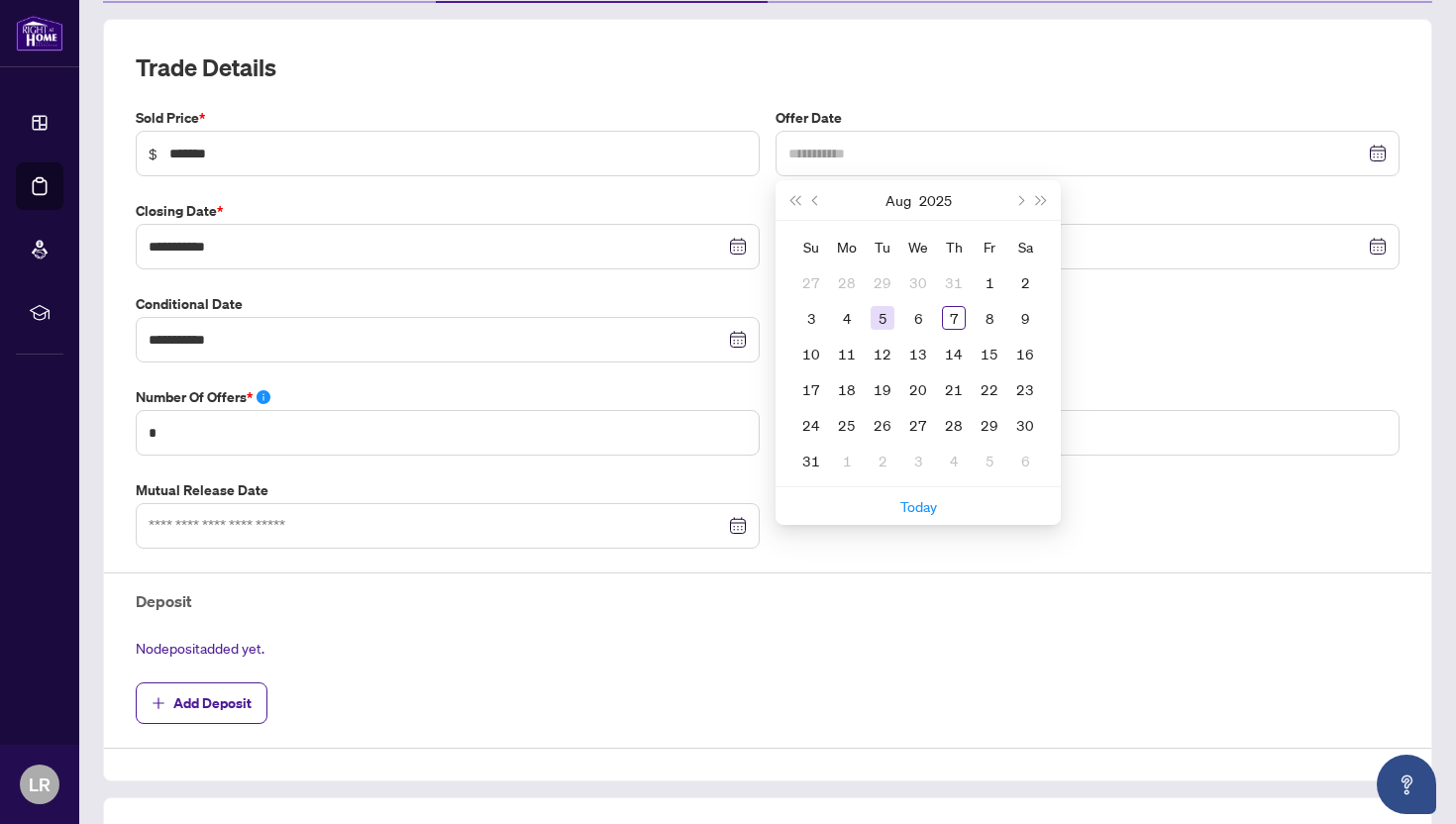 click on "5" at bounding box center (883, 318) 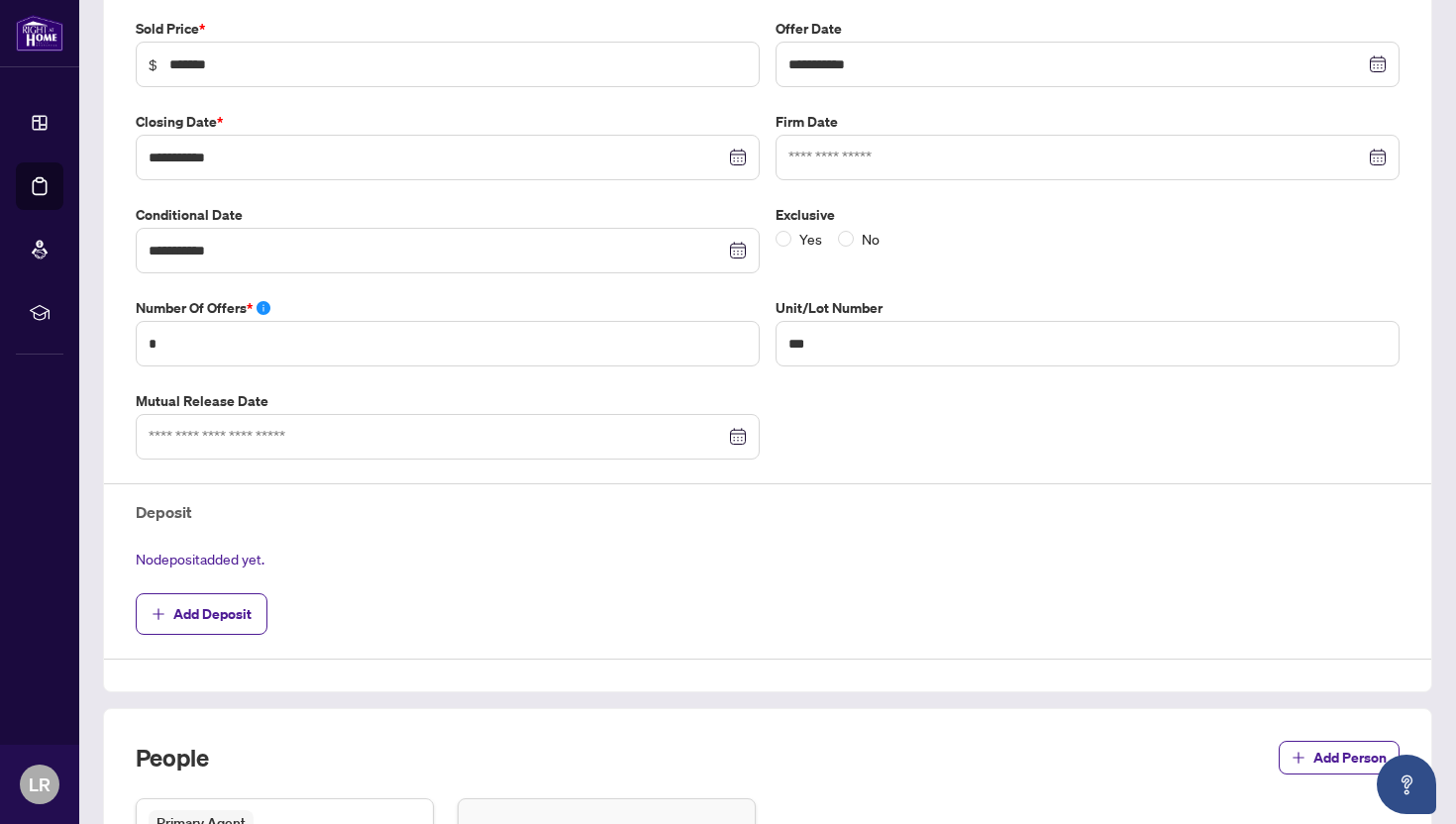 scroll, scrollTop: 355, scrollLeft: 0, axis: vertical 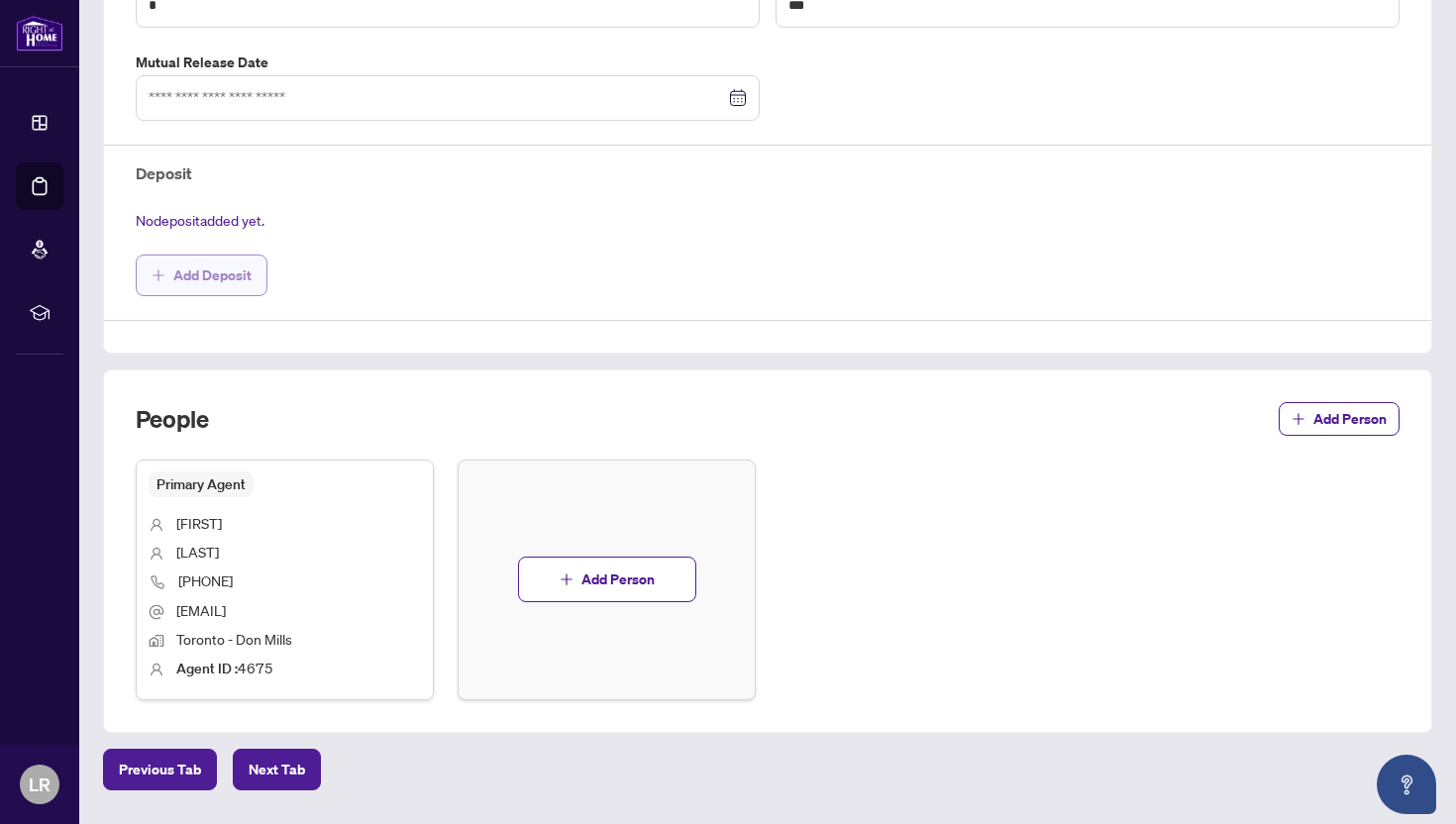 click on "Add Deposit" at bounding box center [212, 275] 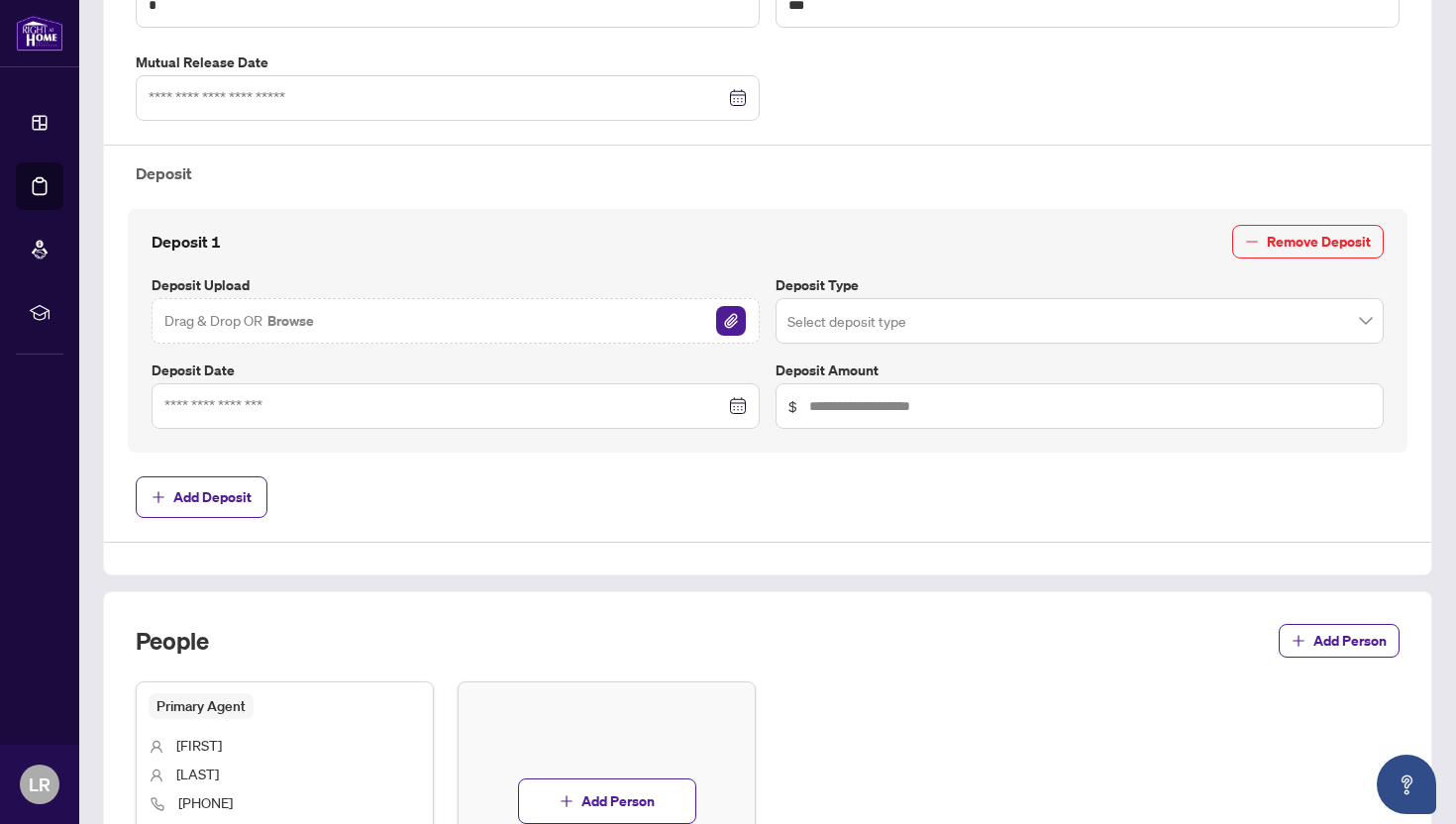 click on "Browse" at bounding box center [290, 321] 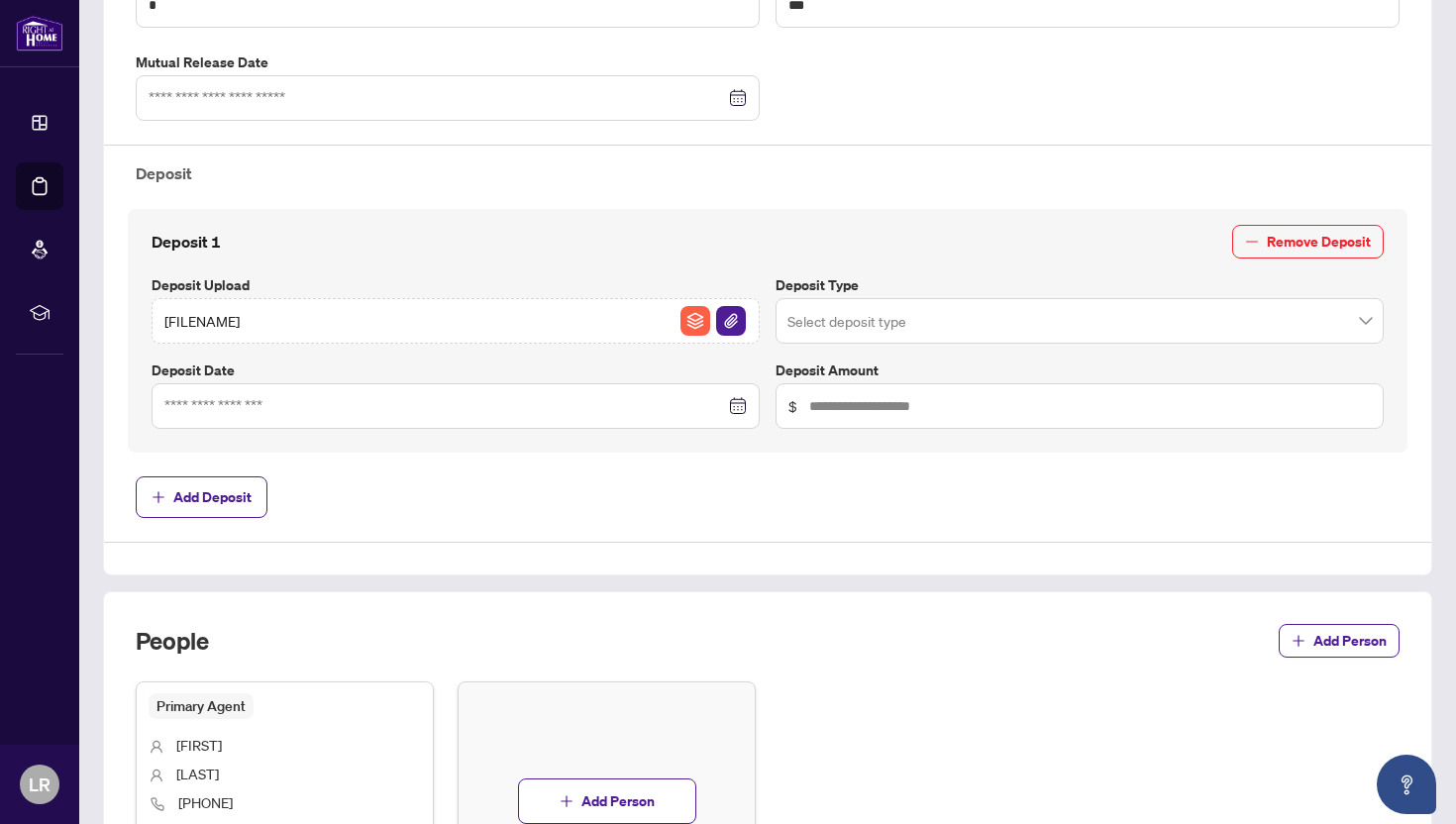 click at bounding box center [1080, 321] 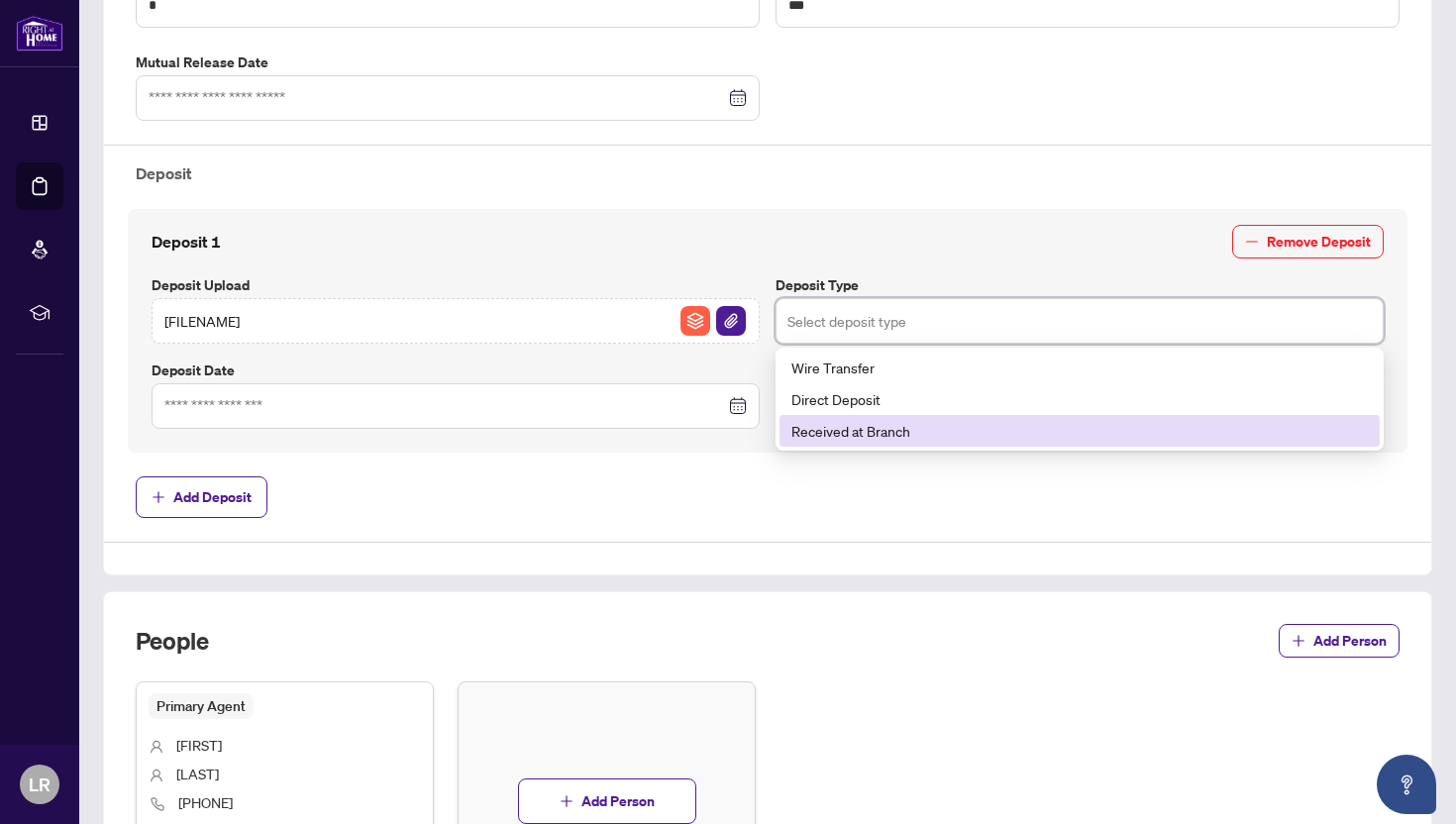 click on "Received at Branch" at bounding box center [1080, 431] 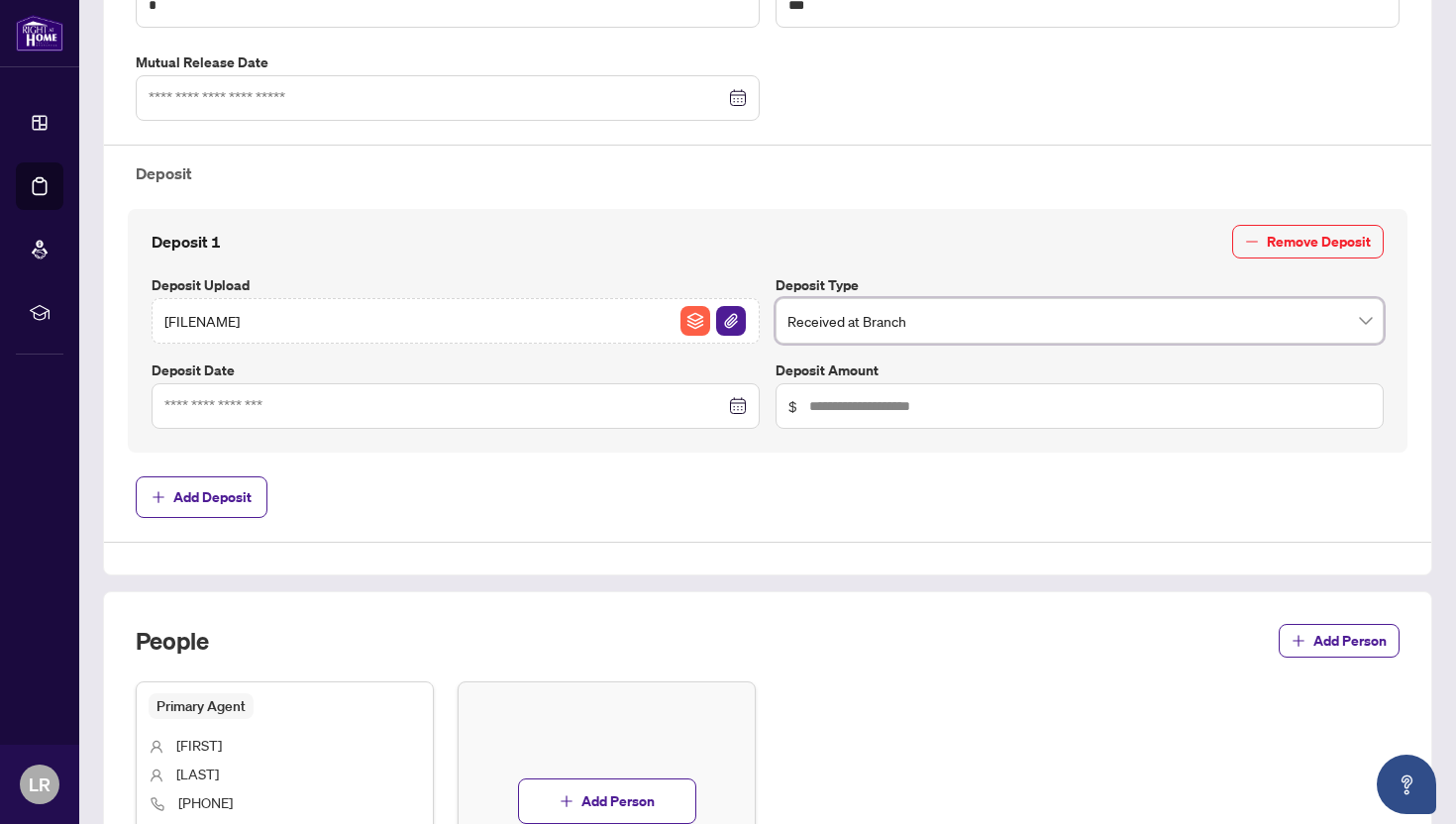 click at bounding box center [456, 406] 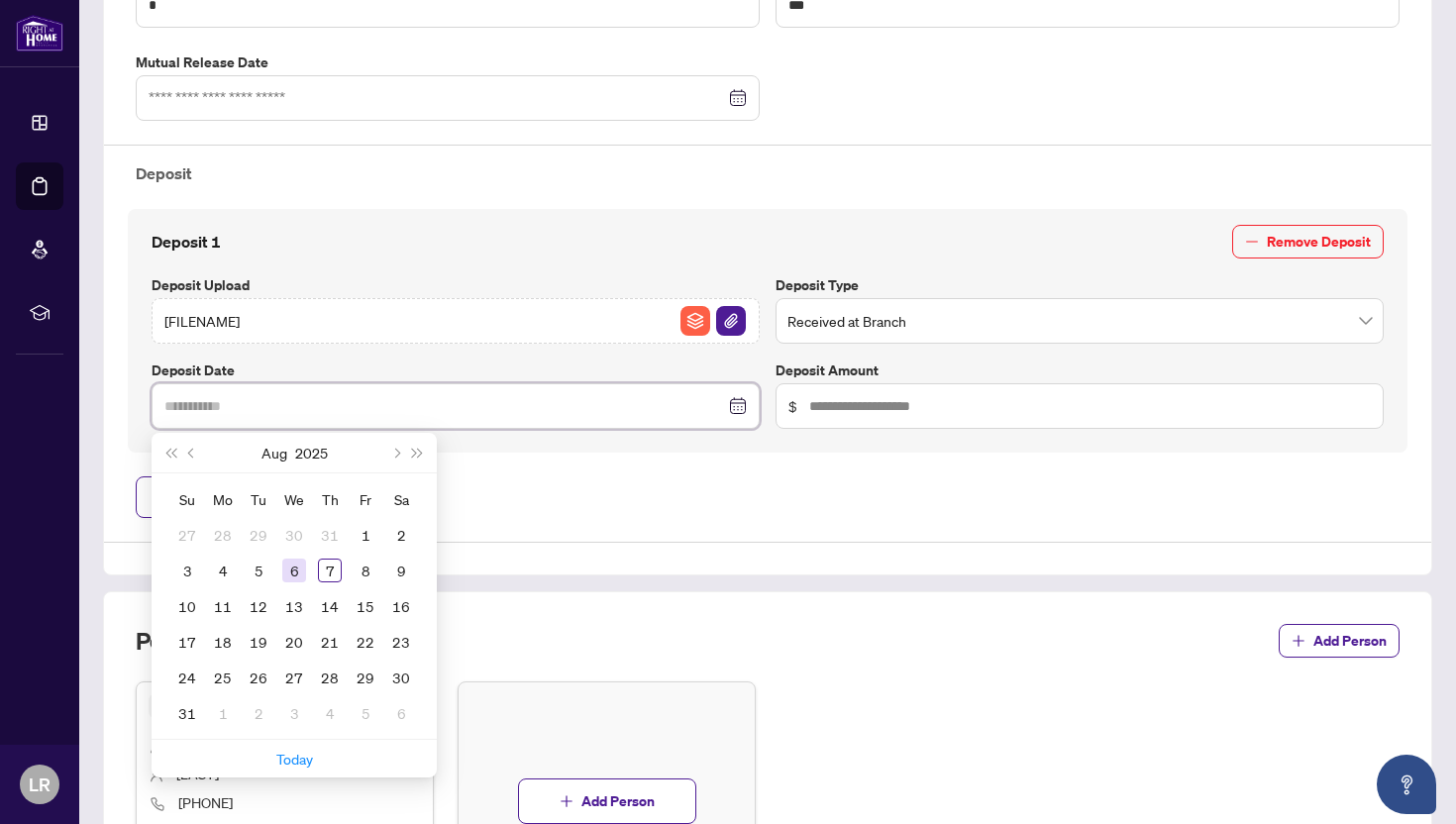 type on "**********" 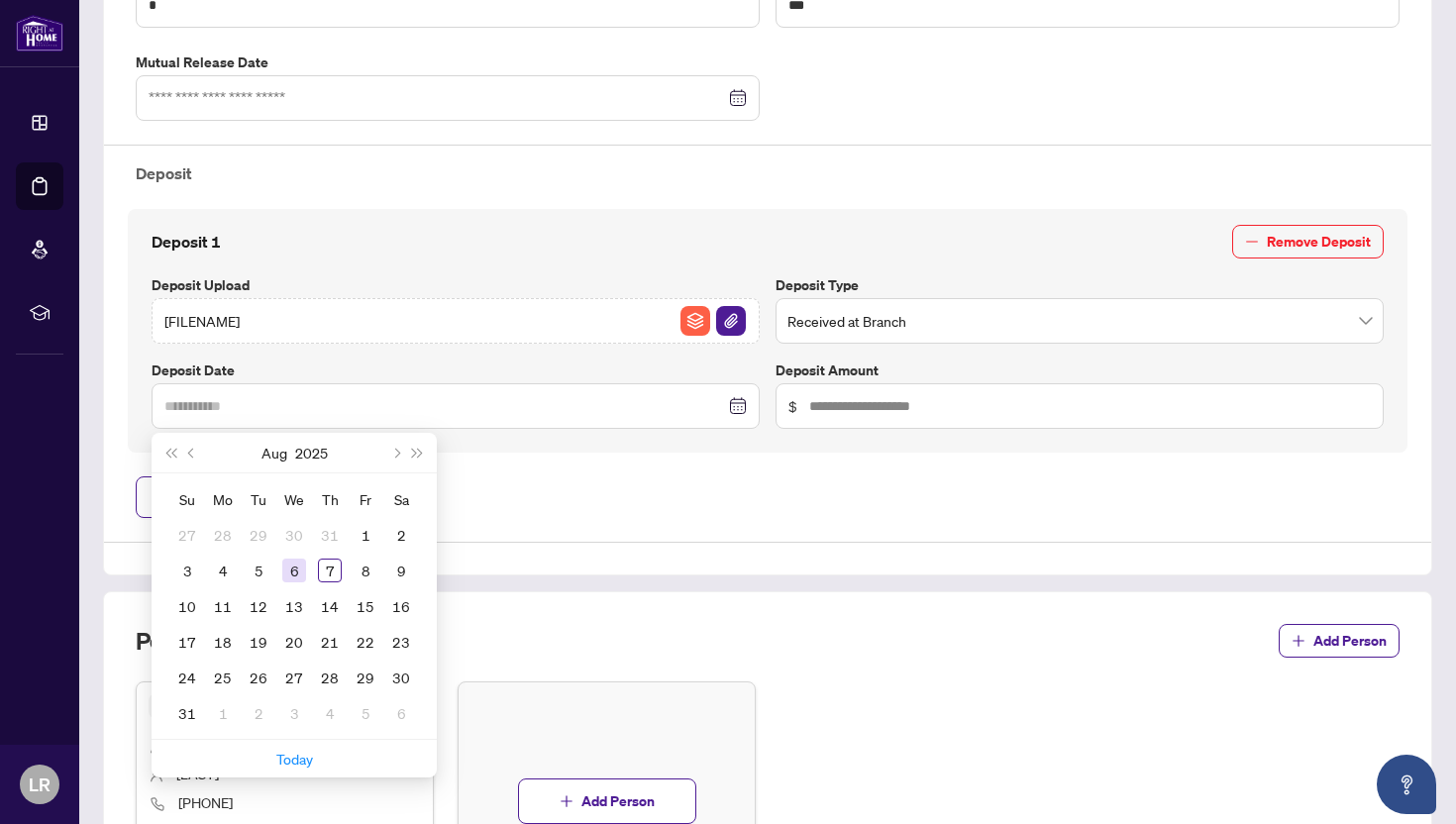 click on "6" at bounding box center (294, 570) 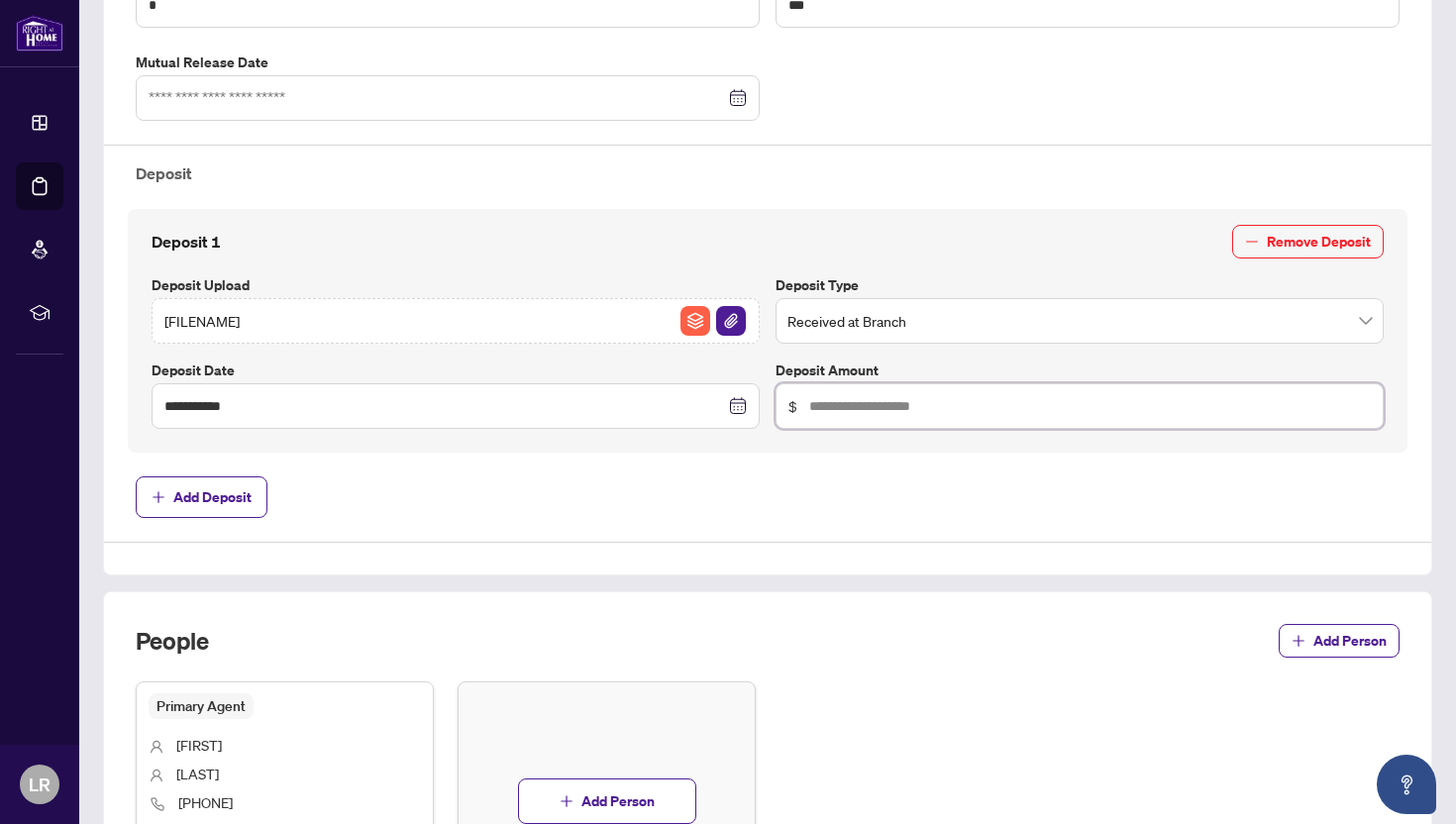 click at bounding box center (1090, 406) 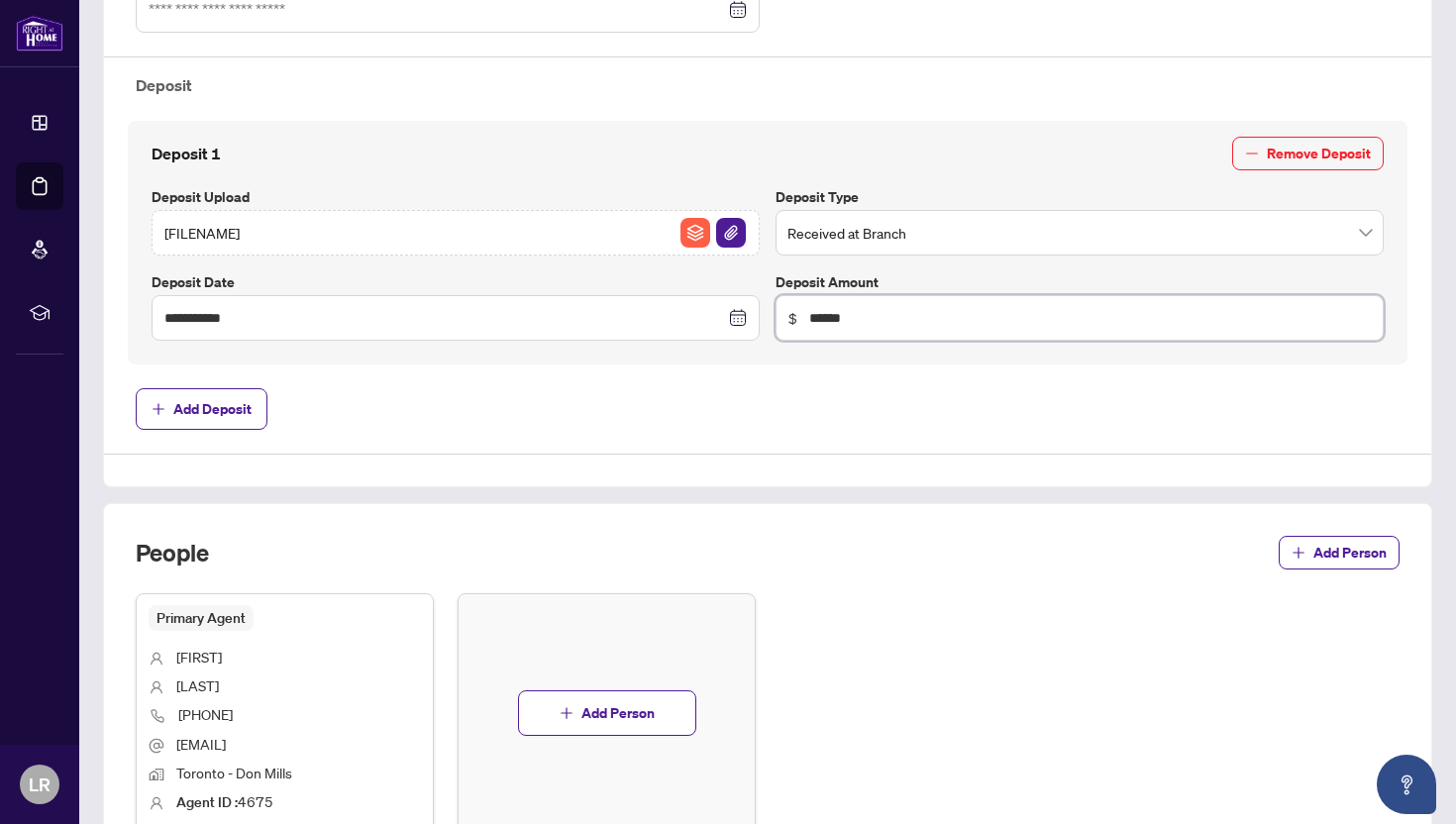 scroll, scrollTop: 840, scrollLeft: 0, axis: vertical 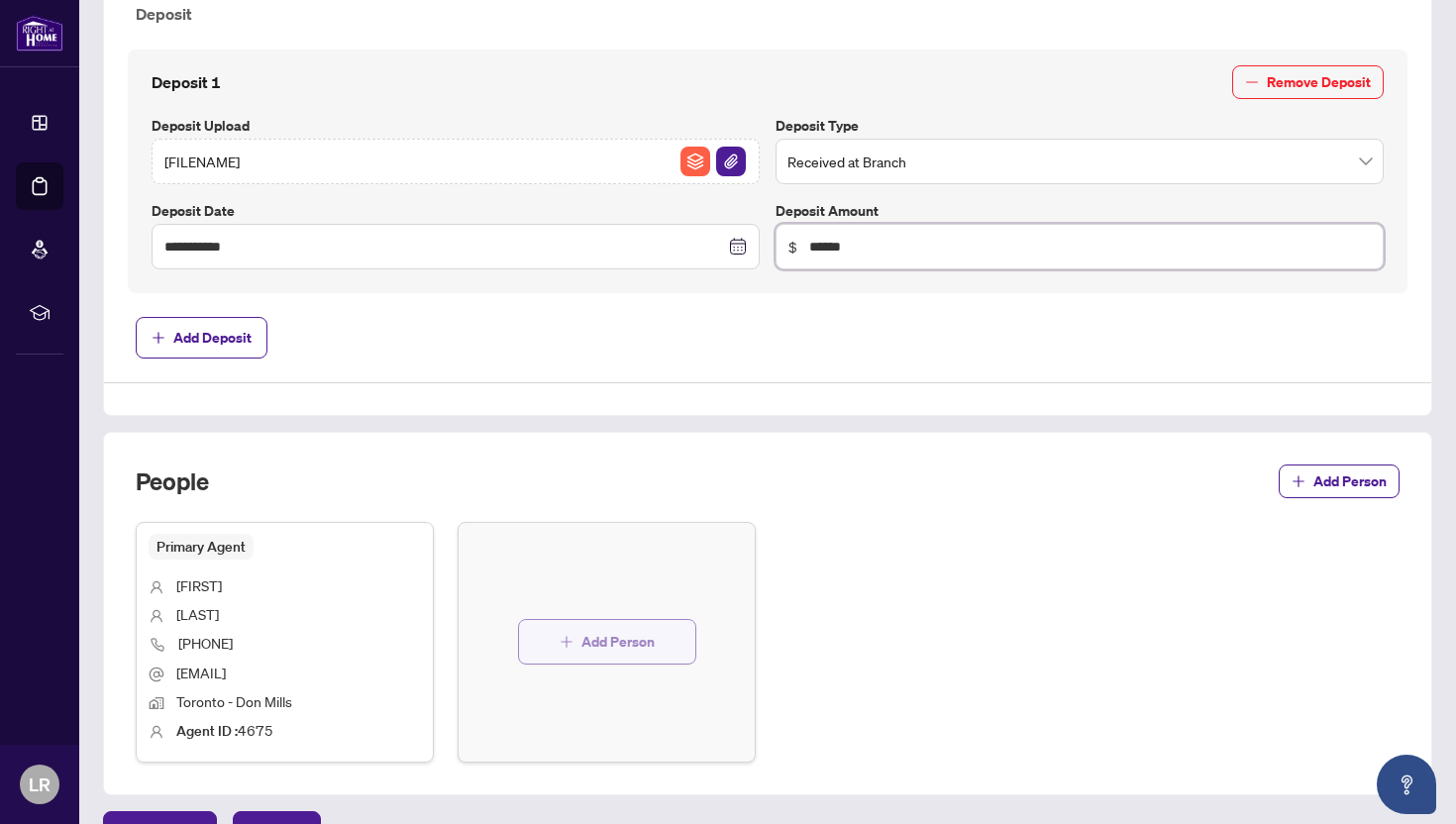 type on "******" 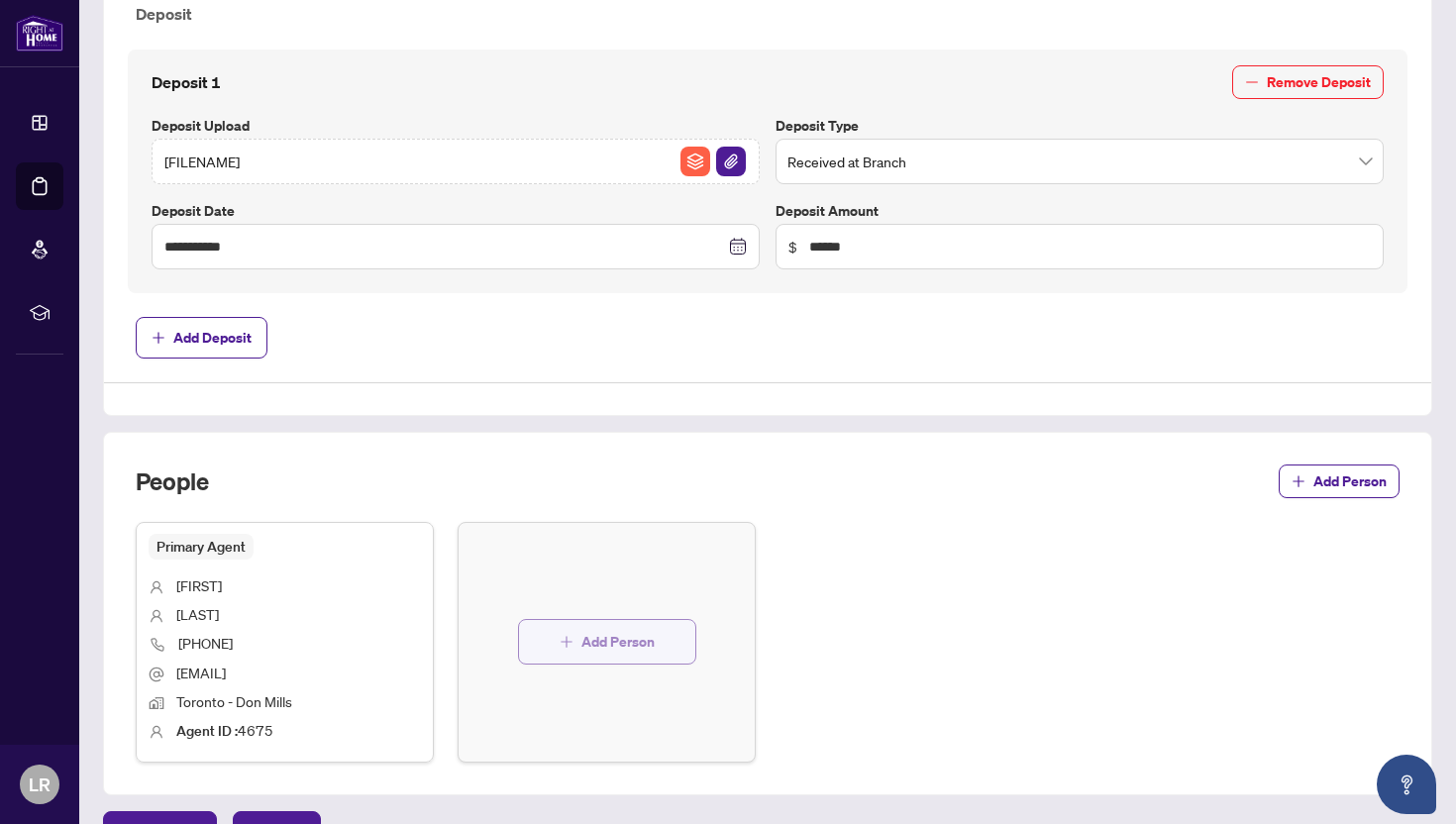 click on "Add Person" at bounding box center [607, 642] 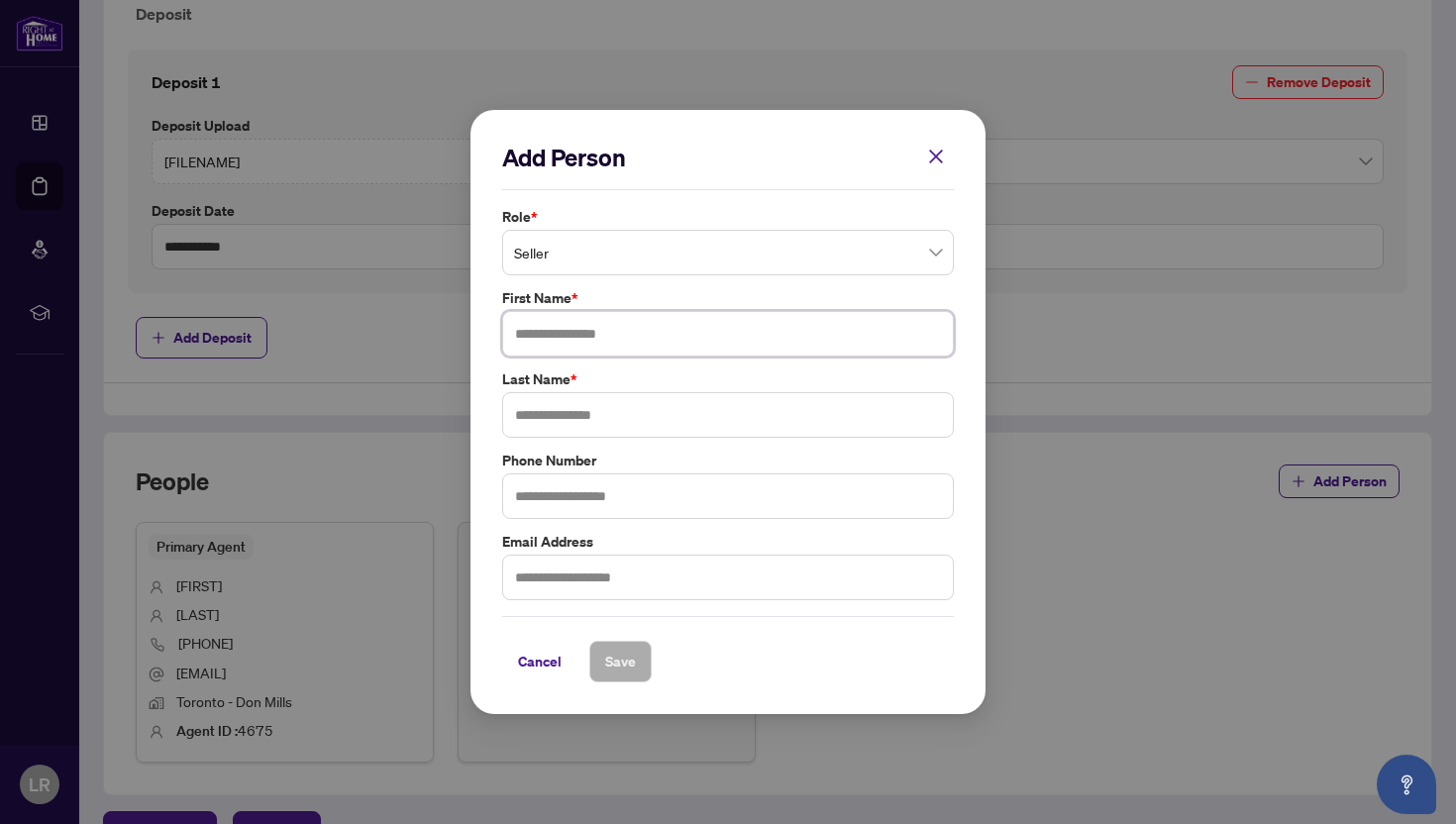 click at bounding box center [728, 334] 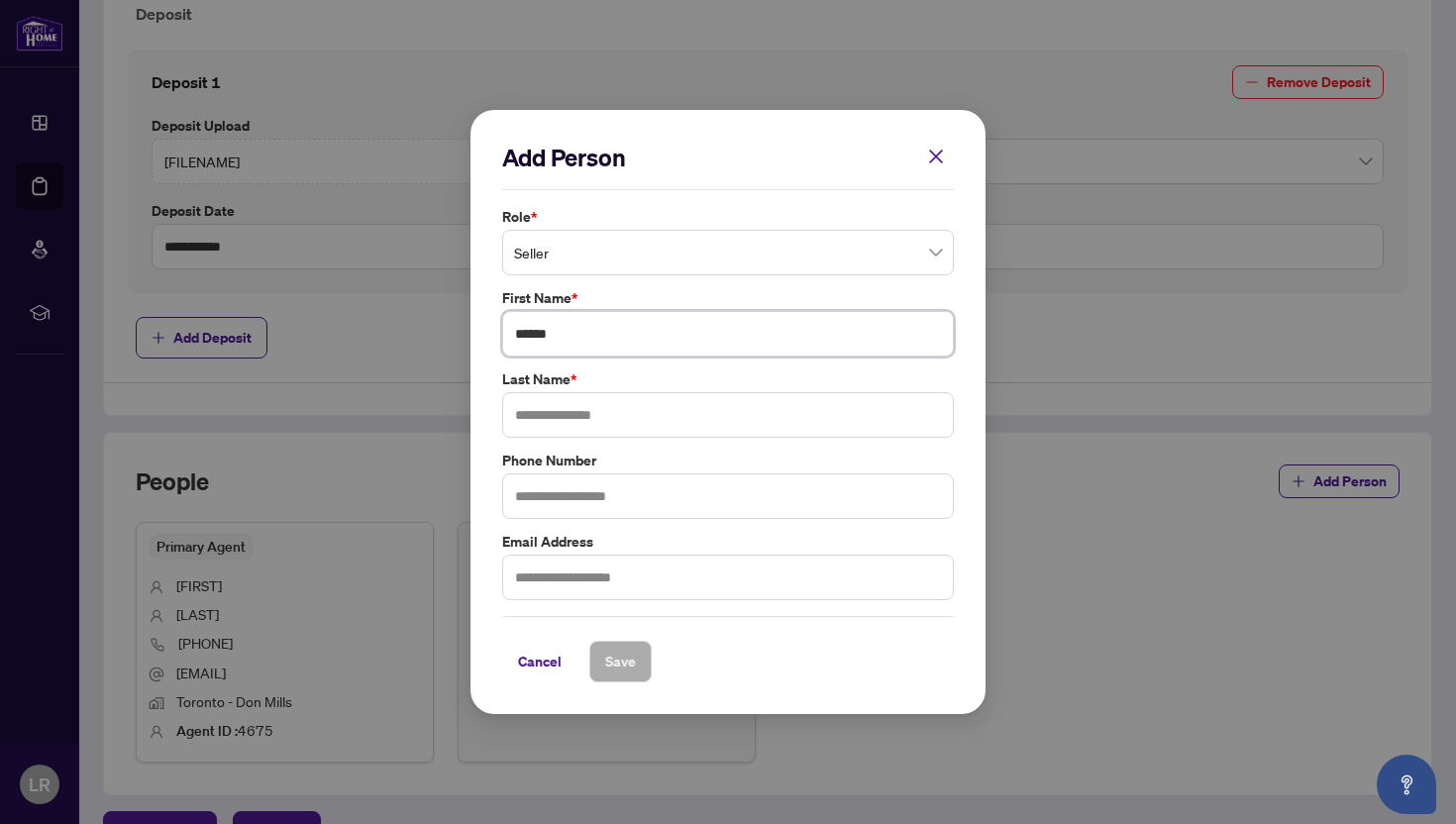 type on "******" 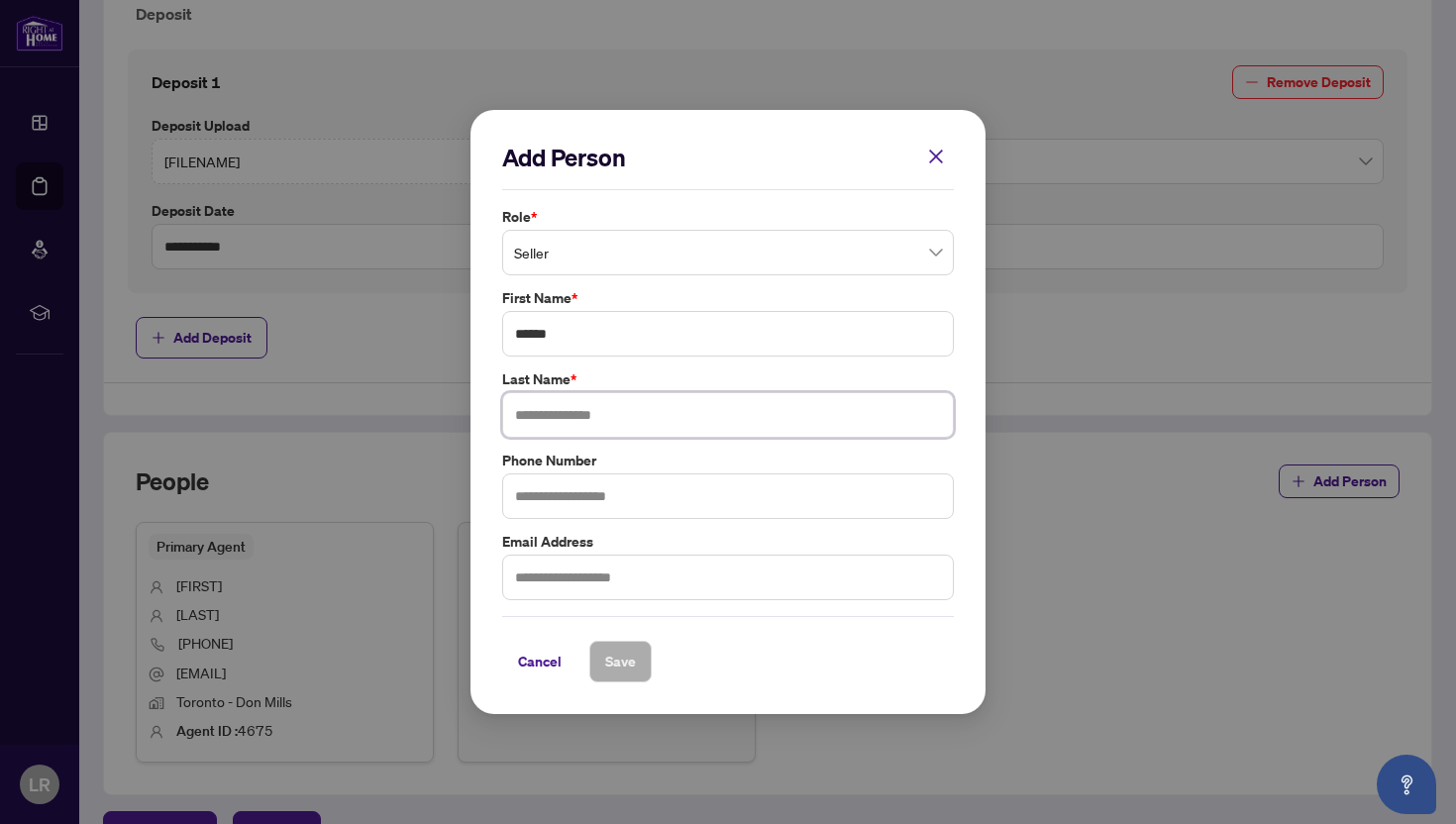 click at bounding box center (728, 415) 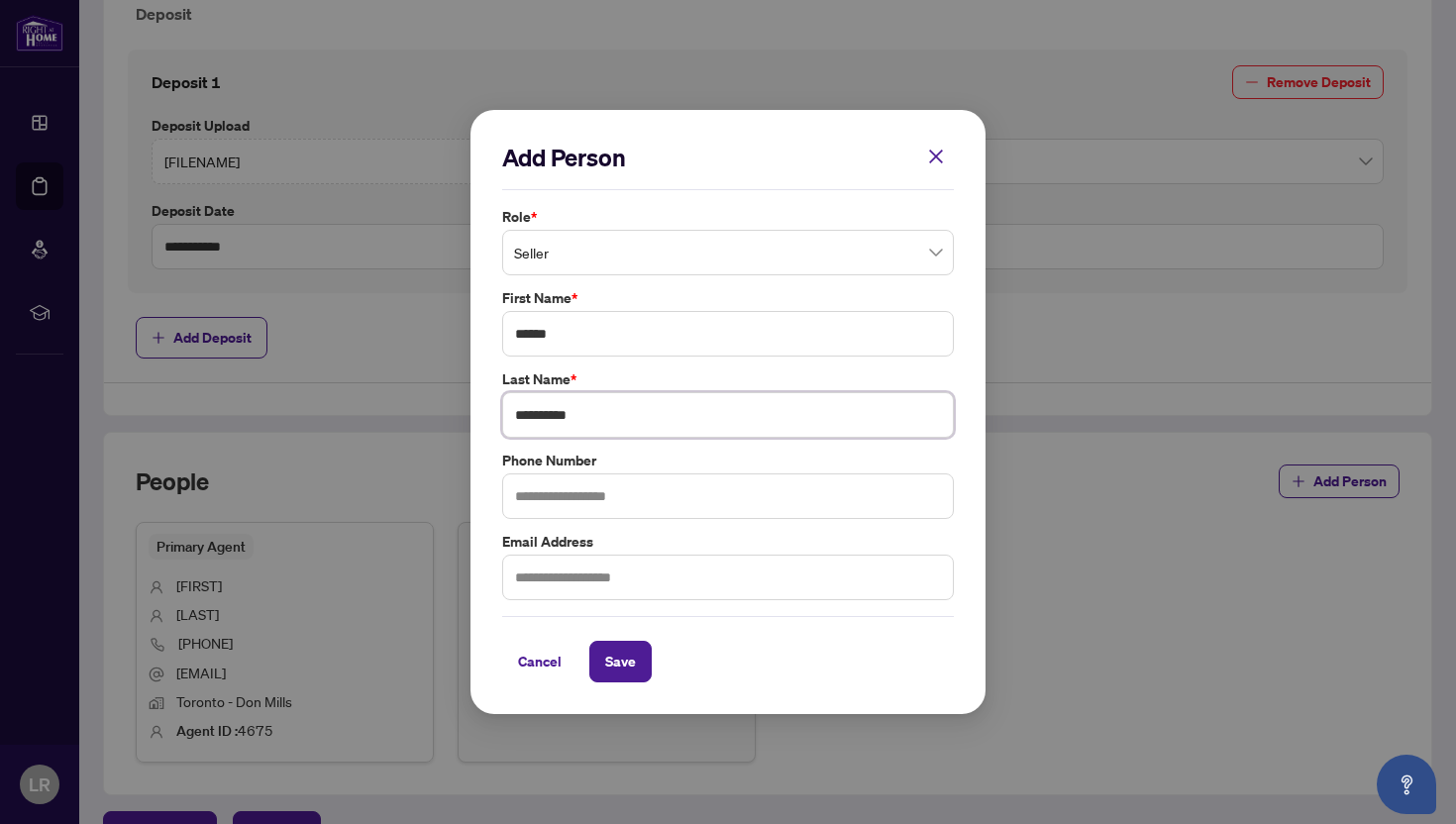 click on "**********" at bounding box center (728, 415) 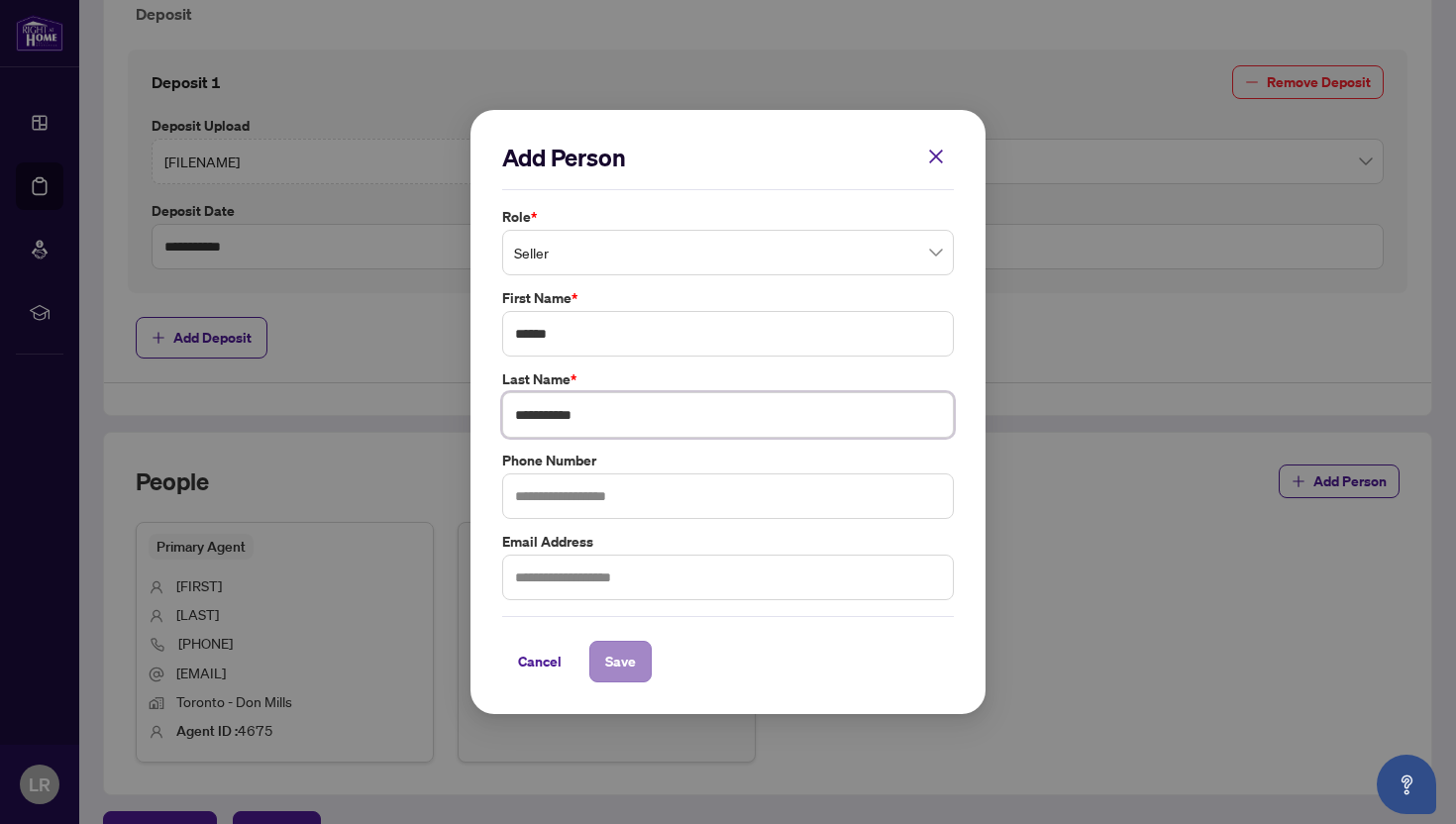 type on "**********" 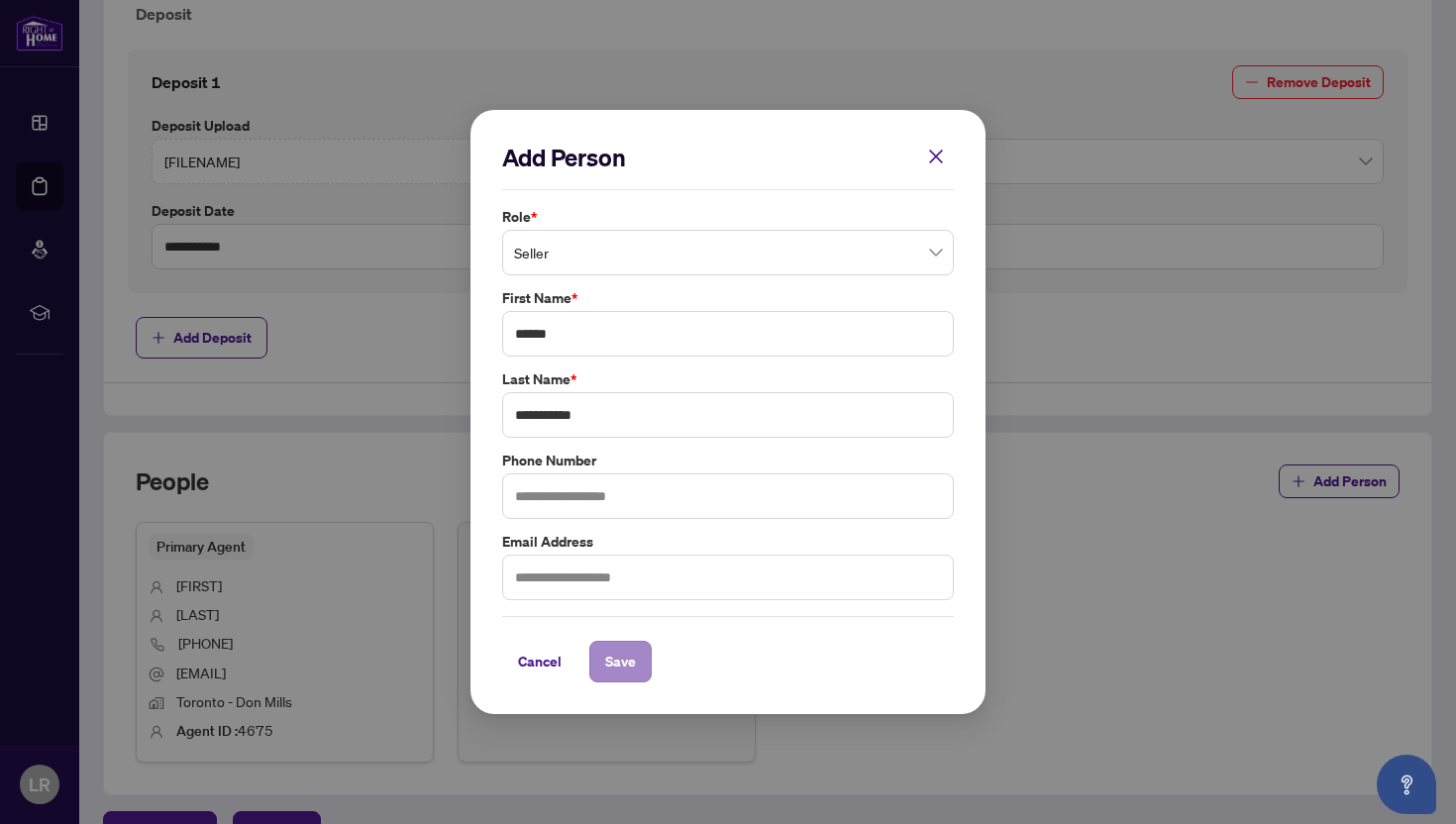 click on "Save" at bounding box center (620, 662) 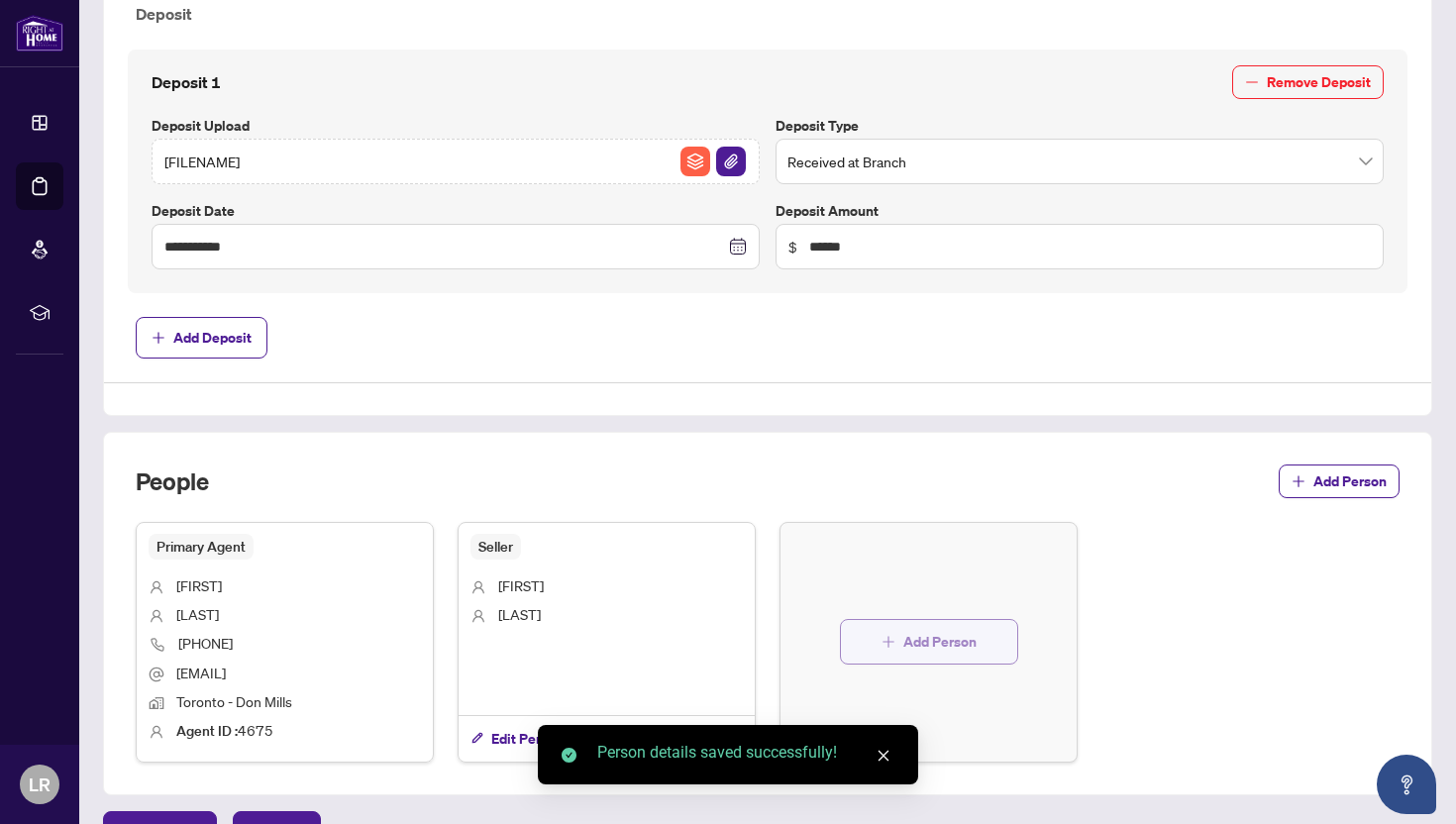 click on "Seller     [FIRST]     [LAST] Edit Person Delete" at bounding box center [606, 642] 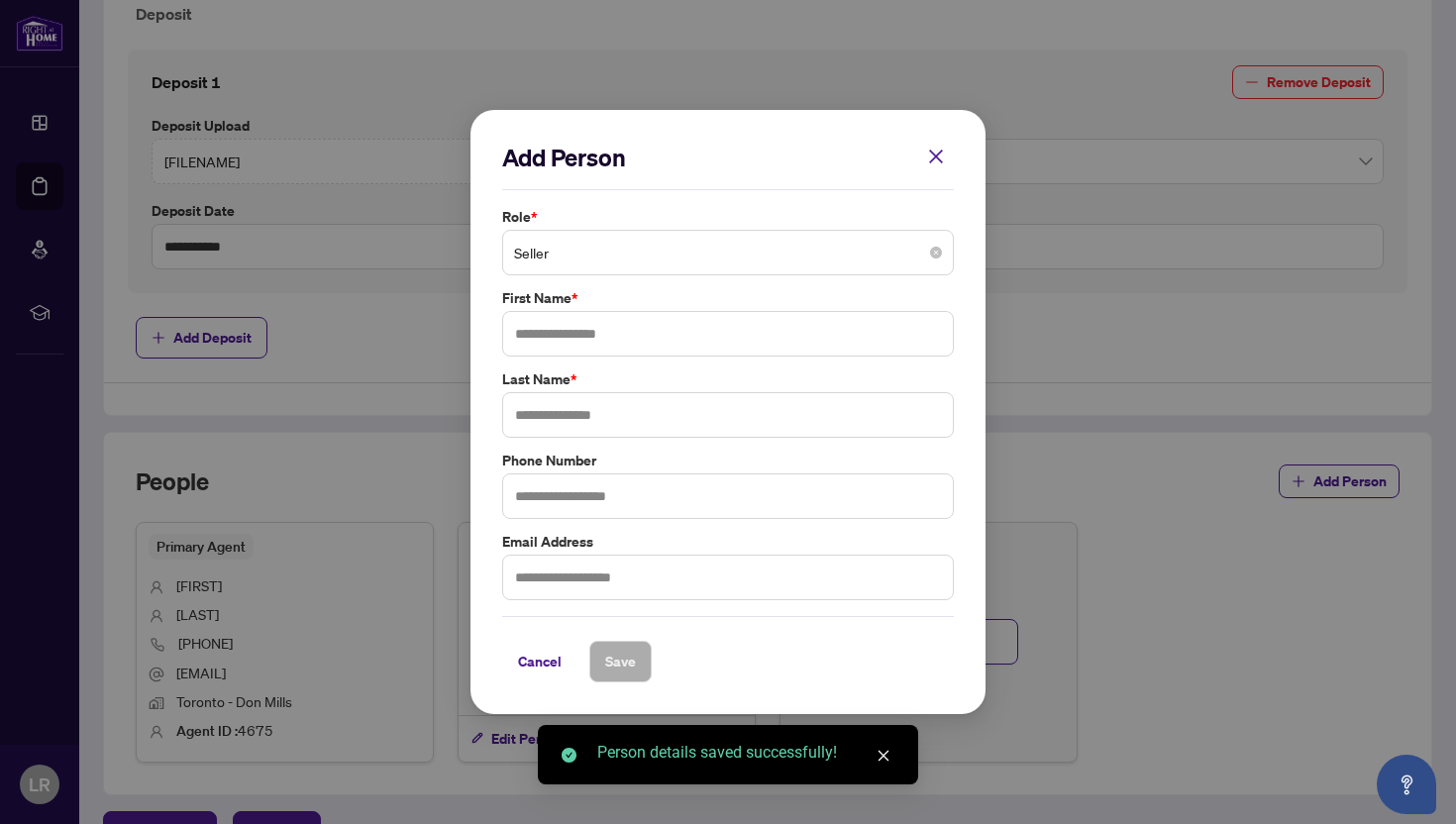 click on "Seller" at bounding box center [728, 253] 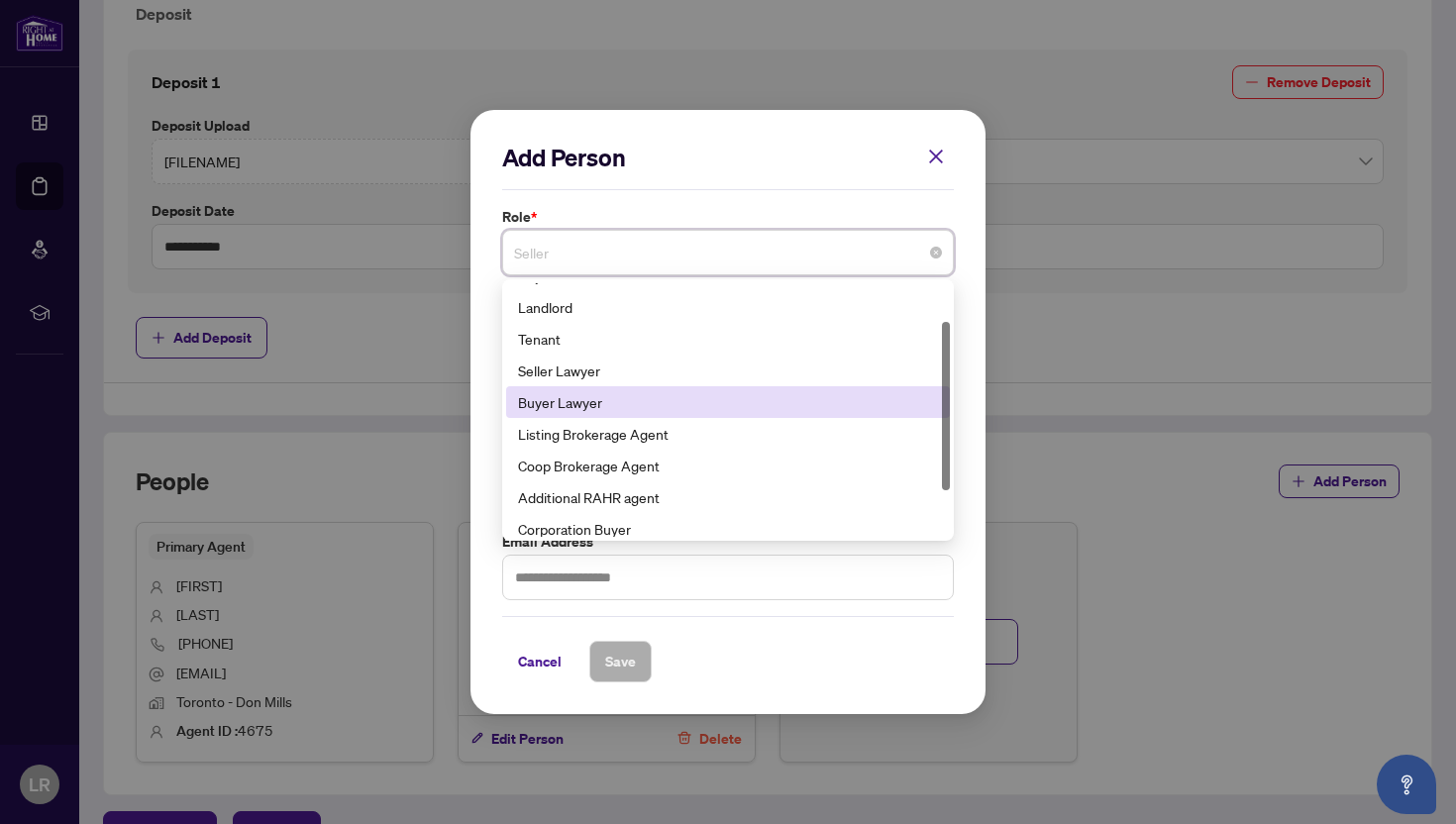 scroll, scrollTop: 57, scrollLeft: 0, axis: vertical 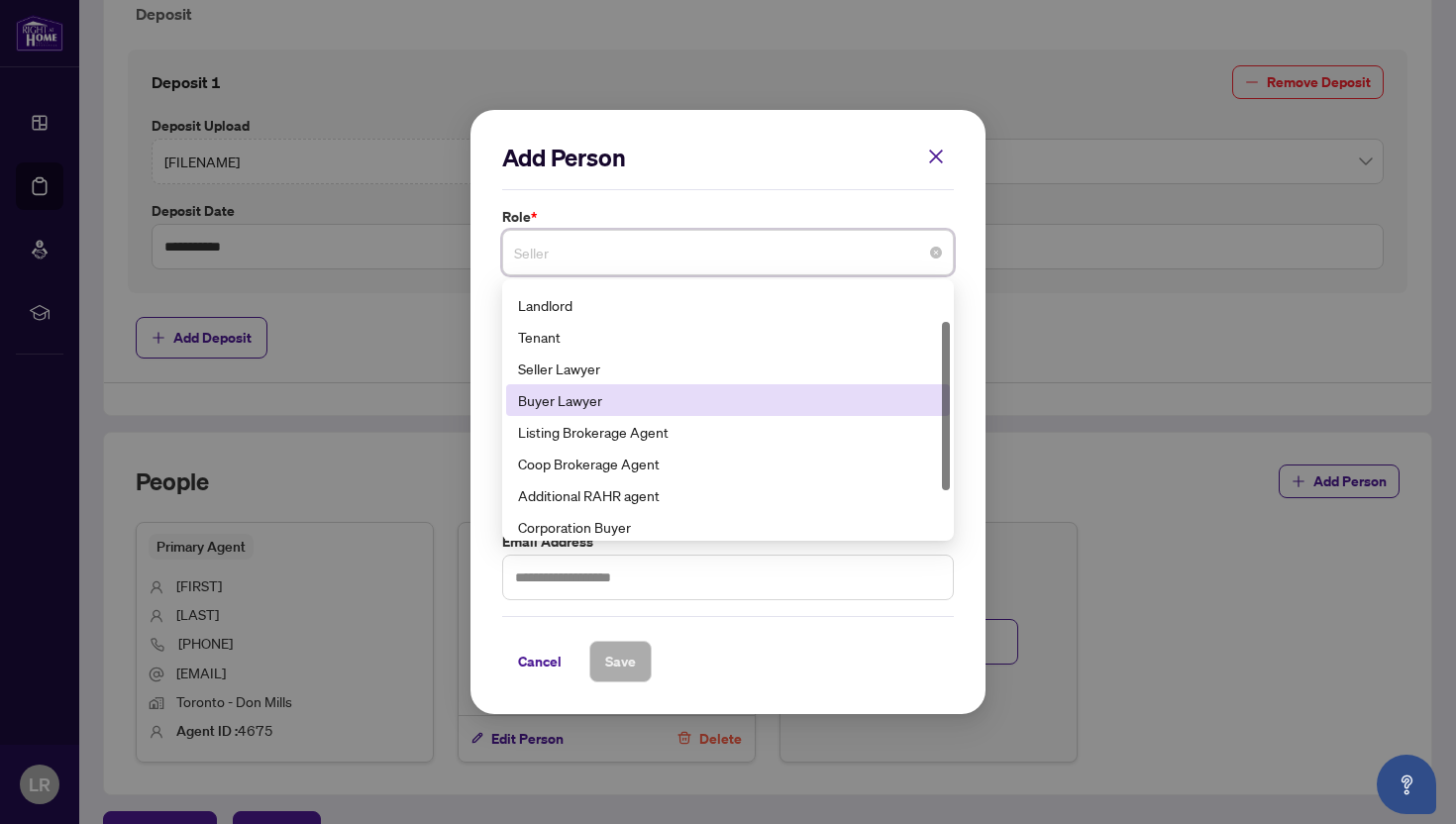 click on "Coop Brokerage Agent" at bounding box center (728, 464) 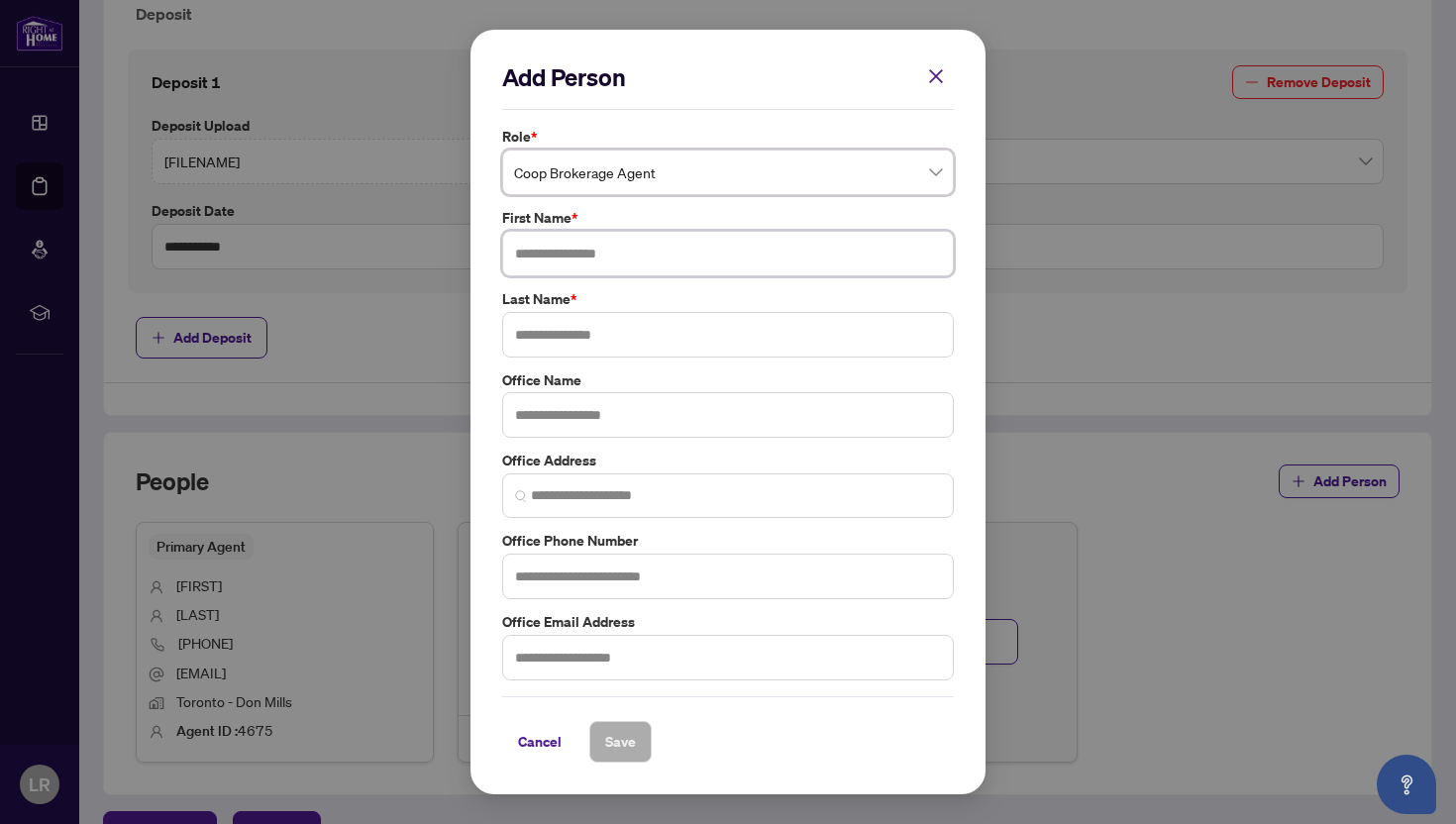 click at bounding box center (728, 254) 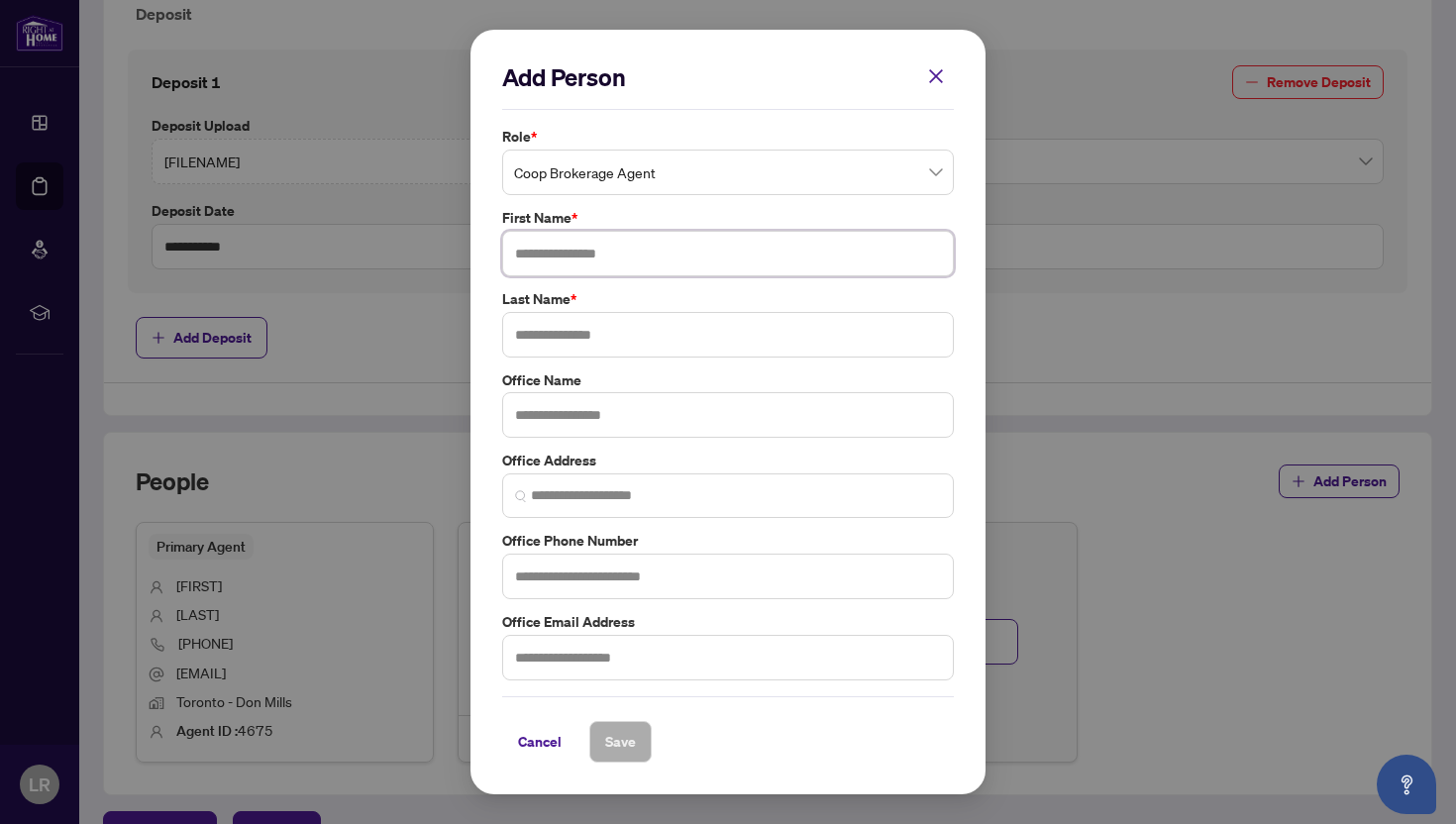 paste on "**********" 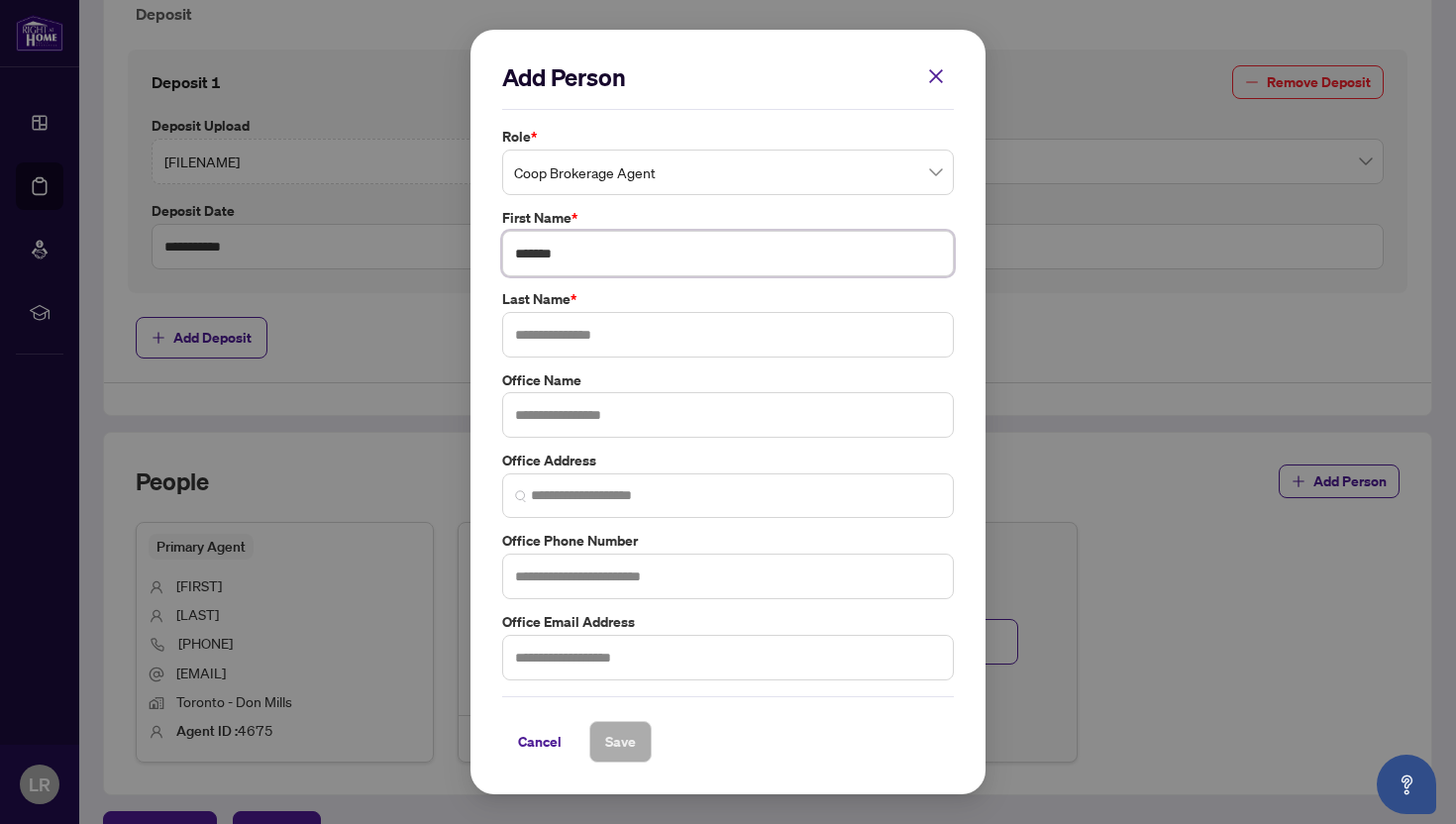 type on "******" 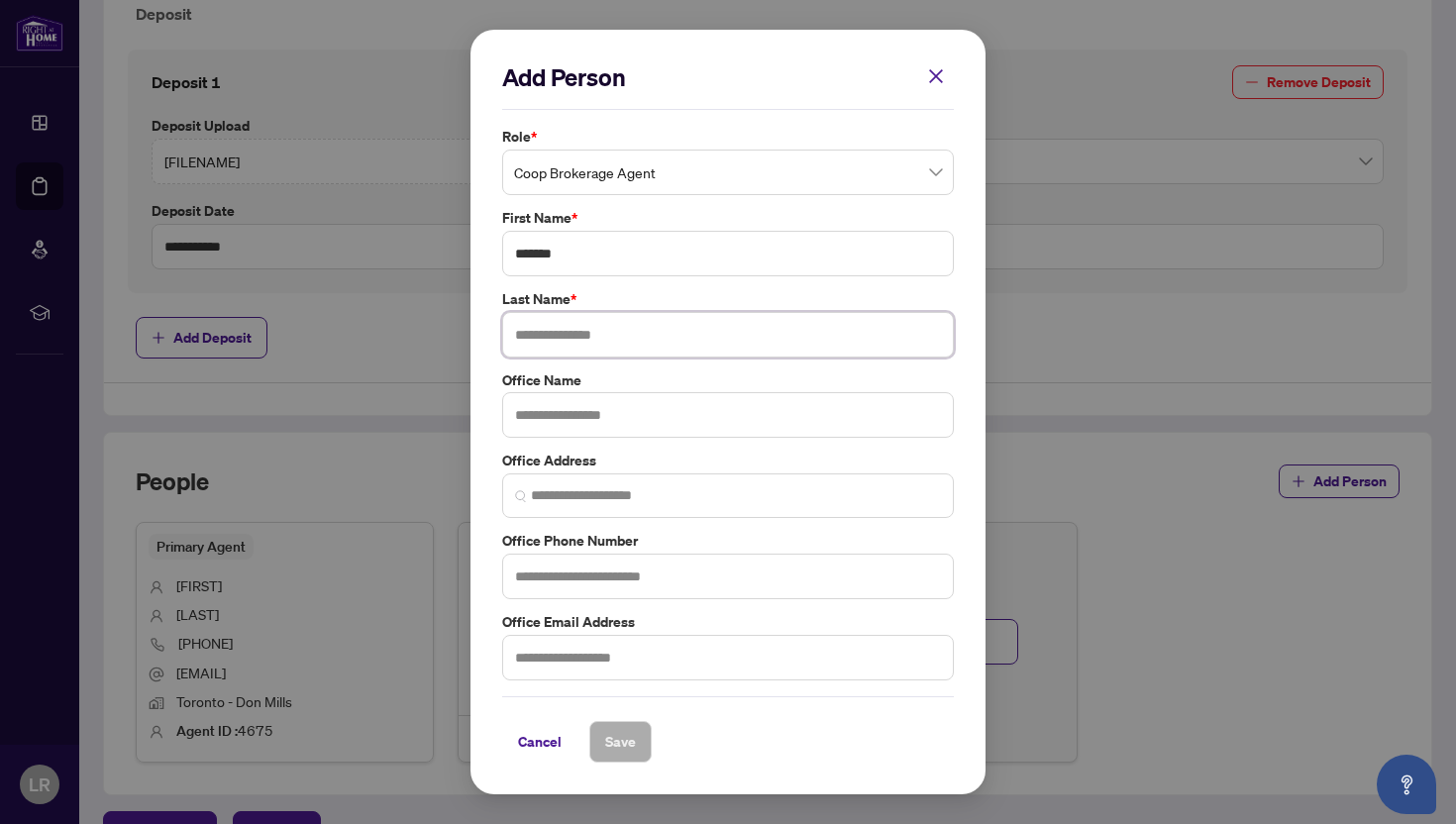 click at bounding box center (728, 335) 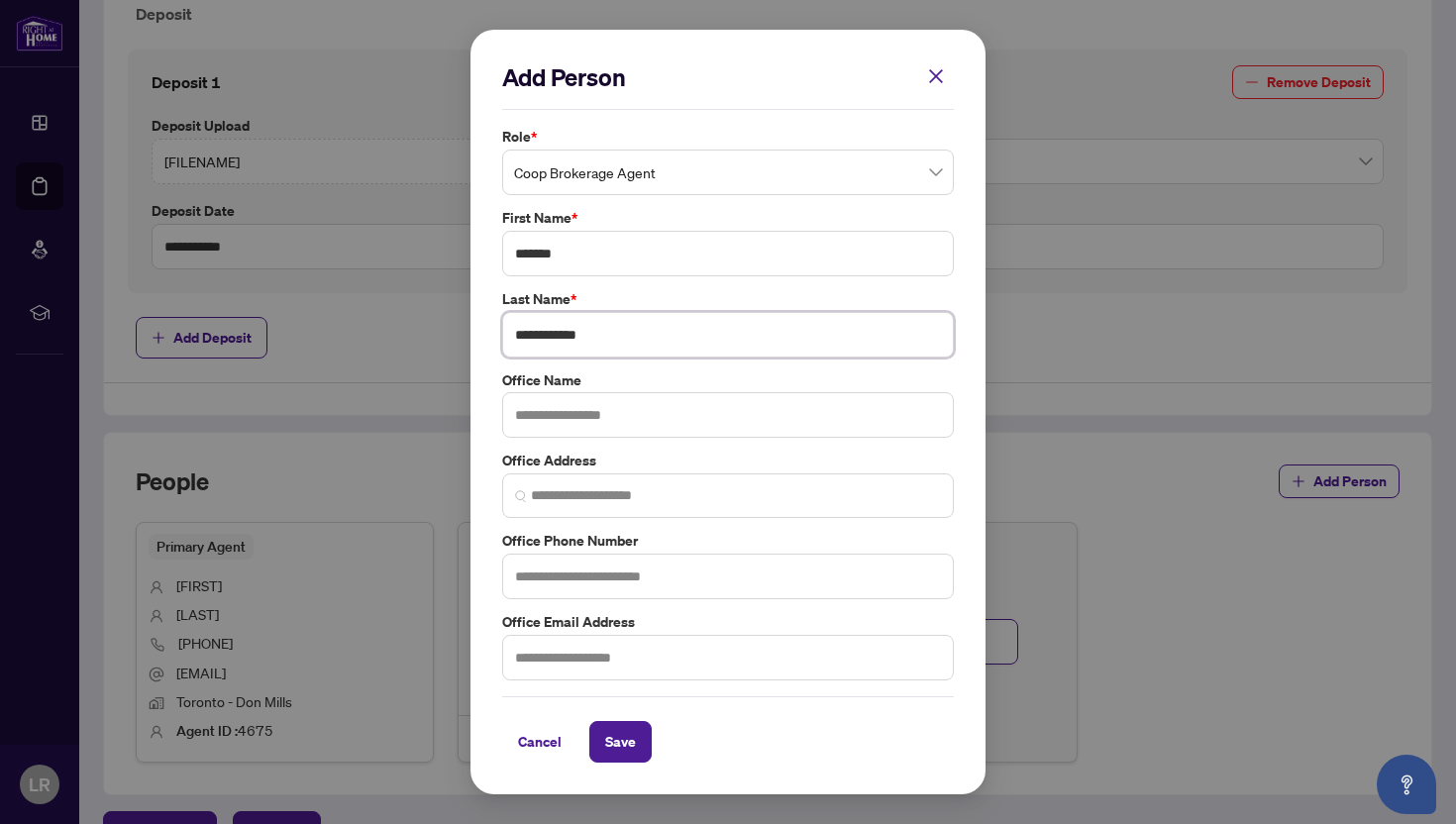 click on "**********" at bounding box center (728, 335) 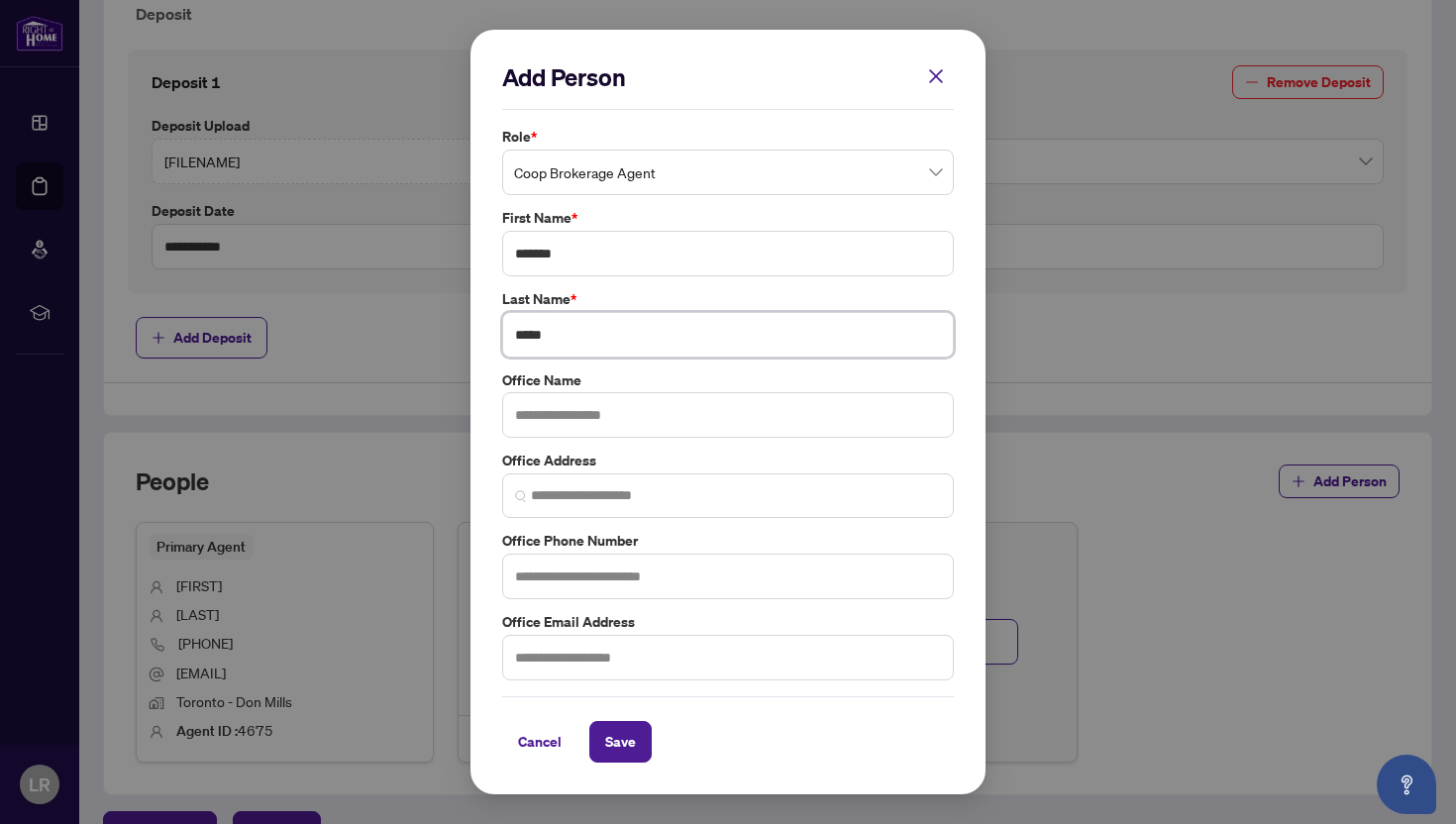 type on "*****" 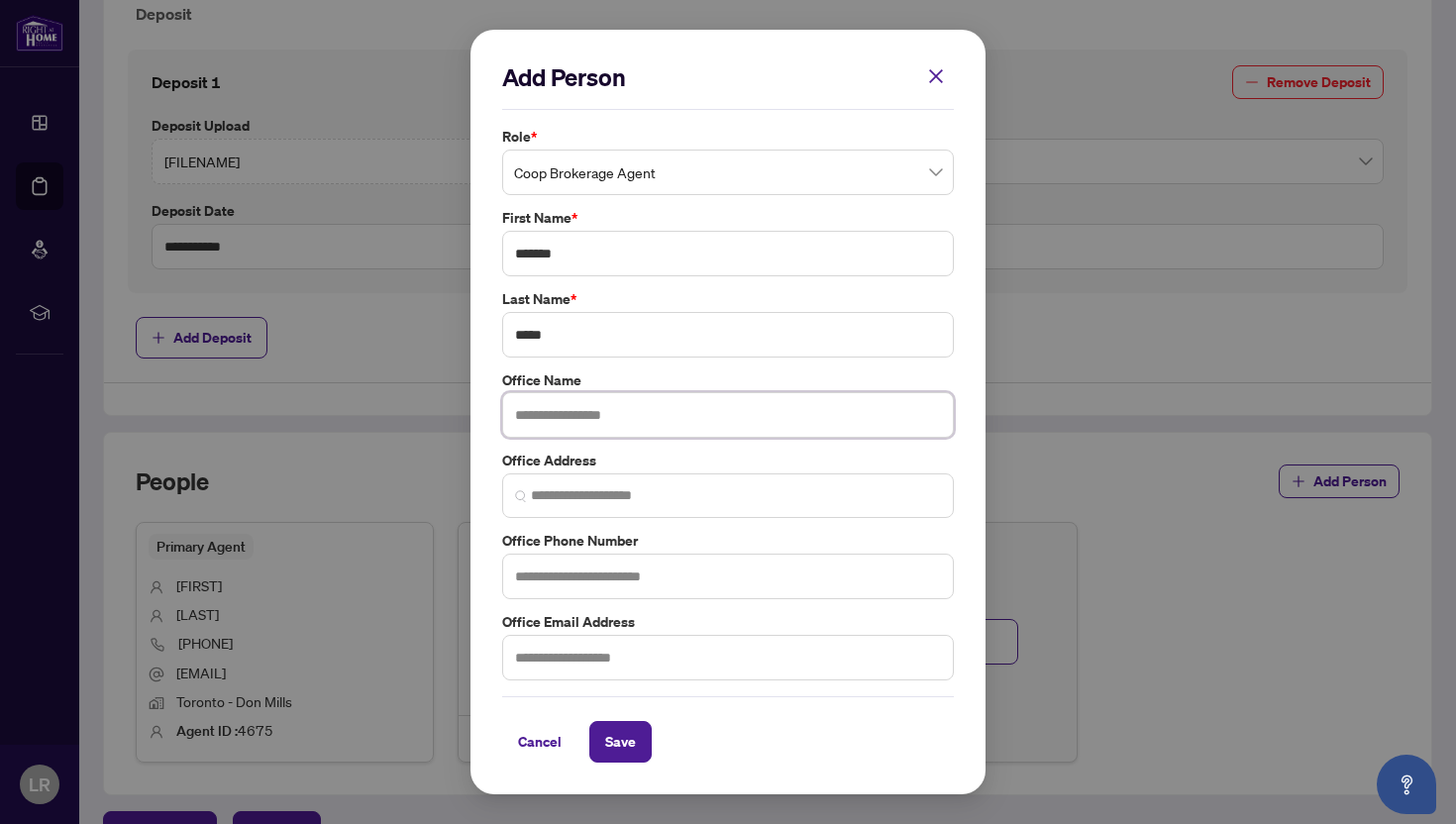 click at bounding box center [728, 415] 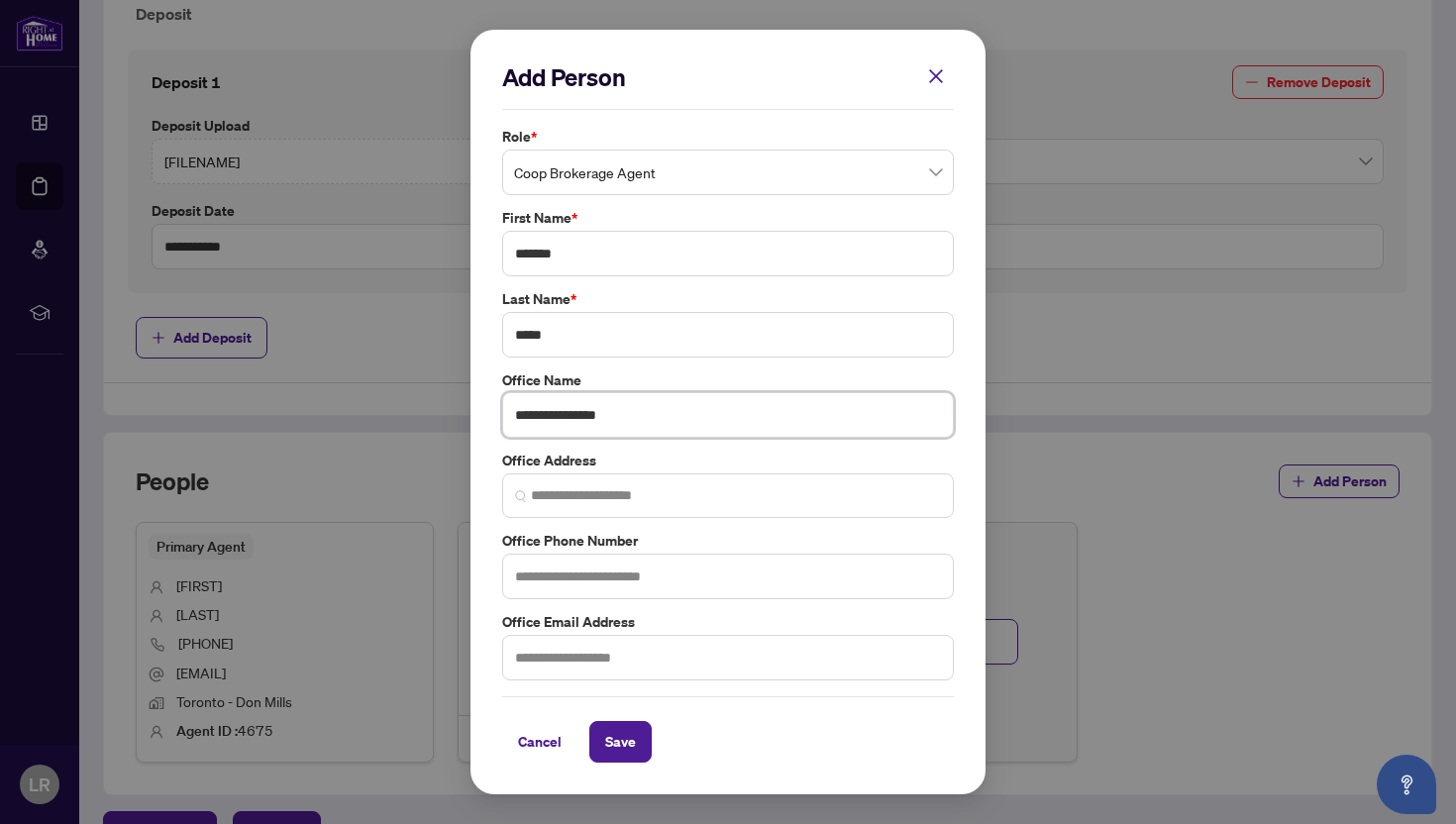 type on "**********" 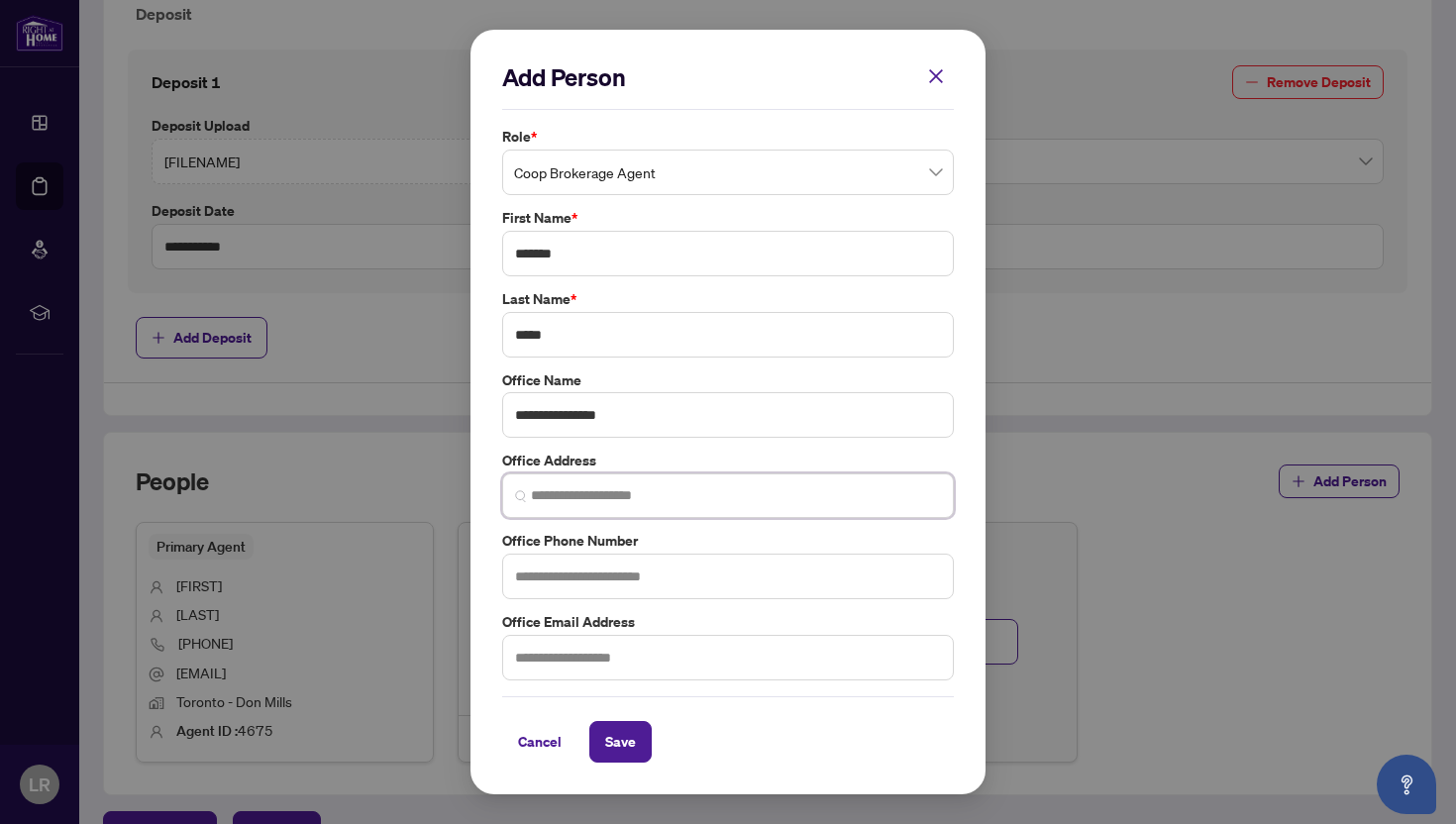 click at bounding box center [736, 495] 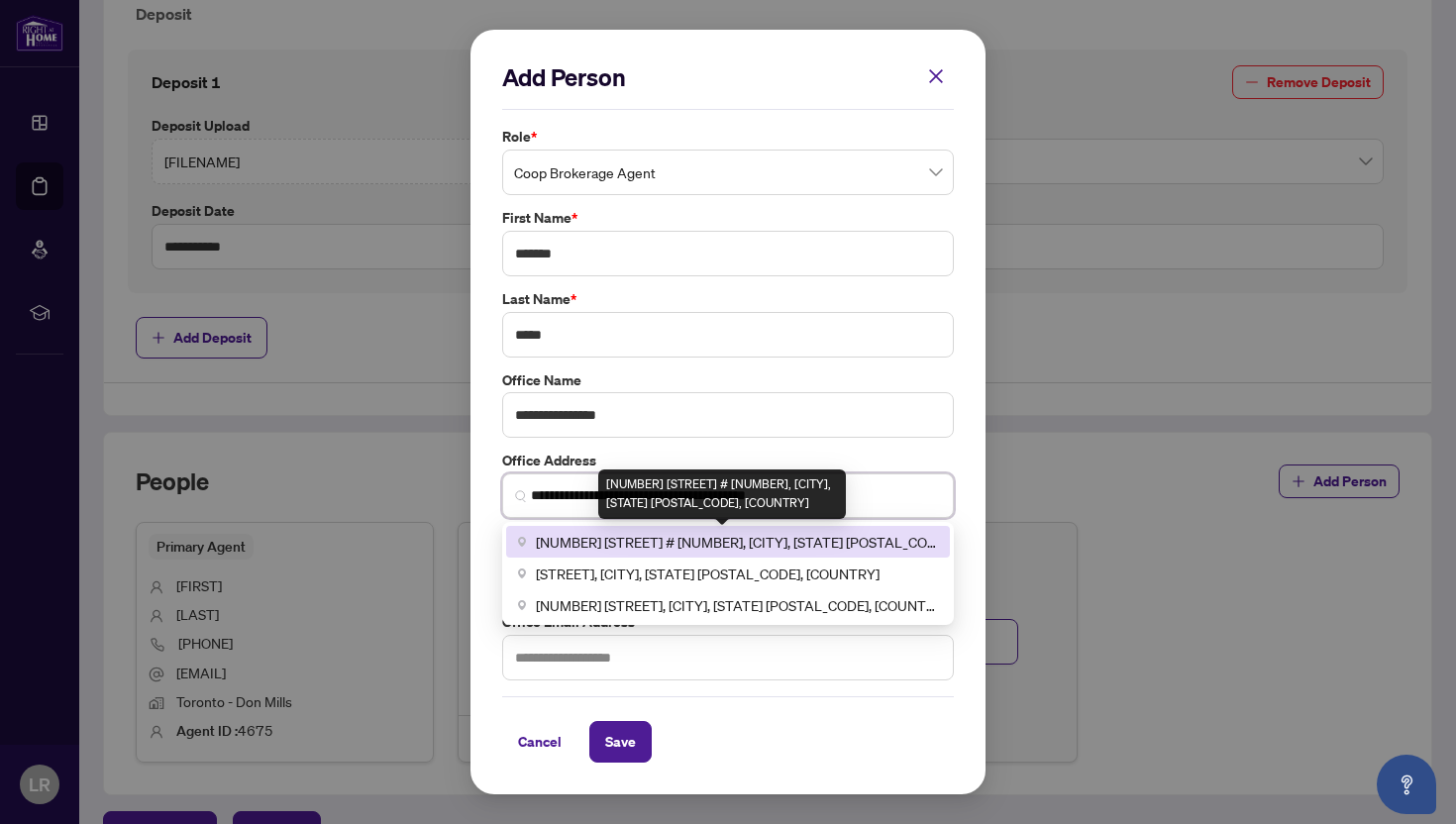 click on "[NUMBER] [STREET] # [NUMBER], [CITY], [STATE] [POSTAL_CODE], [COUNTRY]" at bounding box center [737, 542] 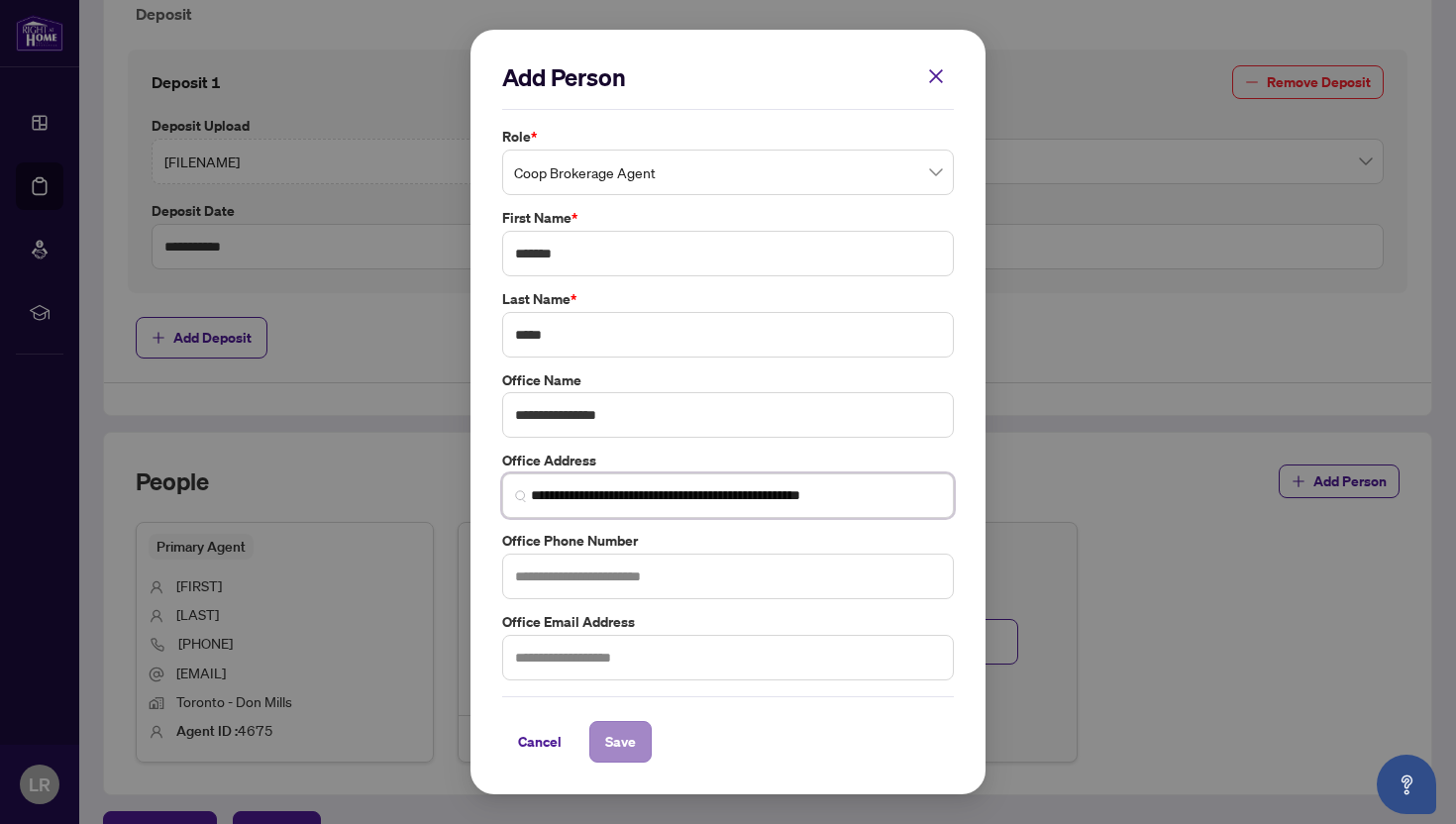 type on "**********" 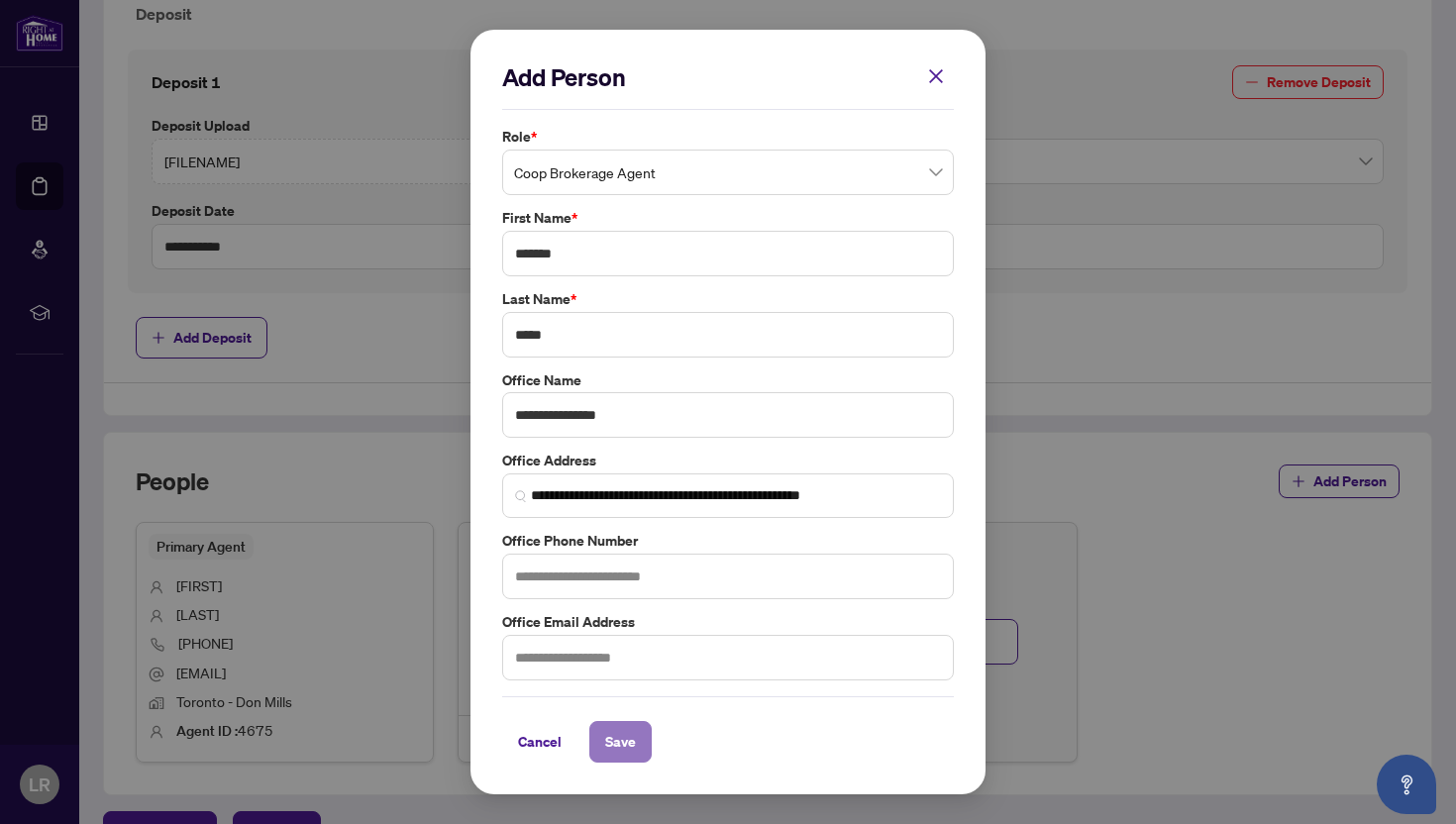 click on "Save" at bounding box center (620, 742) 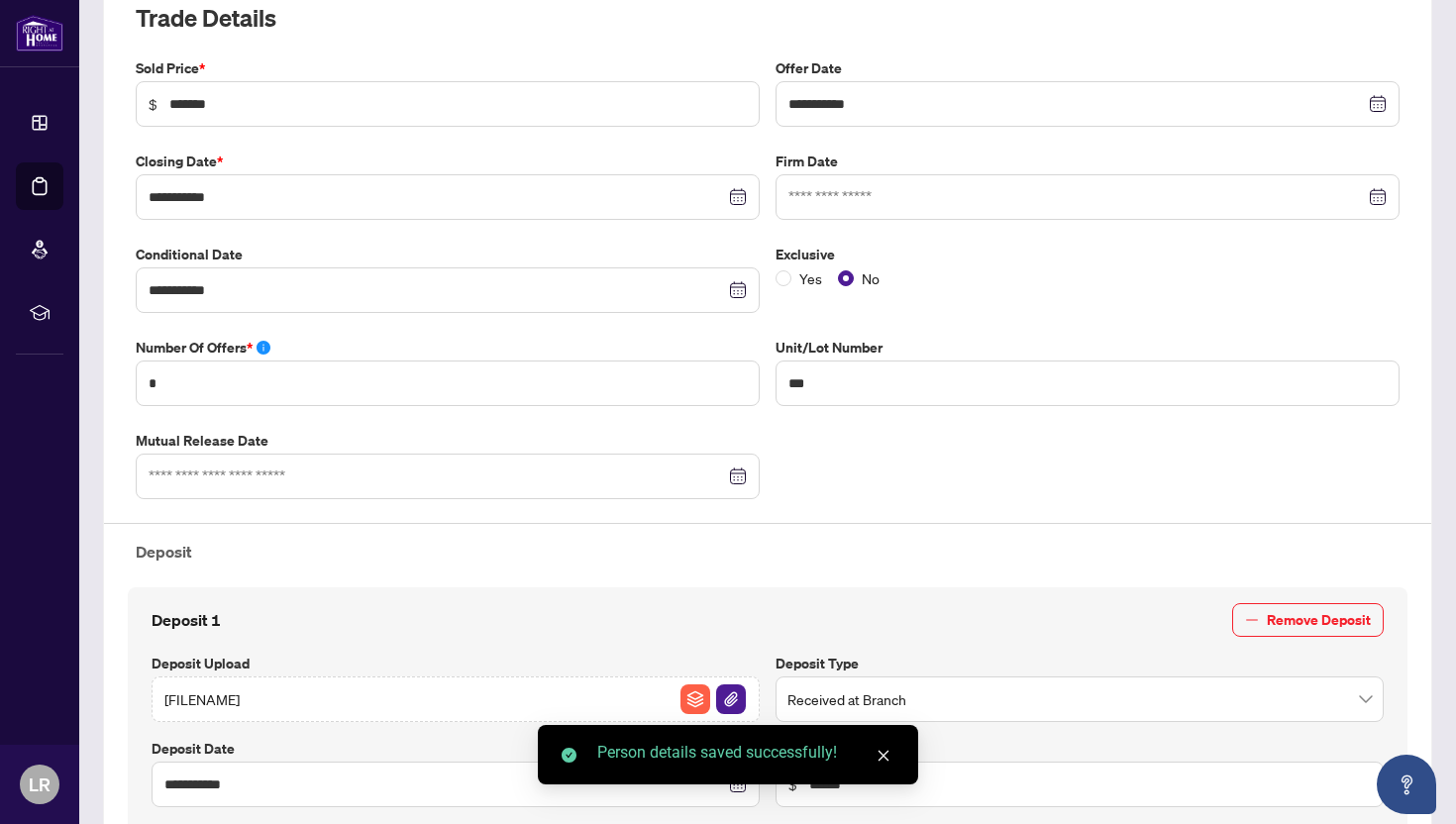 scroll, scrollTop: 0, scrollLeft: 0, axis: both 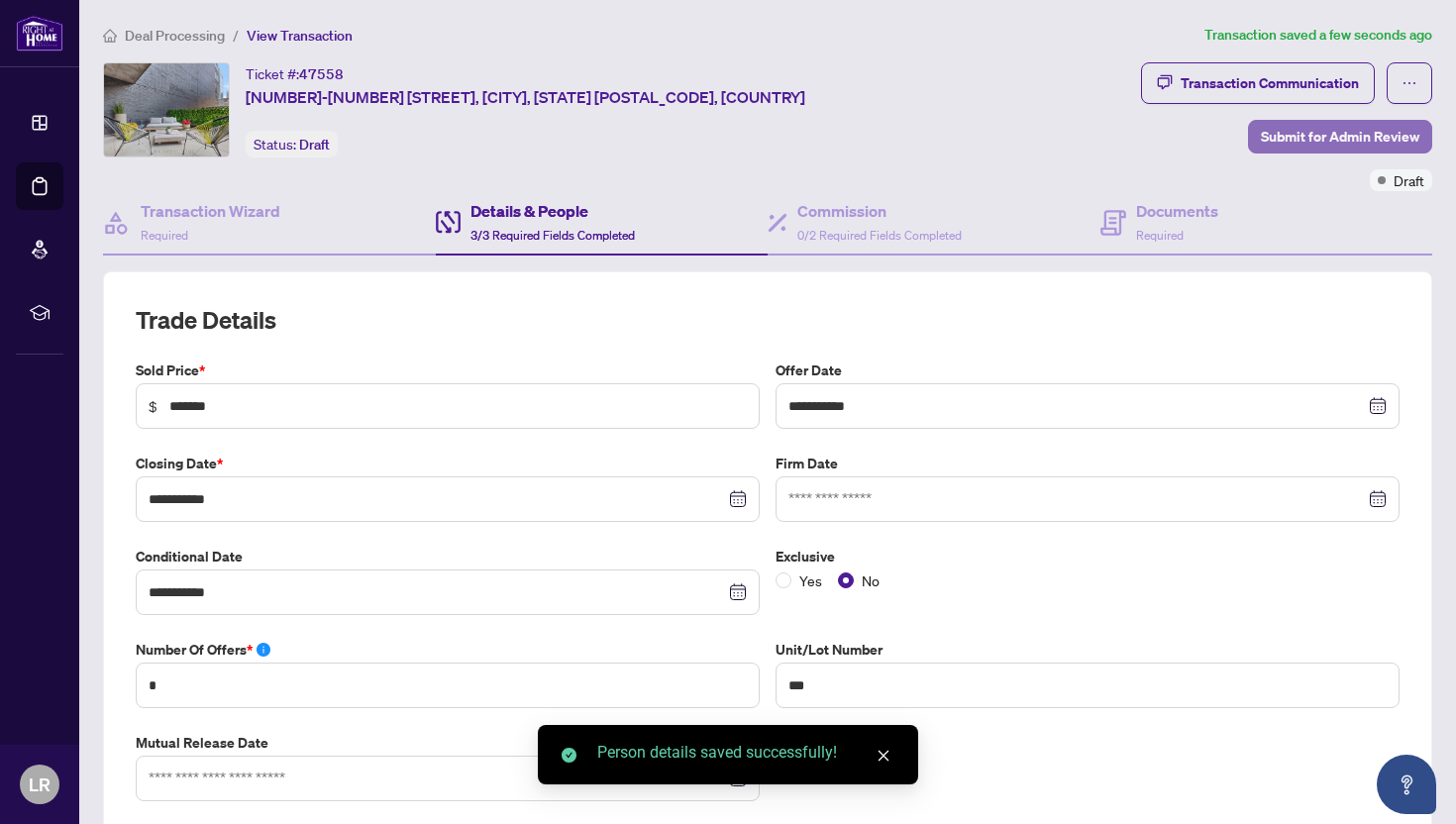 click on "Submit for Admin Review" at bounding box center [1340, 137] 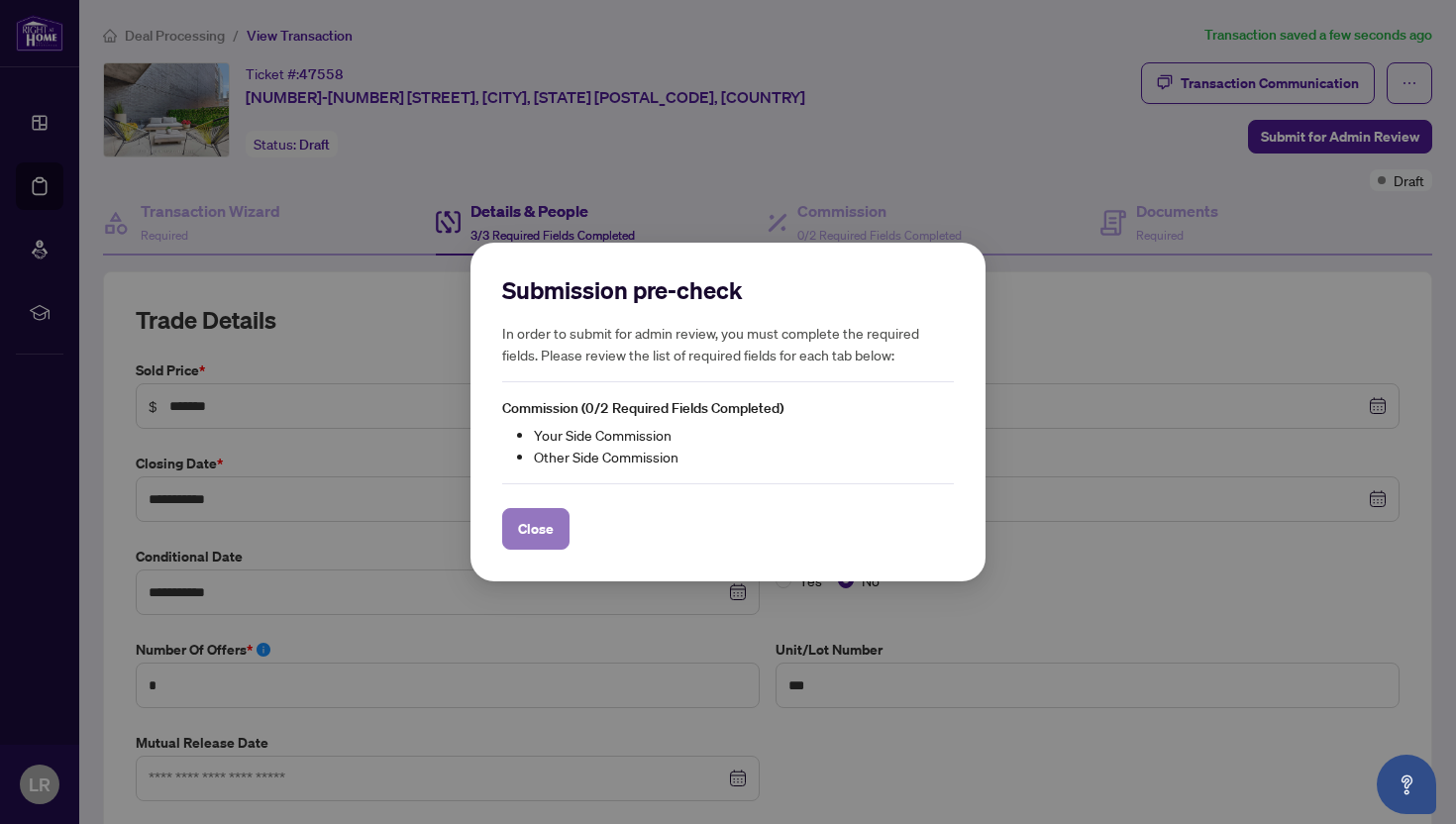 click on "Close" at bounding box center [536, 529] 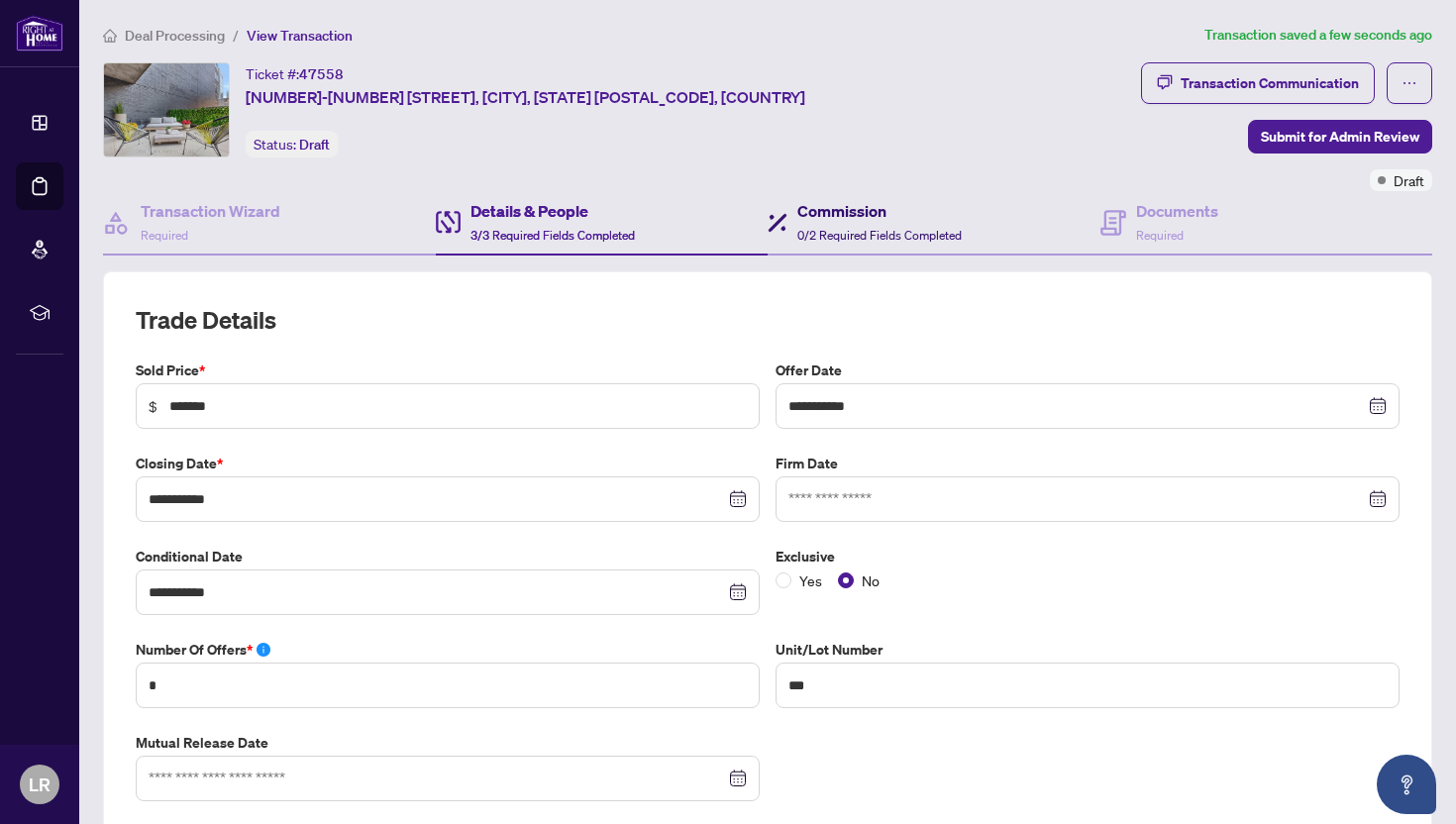 click on "0/2 Required Fields Completed" at bounding box center [880, 235] 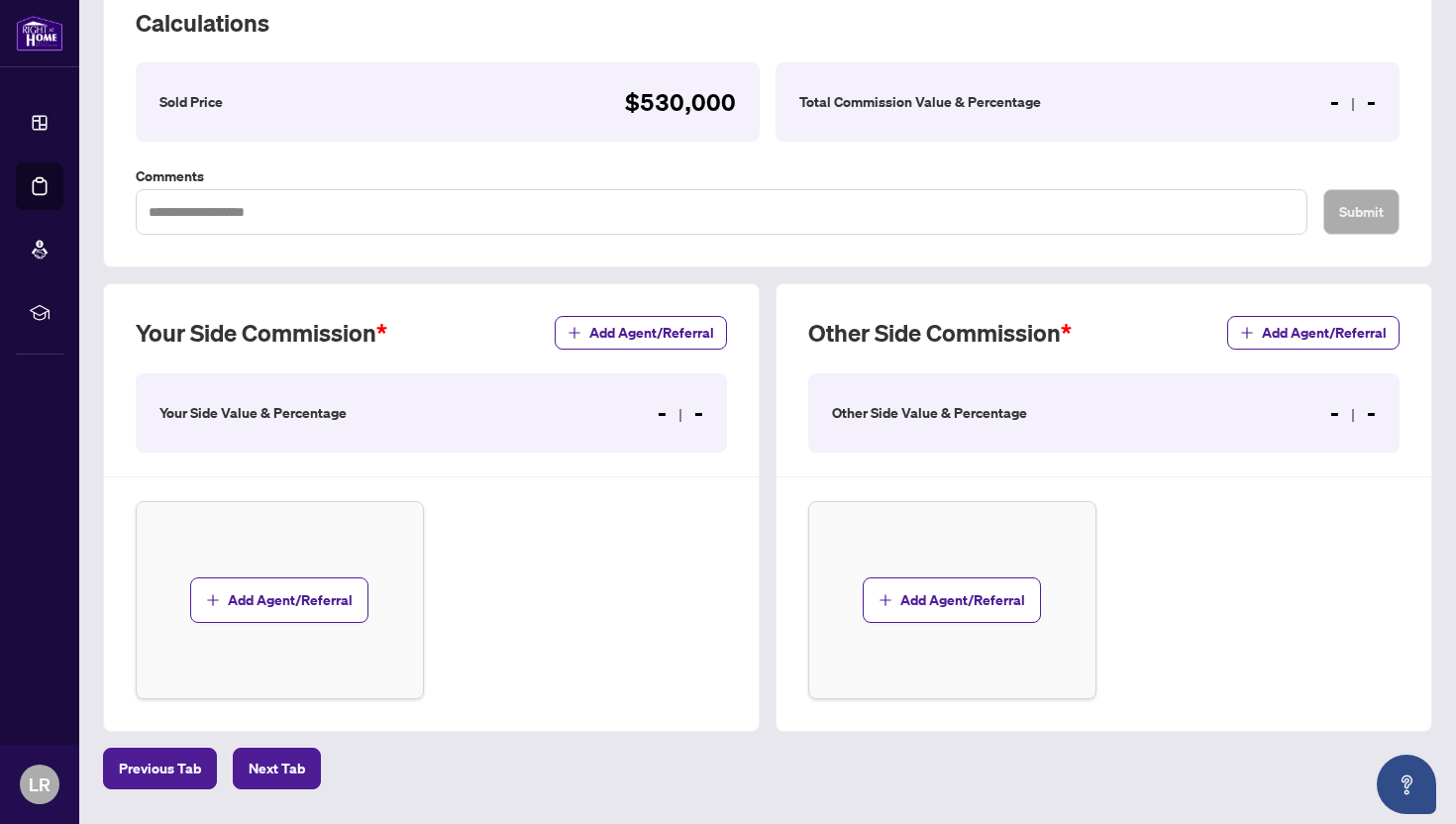 scroll, scrollTop: 349, scrollLeft: 0, axis: vertical 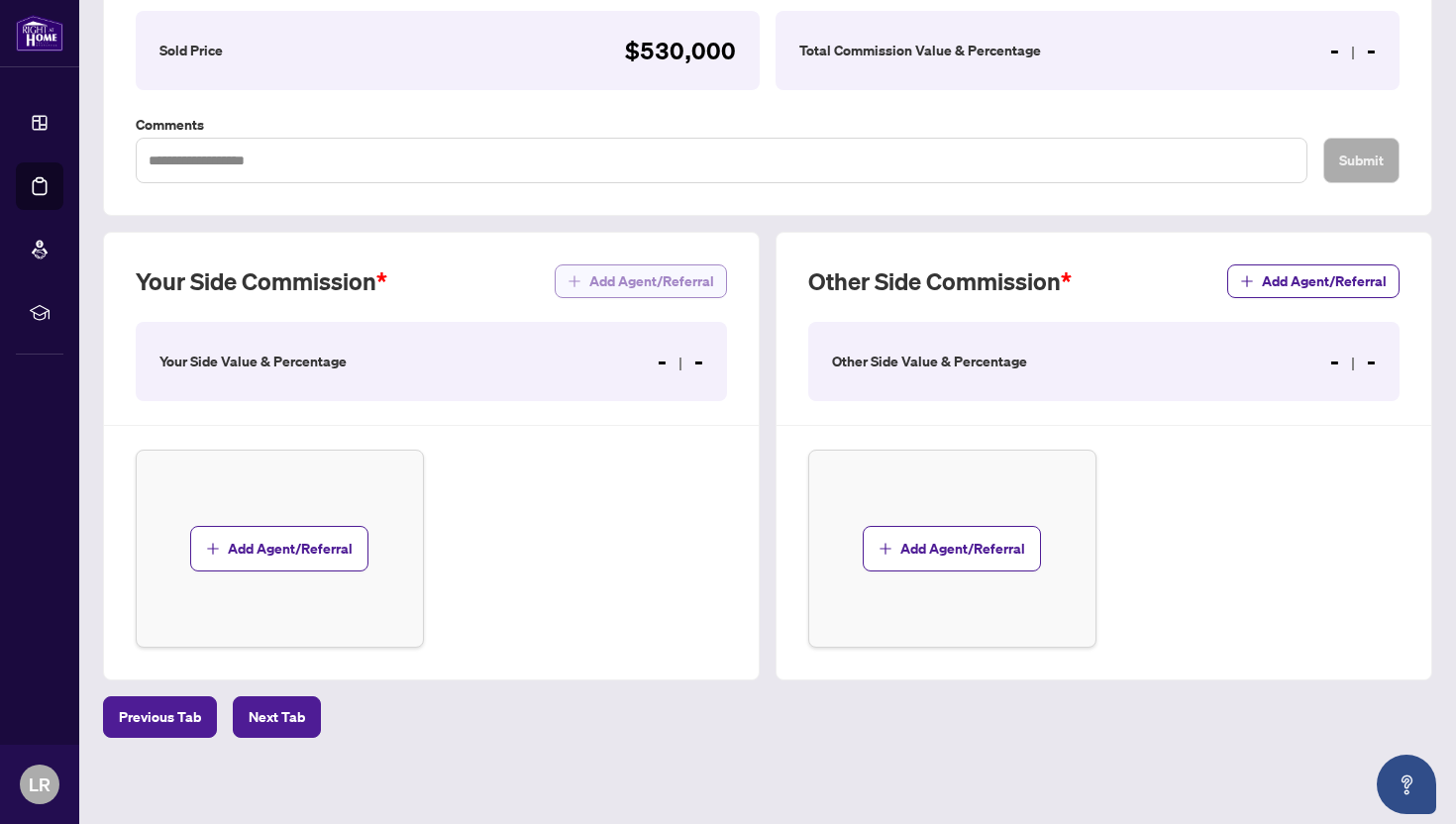 click on "Add Agent/Referral" at bounding box center [652, 281] 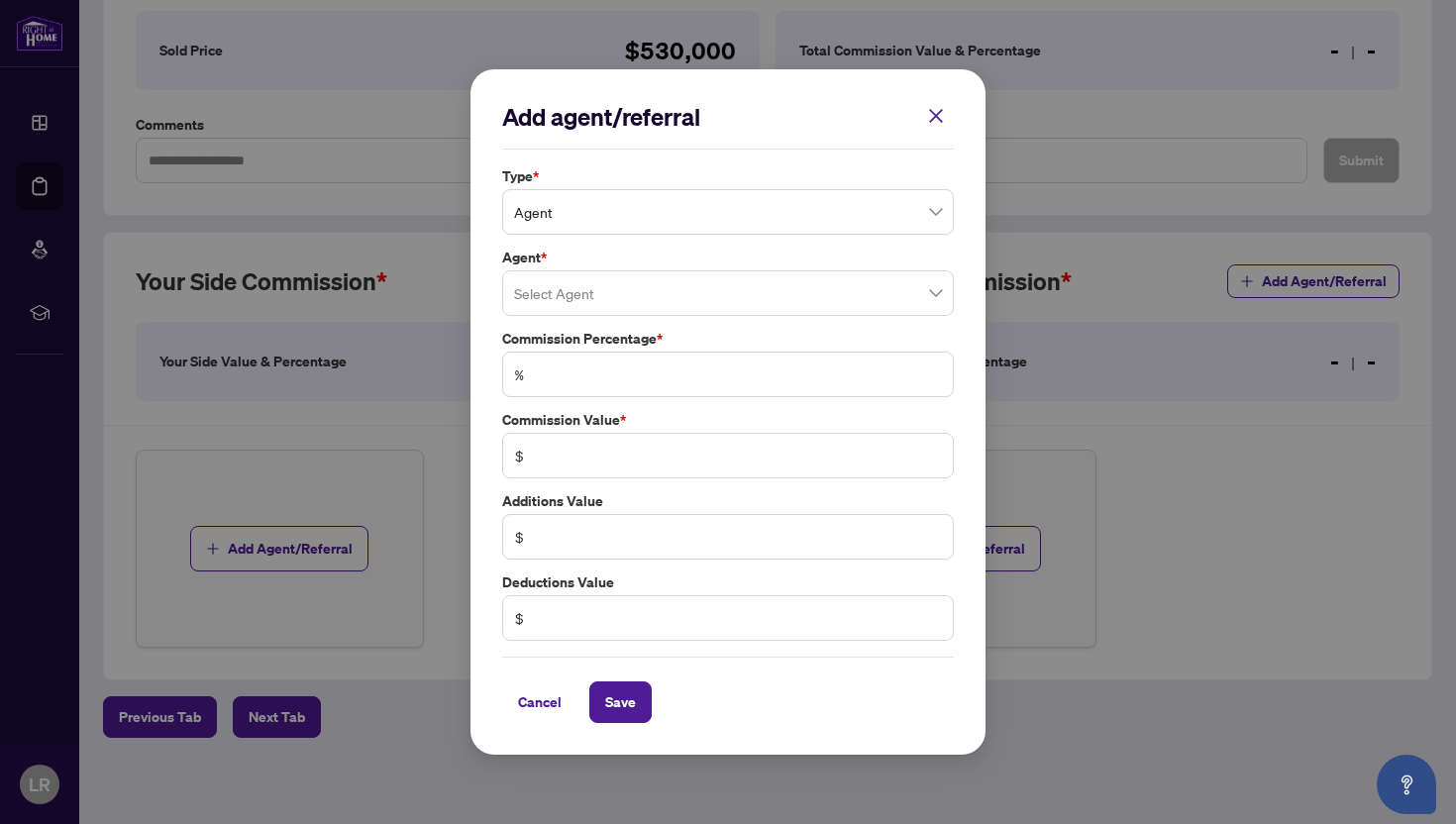 click at bounding box center (728, 293) 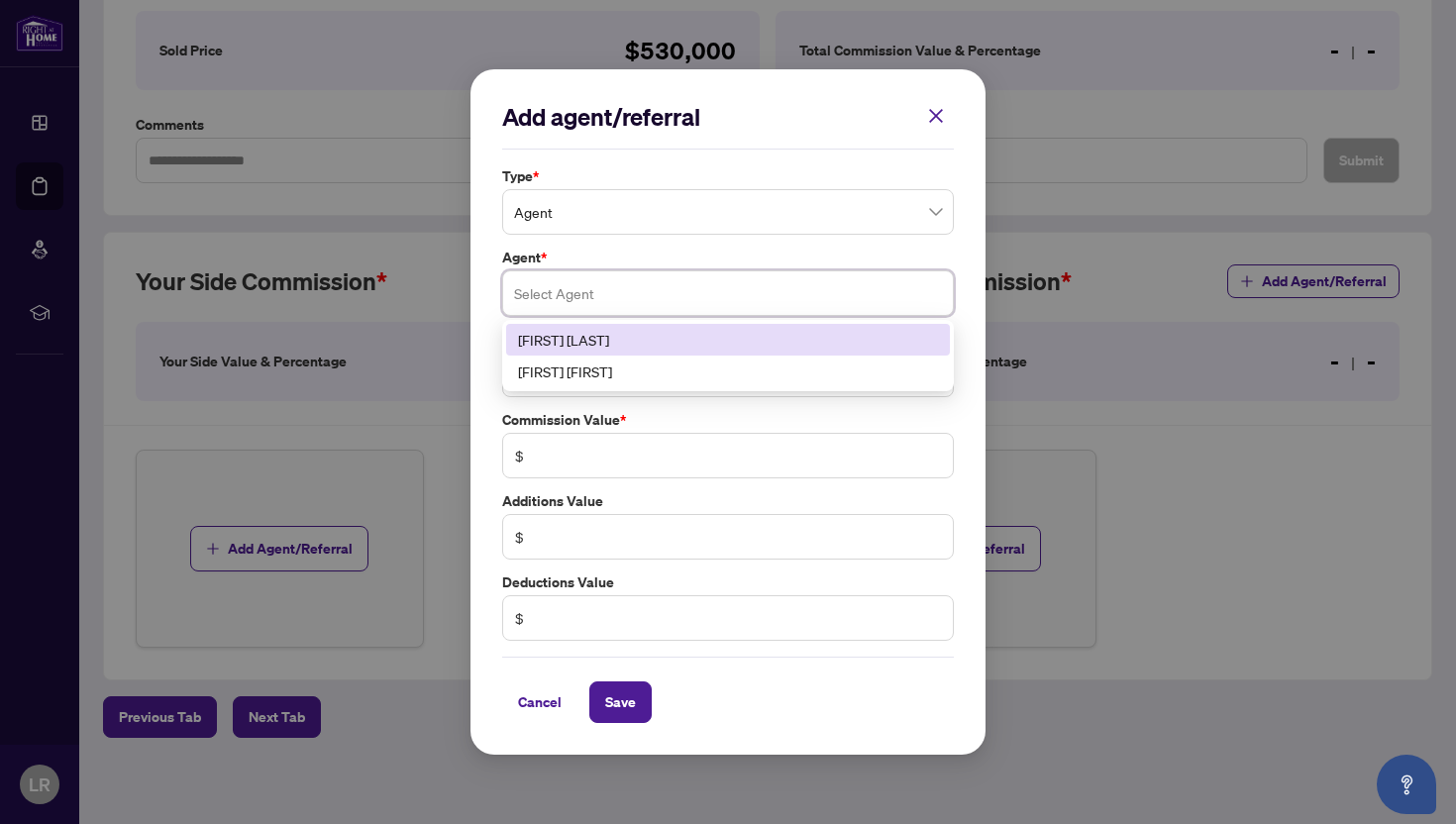 click on "[FIRST] [LAST]" at bounding box center [728, 340] 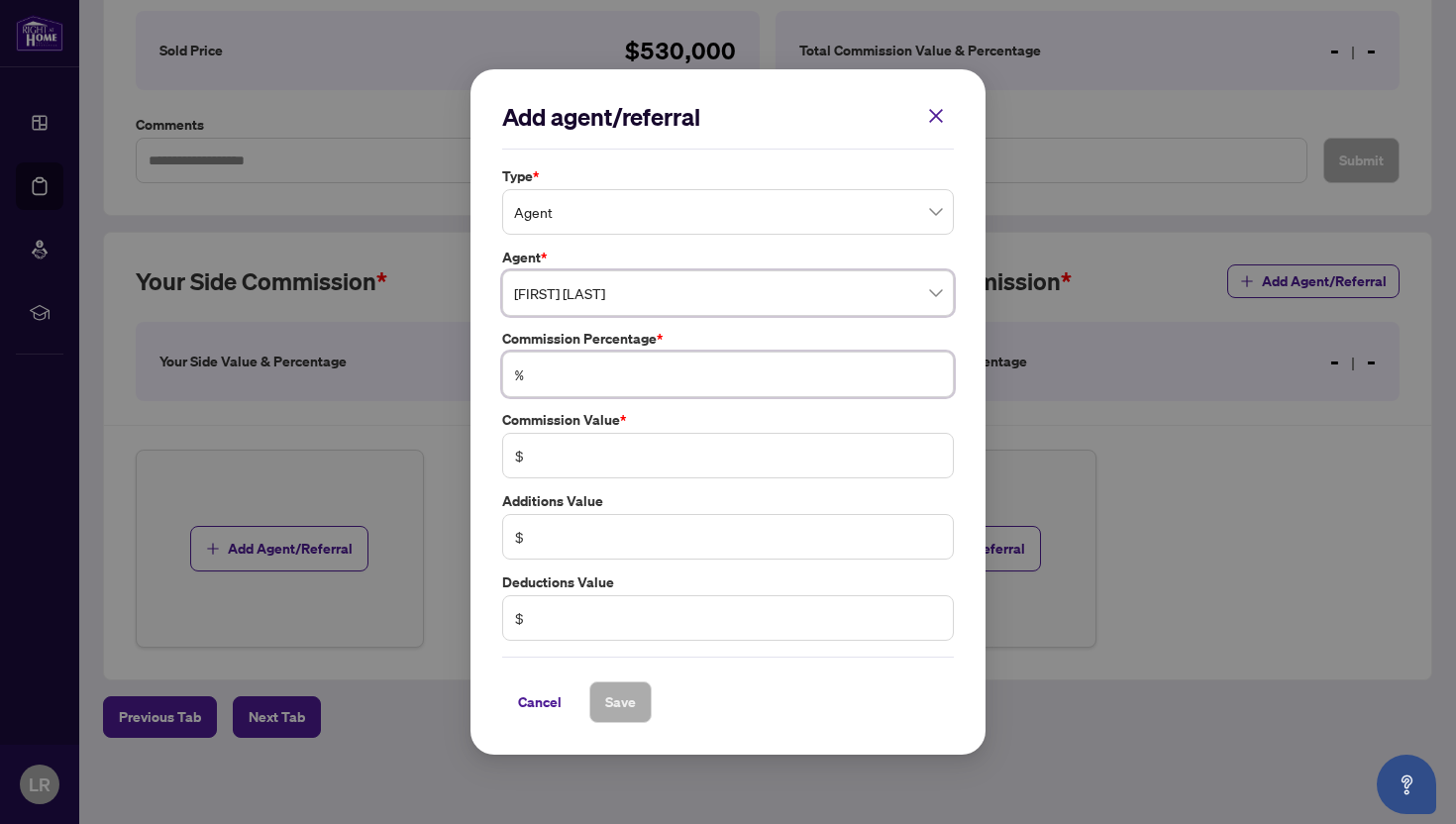 click at bounding box center [738, 374] 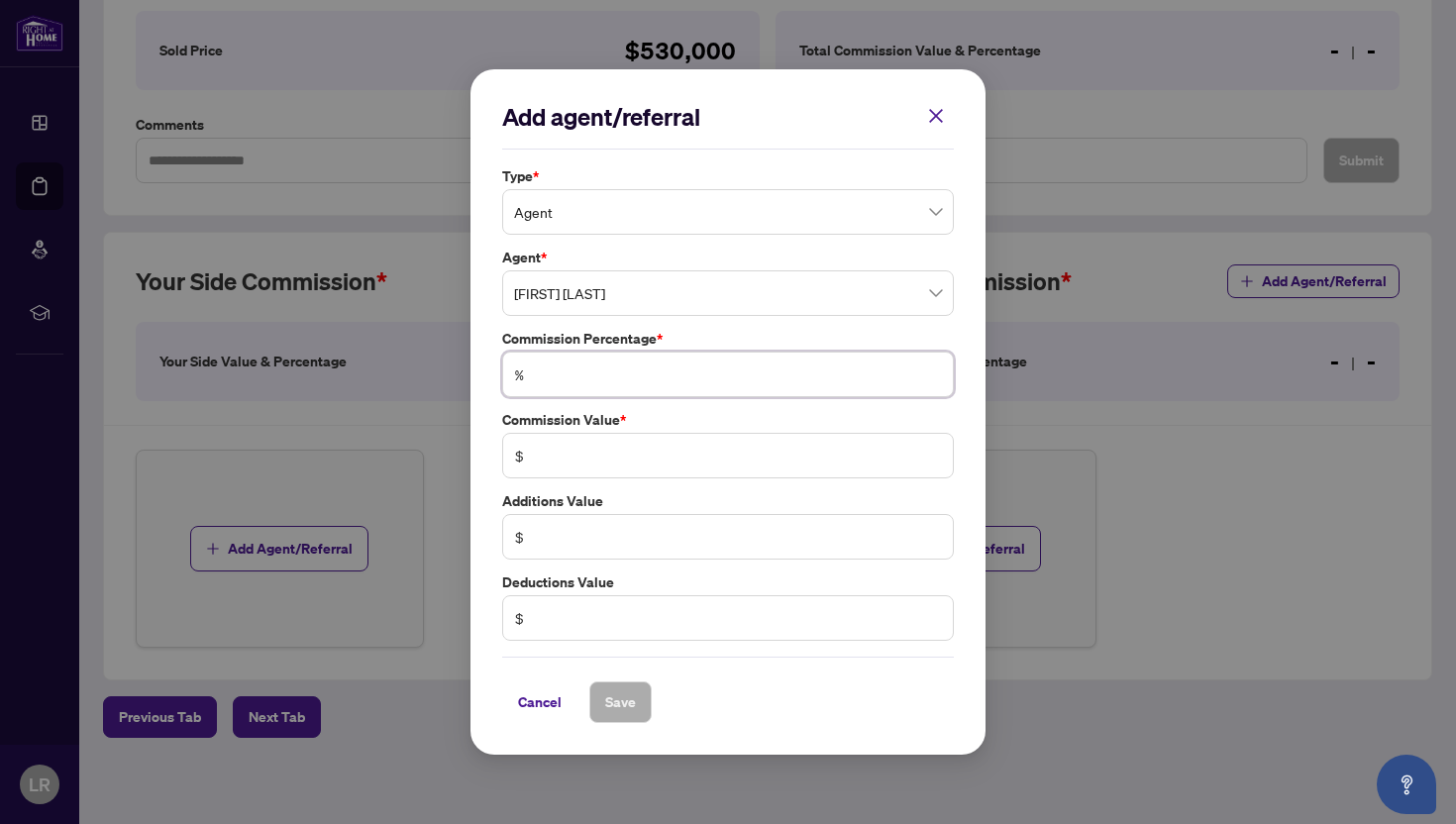type on "*" 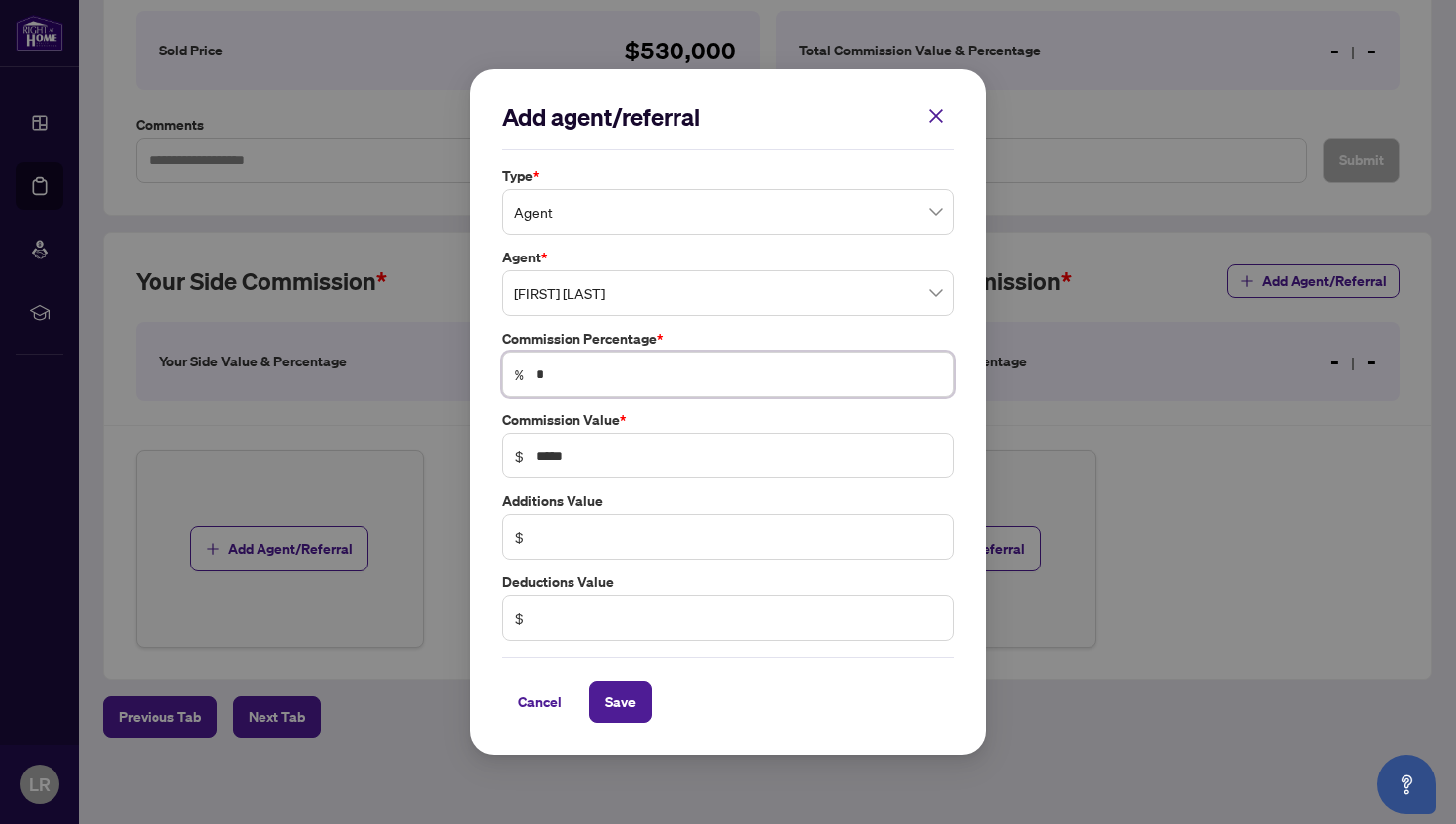 type on "**" 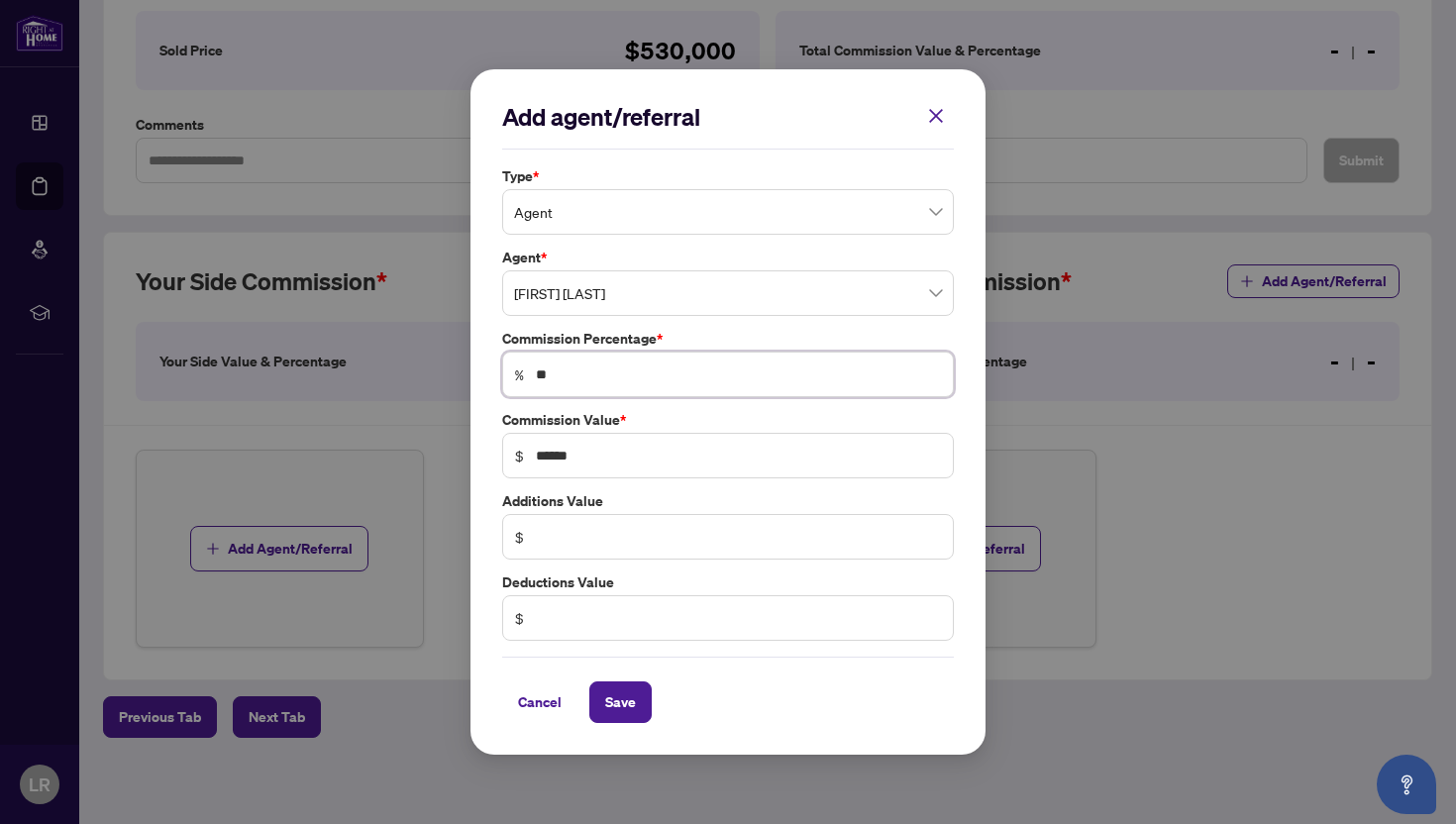 type on "*" 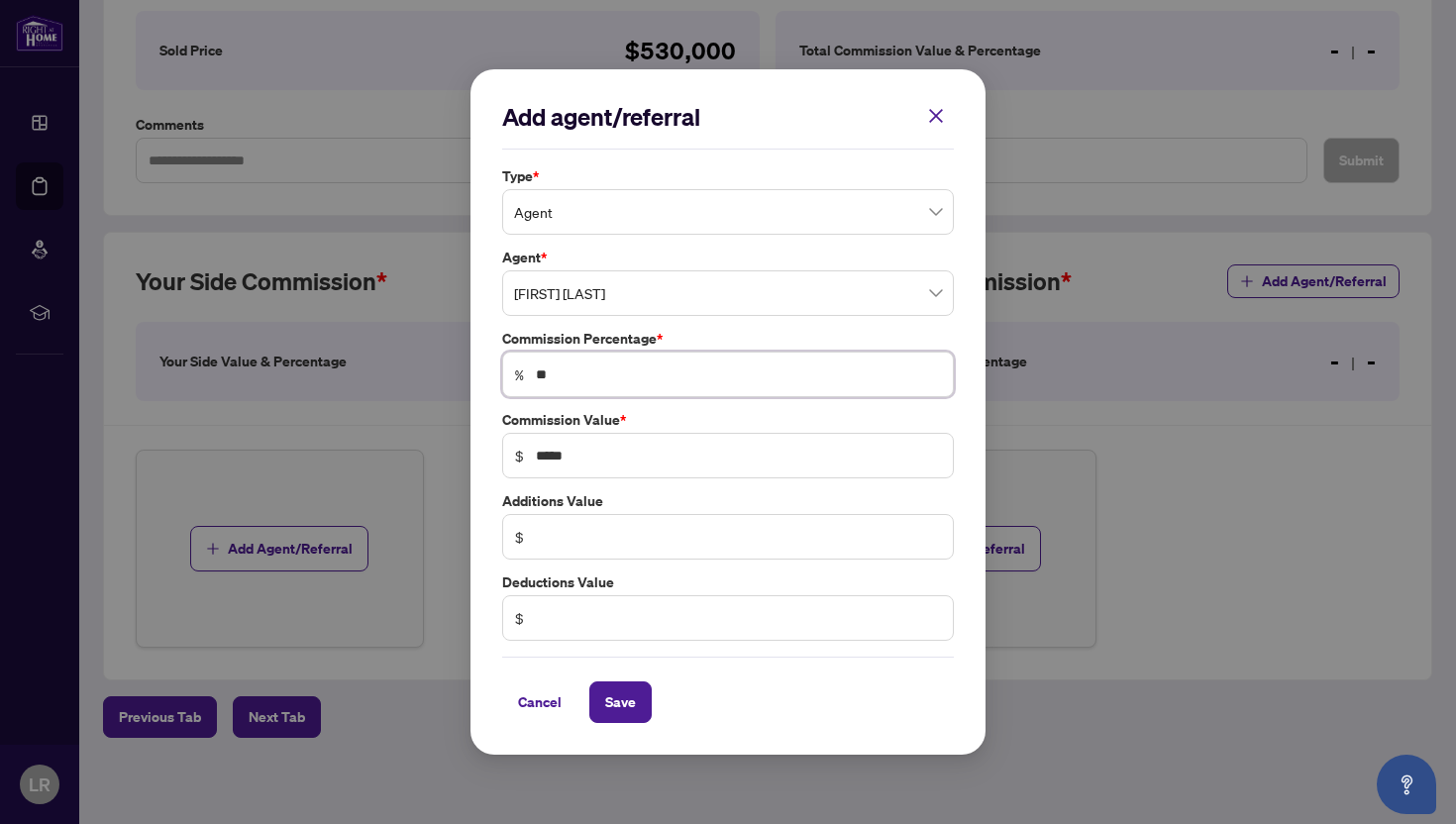 type on "***" 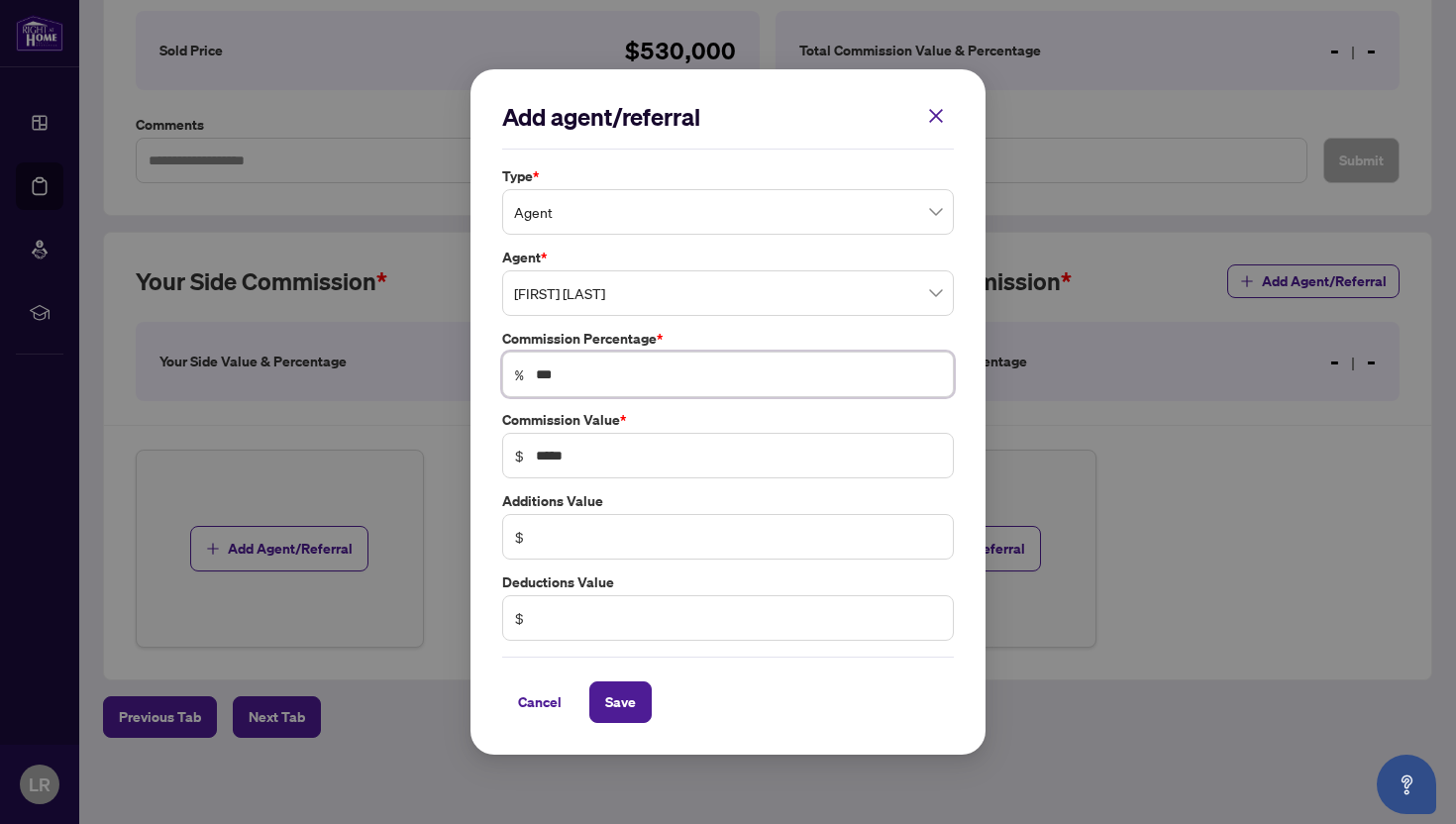 type on "****" 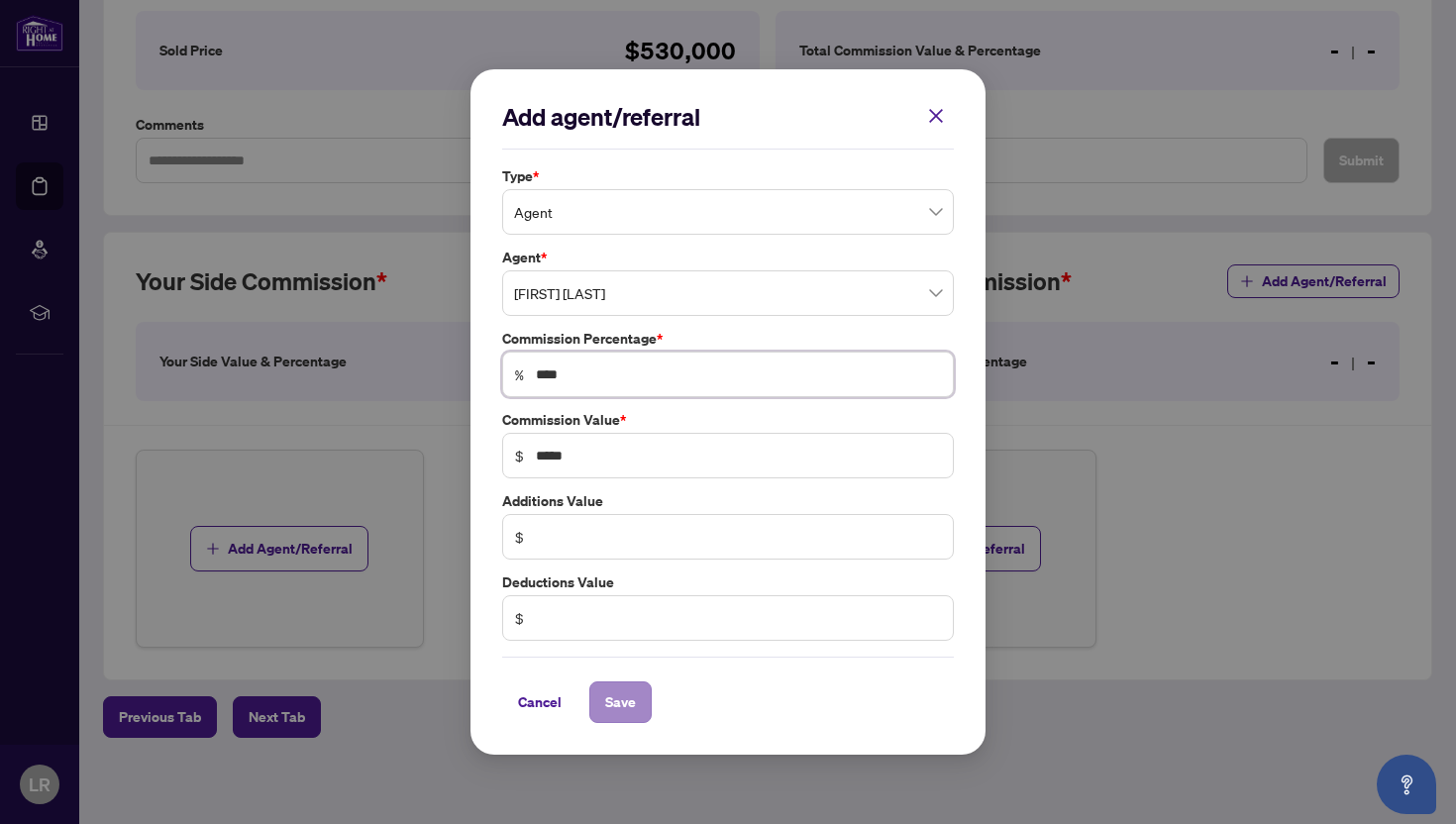 type on "****" 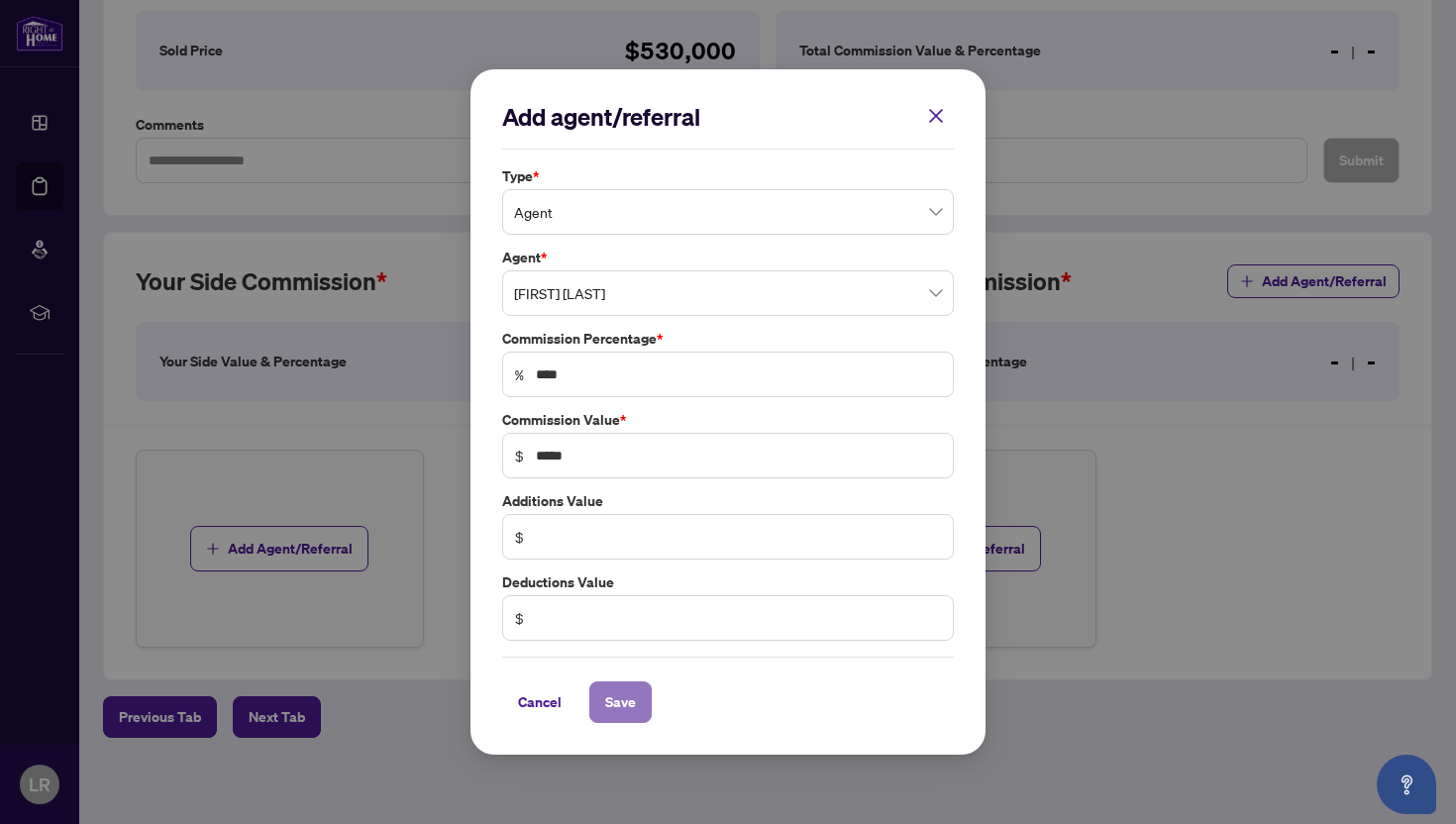 click on "Save" at bounding box center [620, 702] 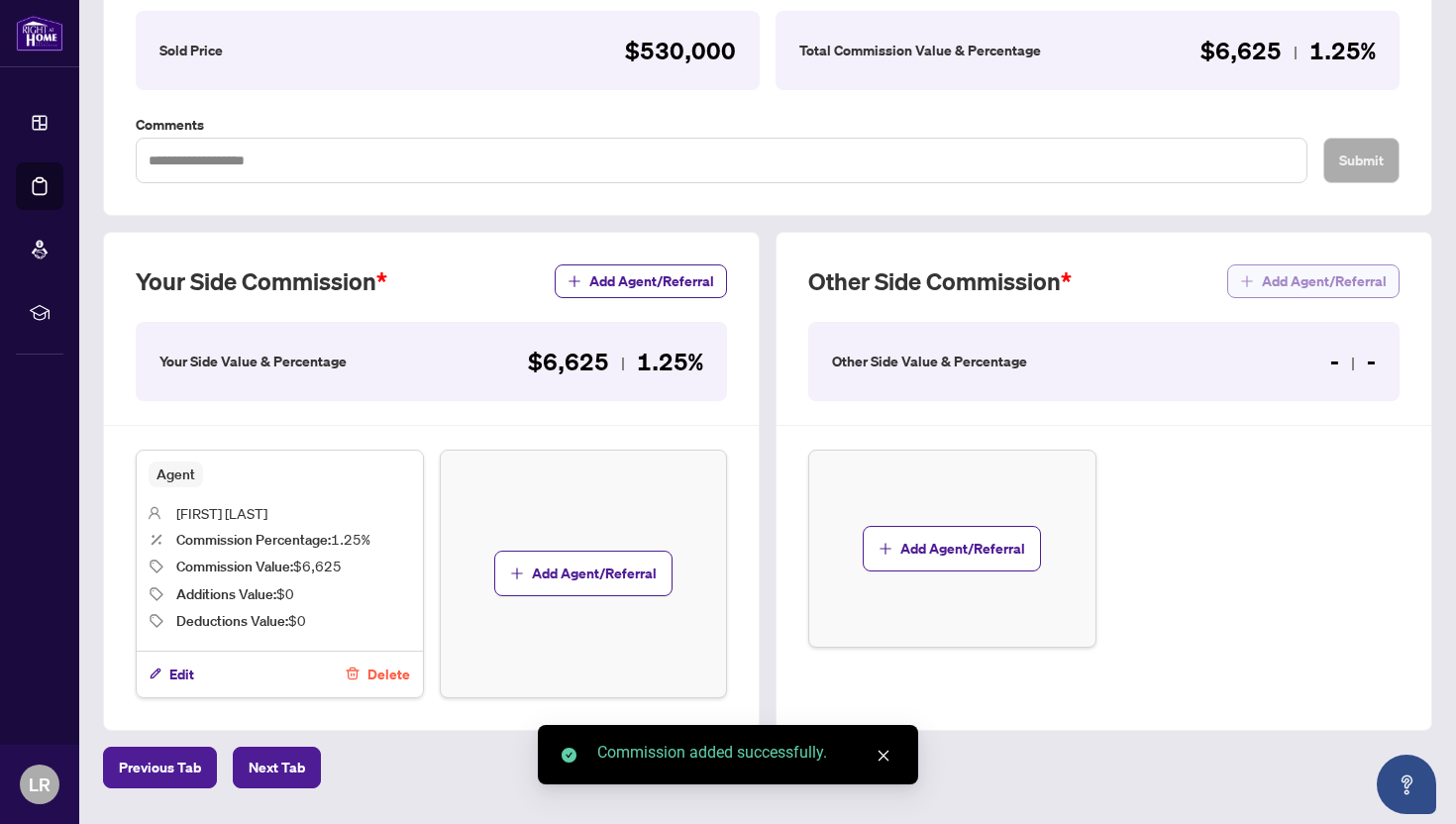 click on "Add Agent/Referral" at bounding box center (1324, 281) 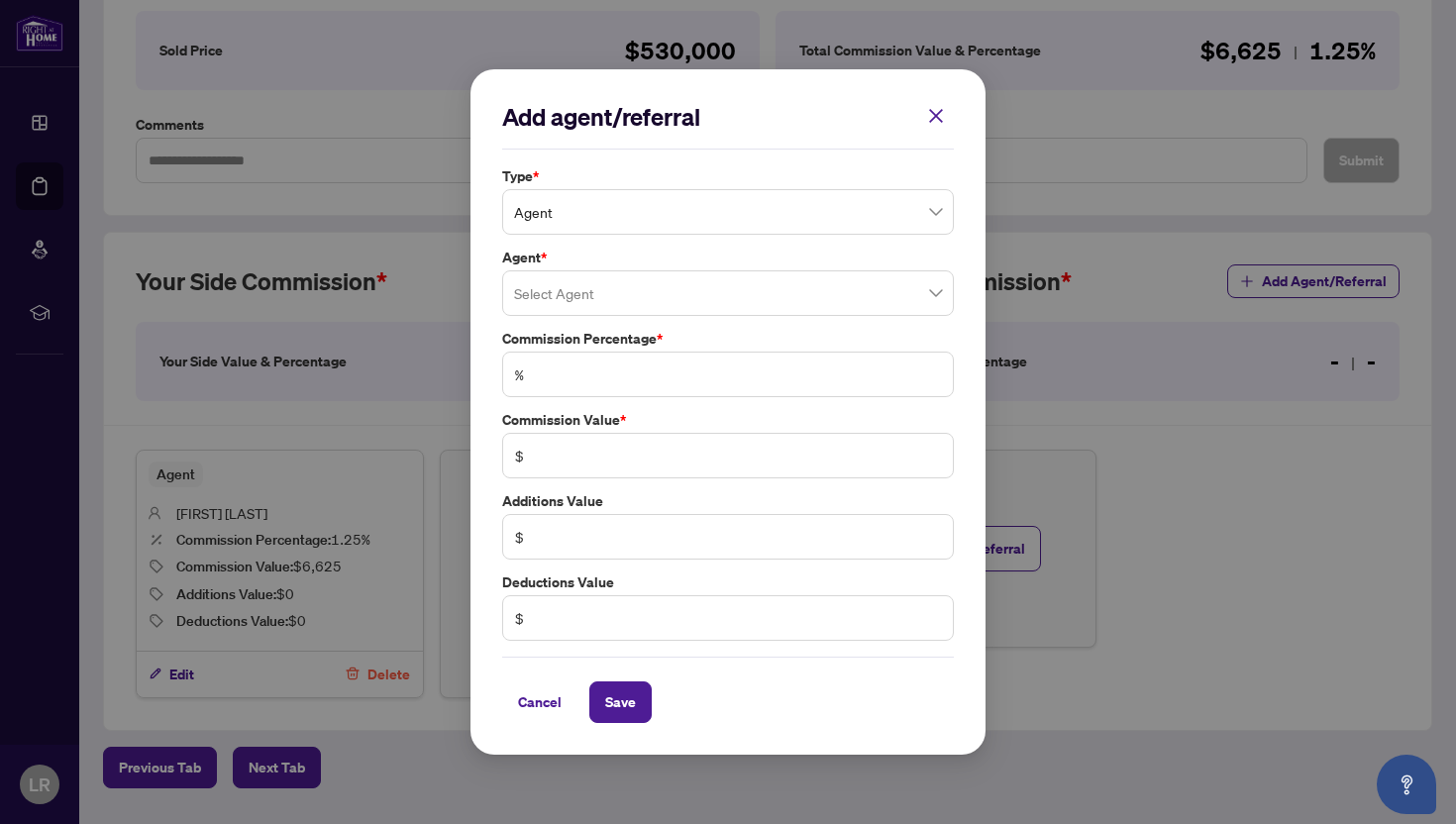 click on "Agent" at bounding box center (728, 212) 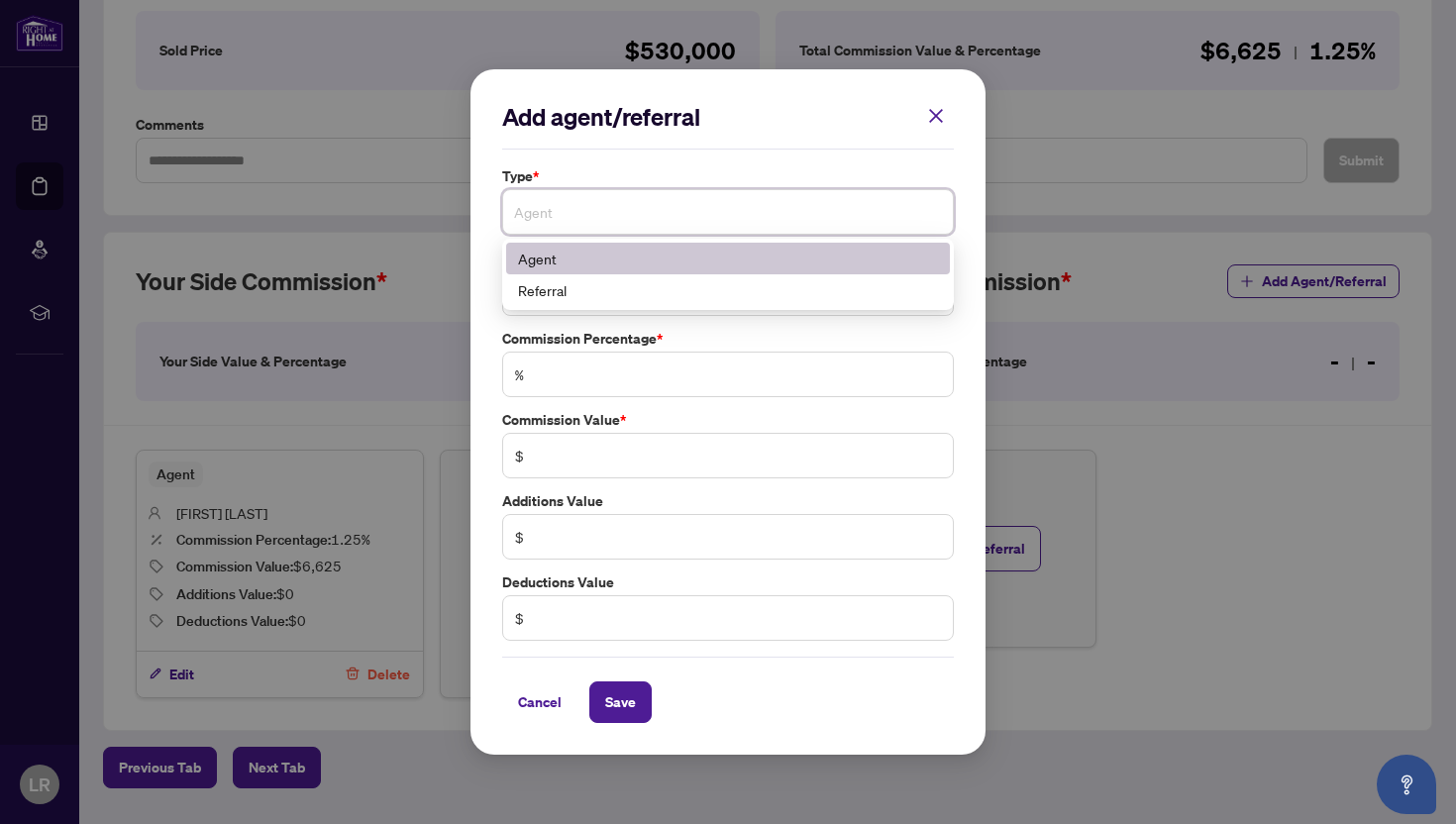click on "Agent" at bounding box center (728, 212) 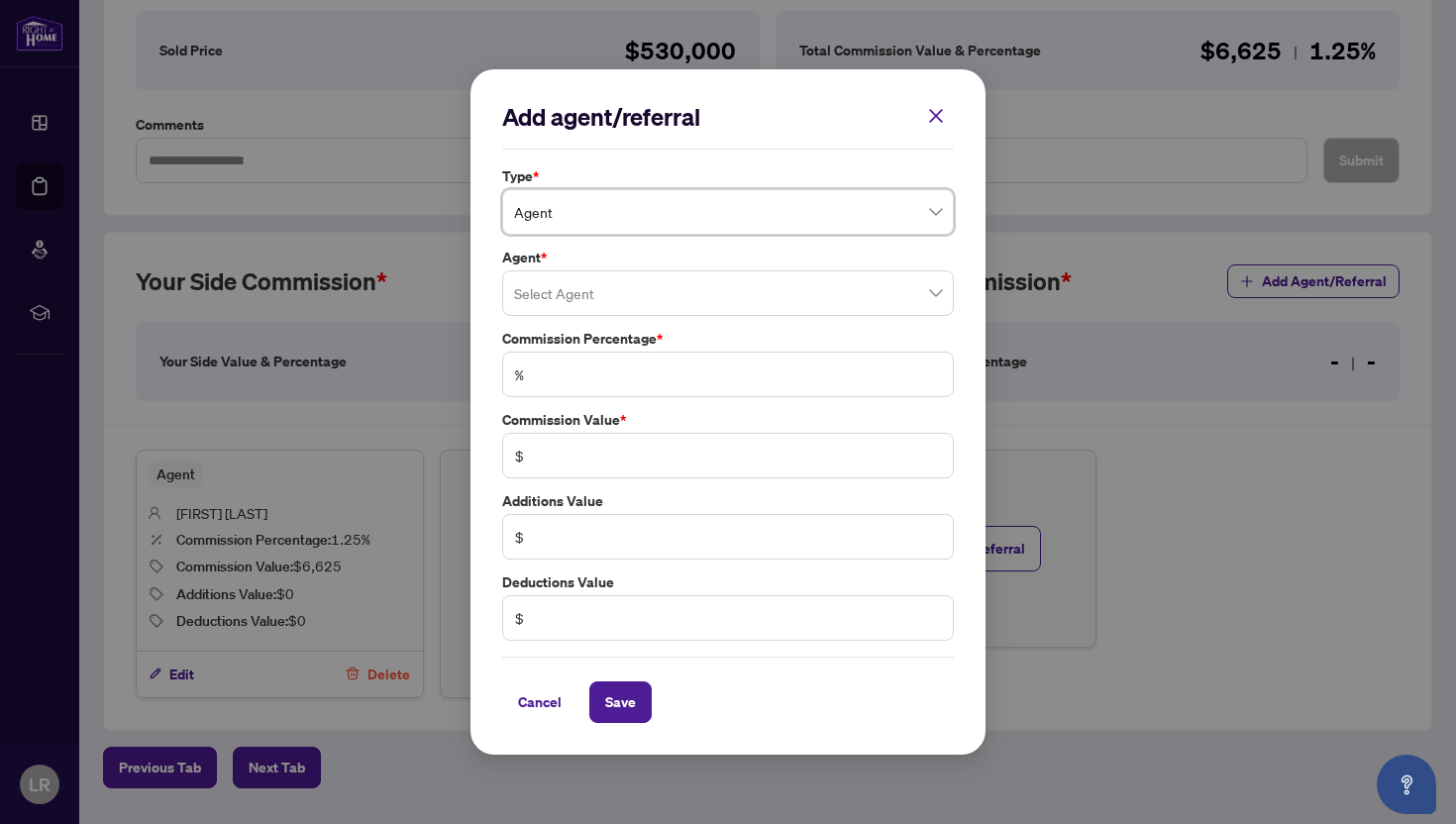 click at bounding box center (728, 293) 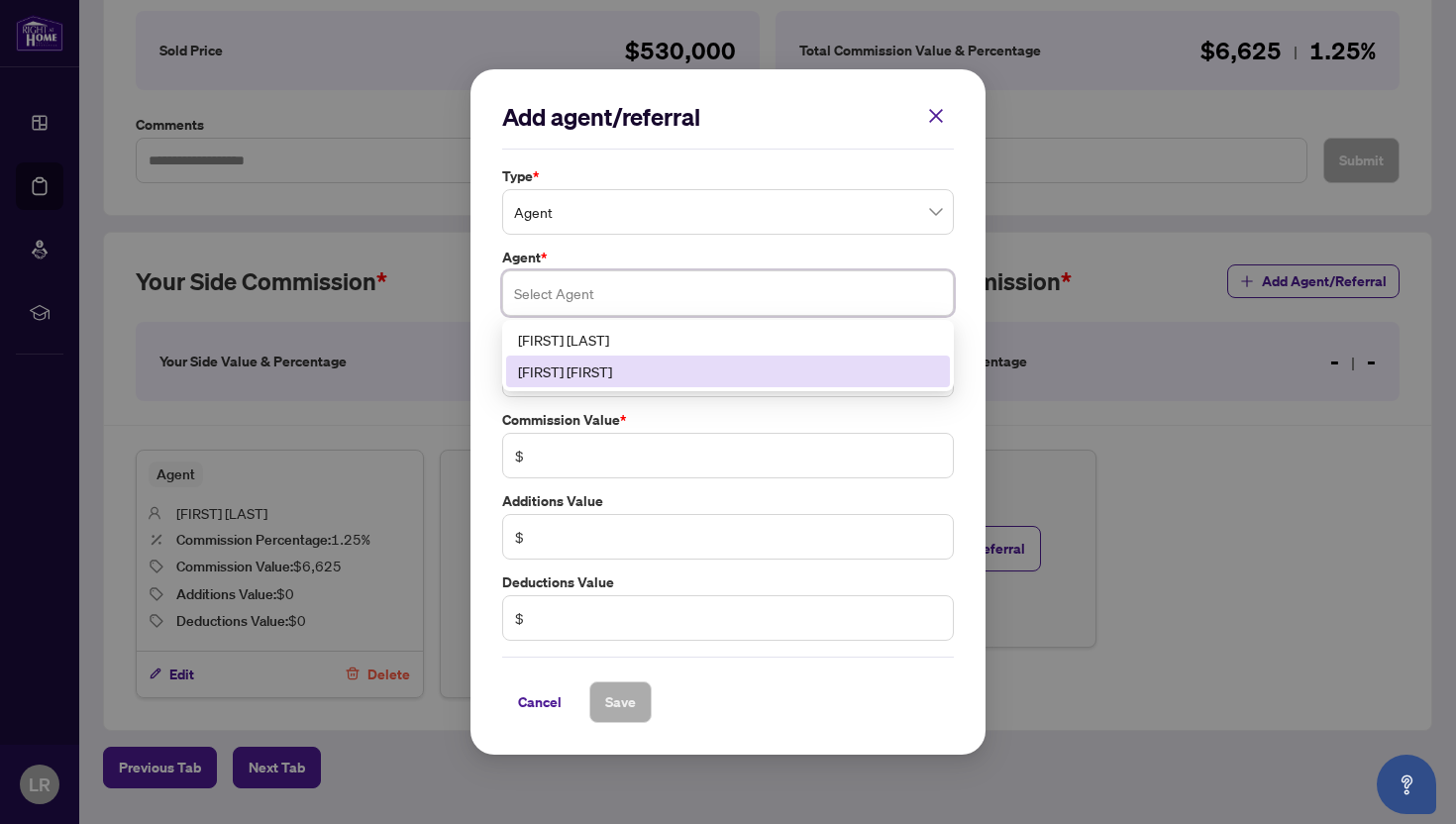 click on "[FIRST] [FIRST]" at bounding box center [728, 371] 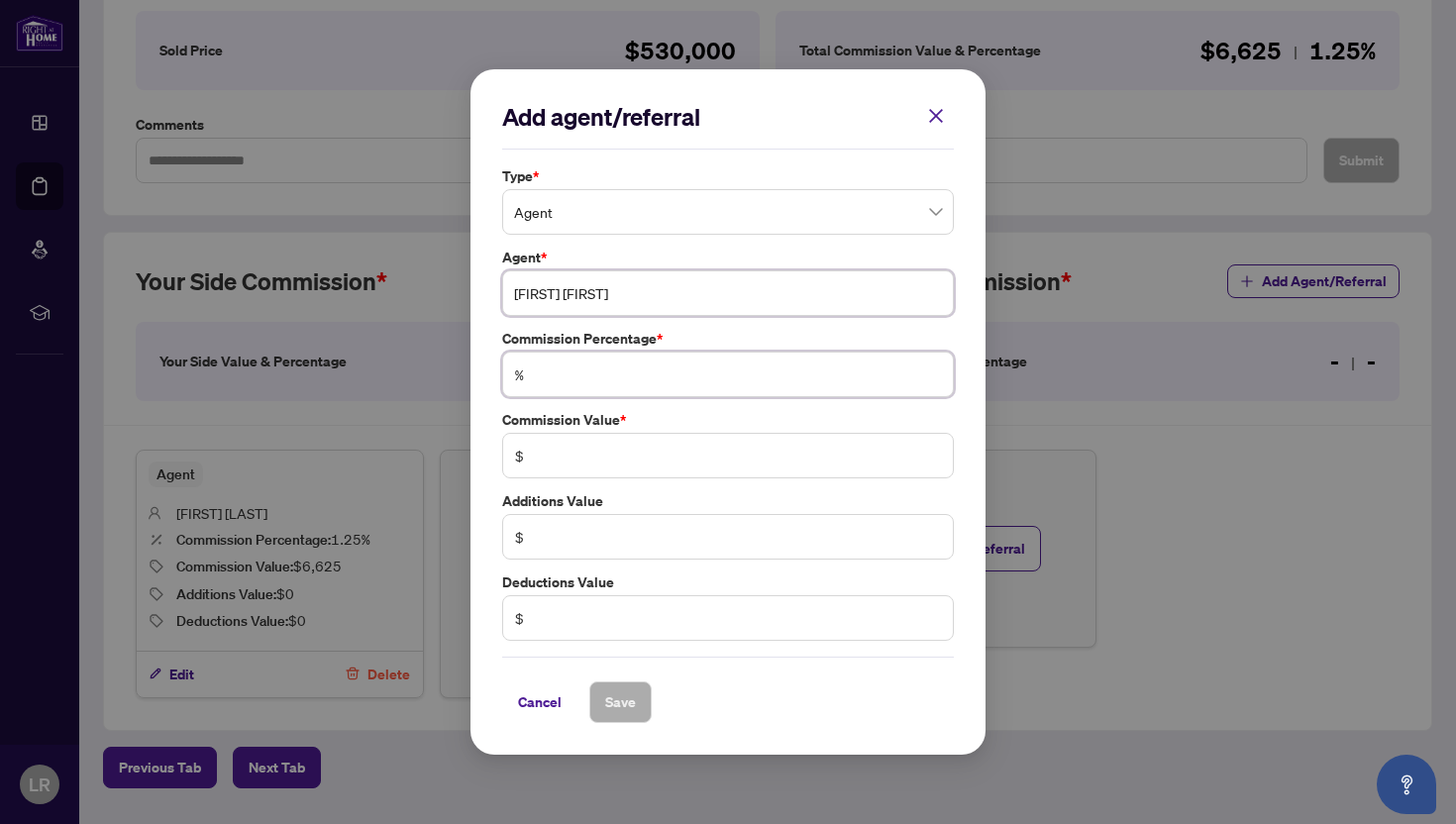 click at bounding box center [738, 374] 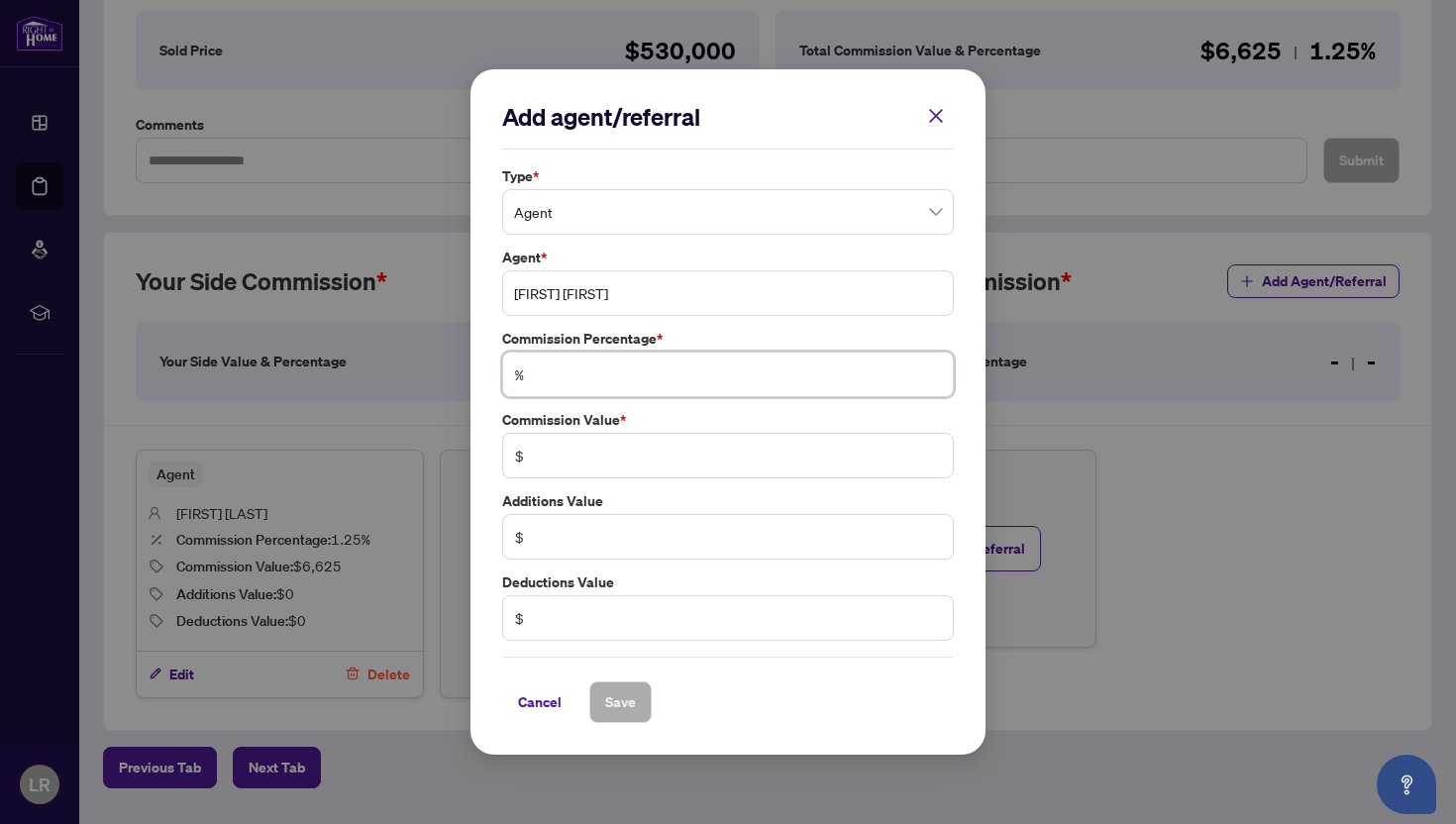 type on "*" 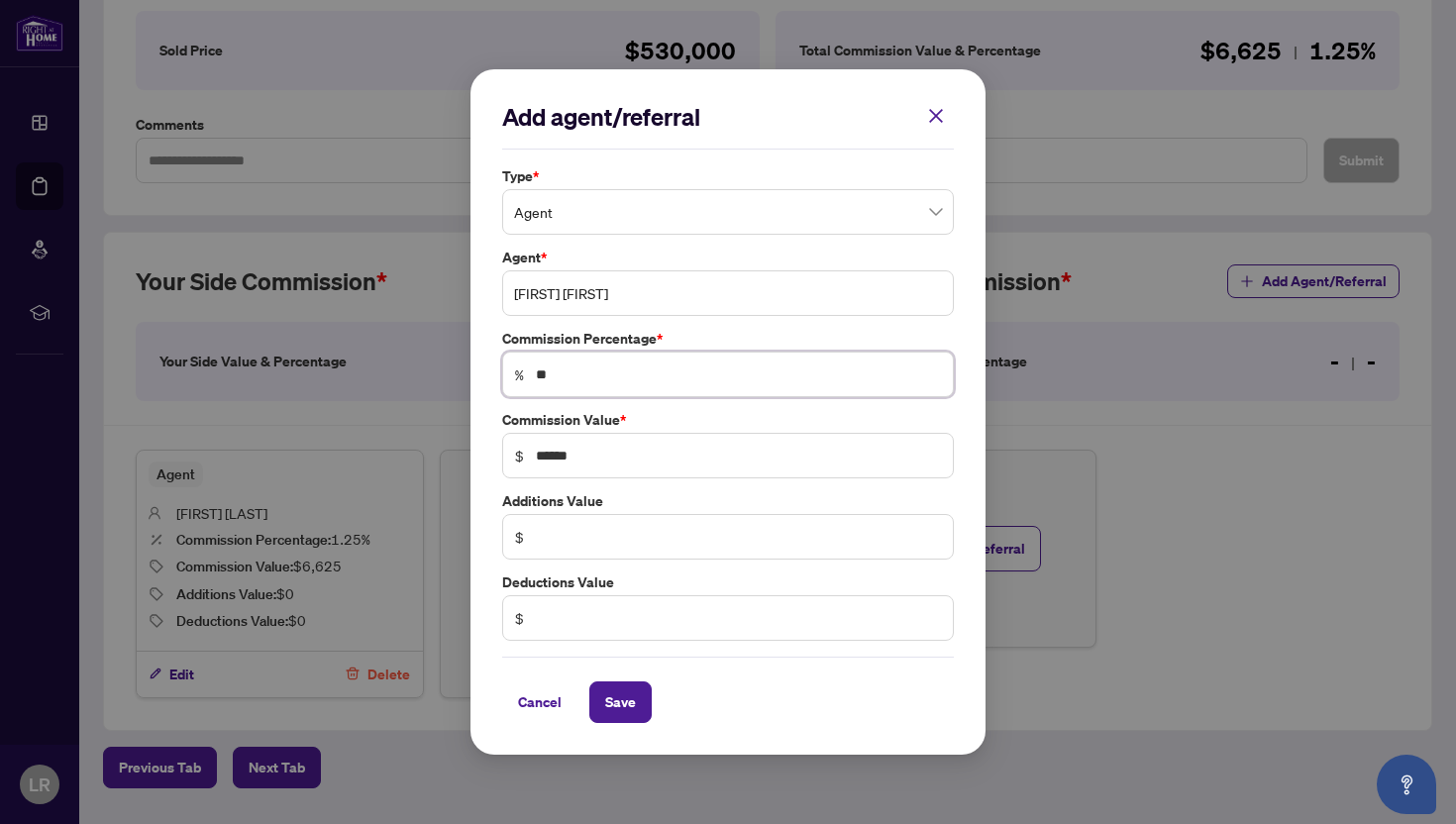 type on "***" 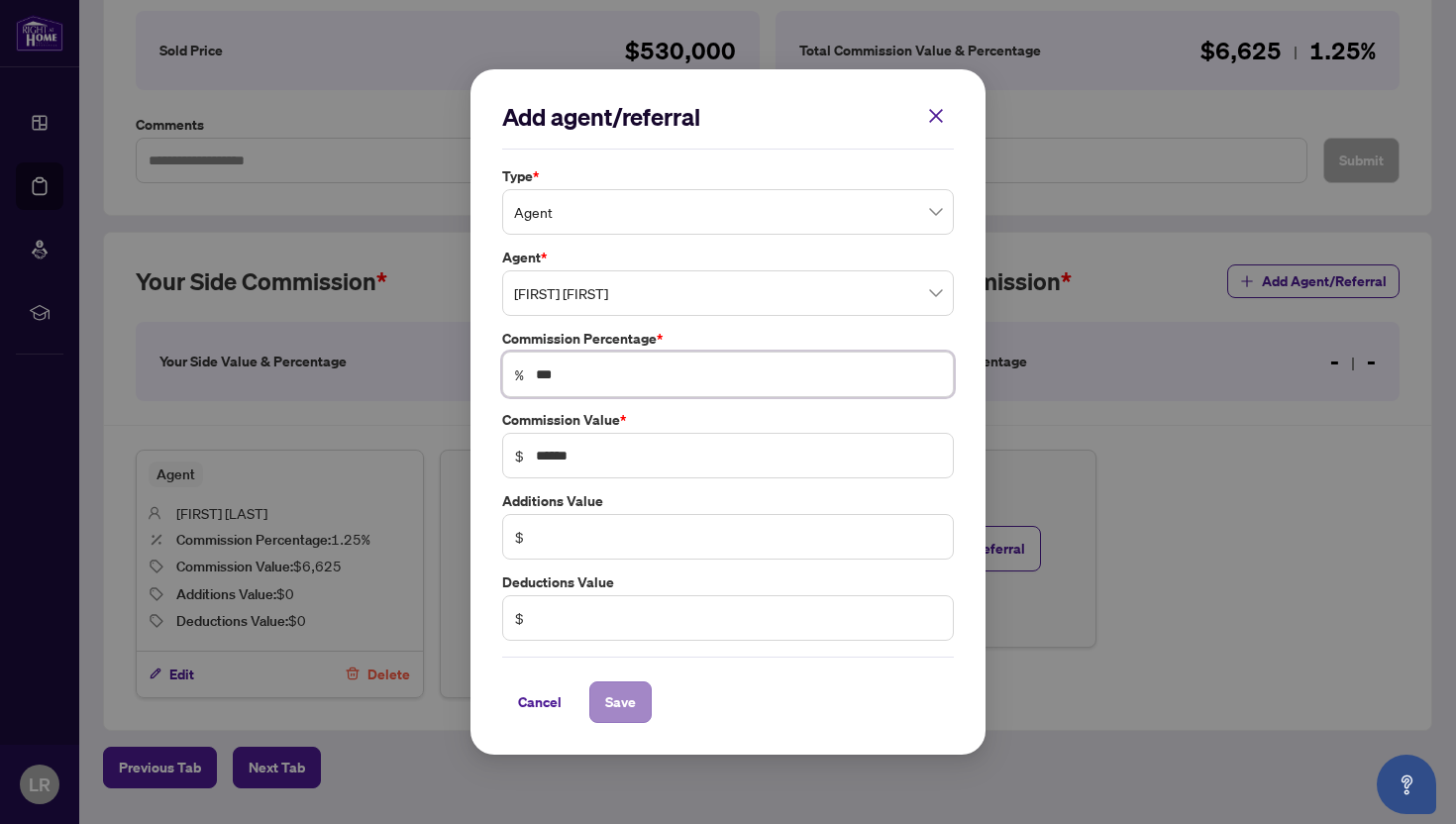 type on "***" 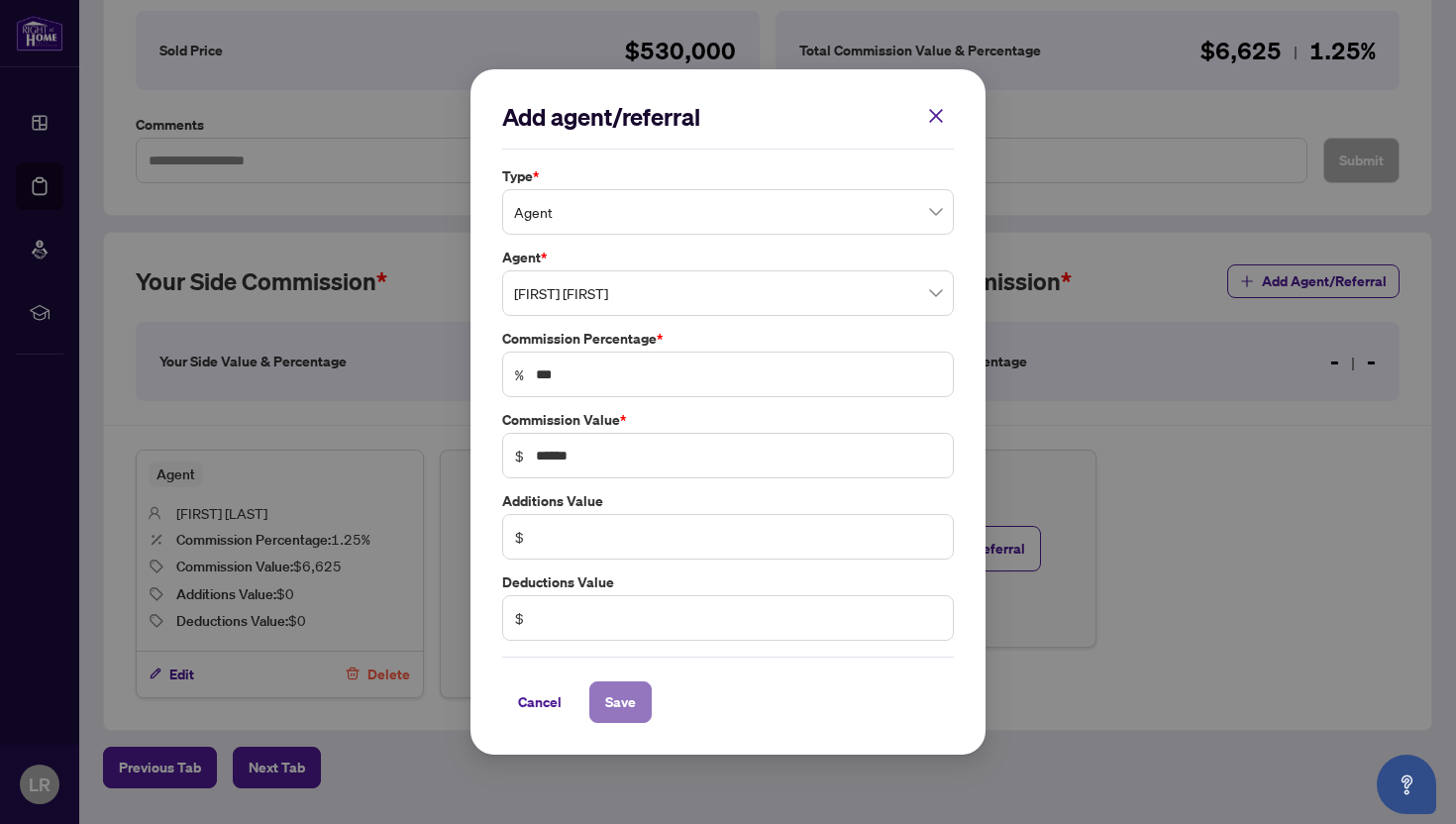 click on "Save" at bounding box center [620, 702] 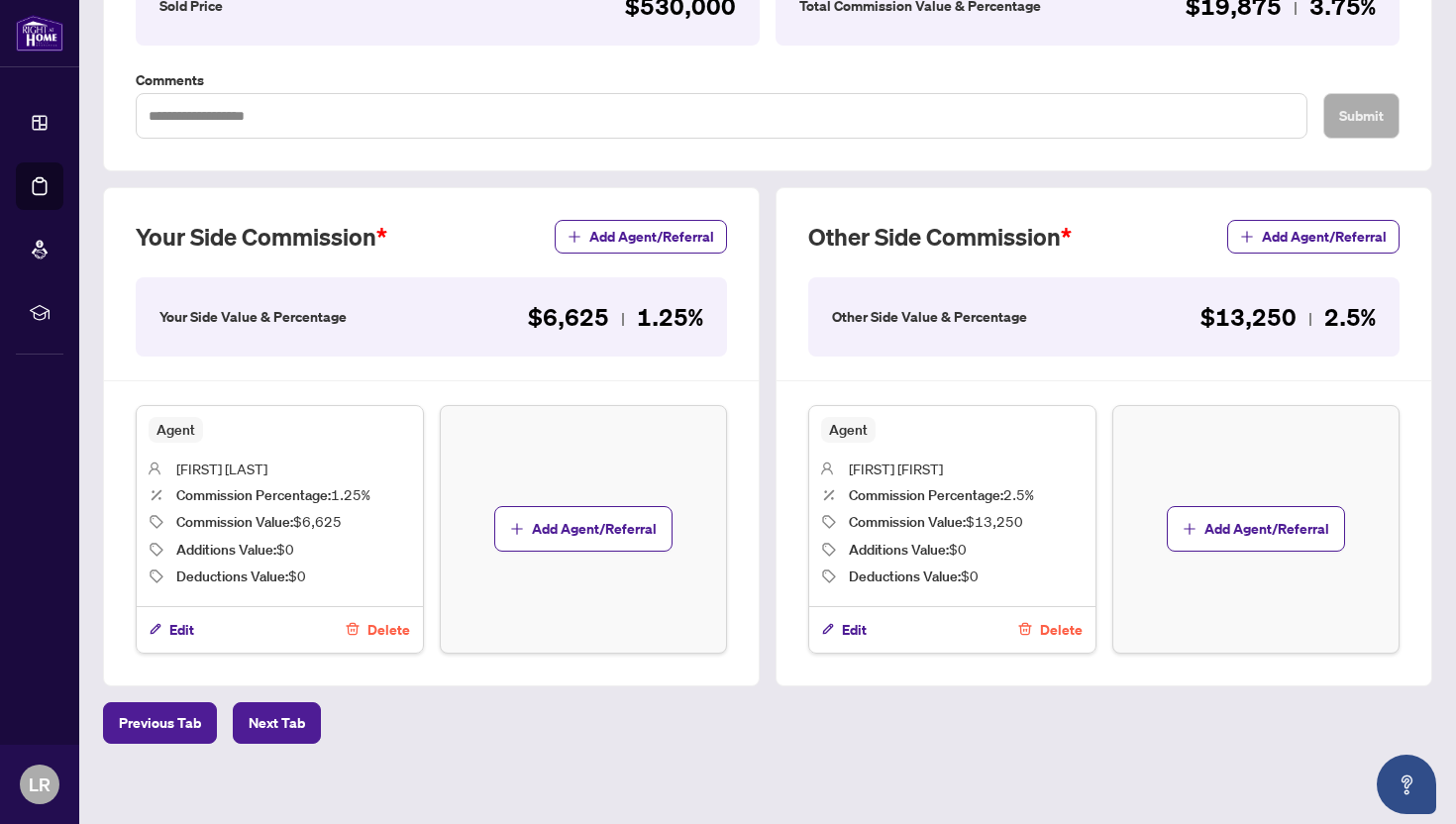 scroll, scrollTop: 401, scrollLeft: 0, axis: vertical 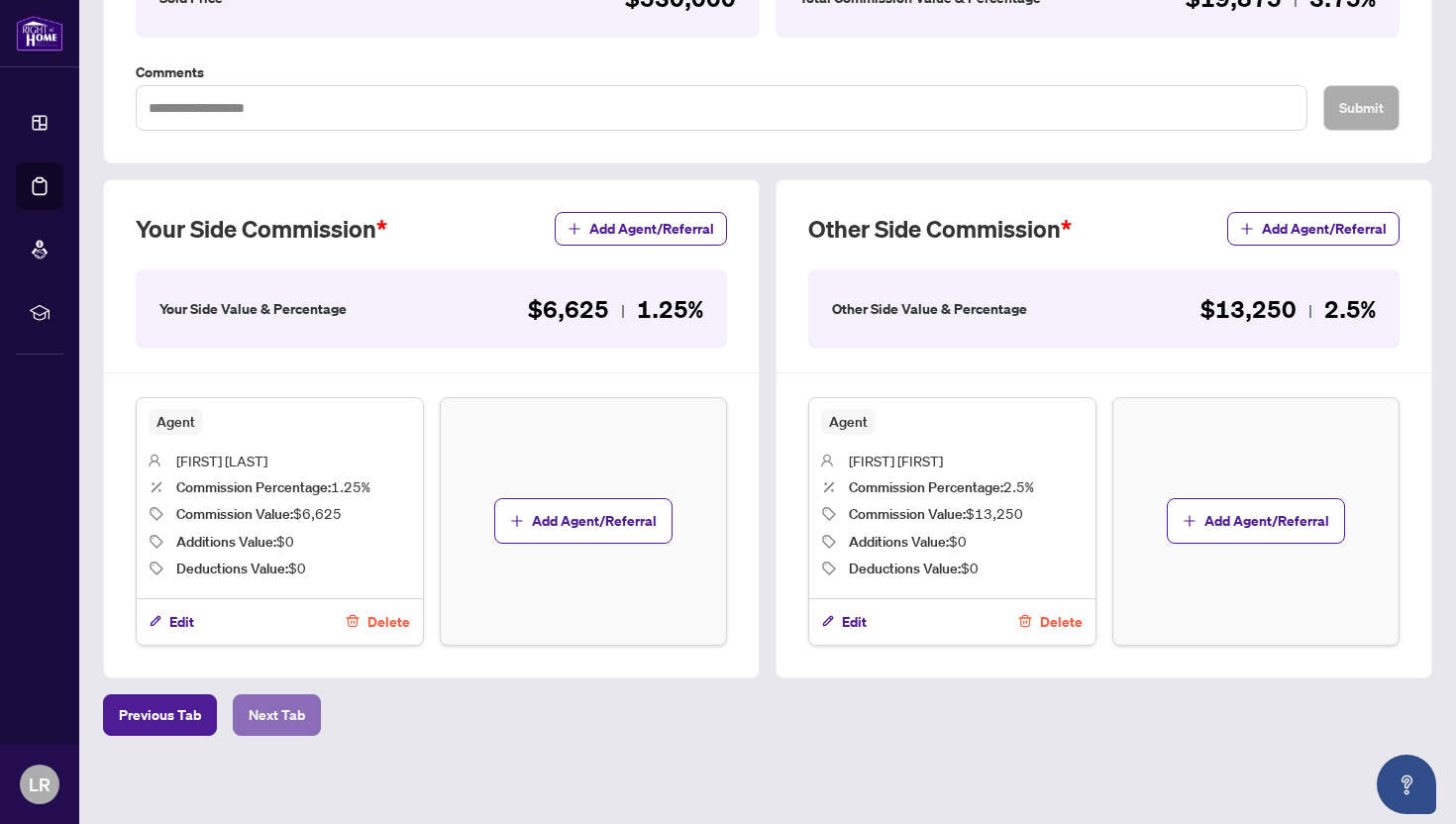 click on "Next Tab" at bounding box center [276, 715] 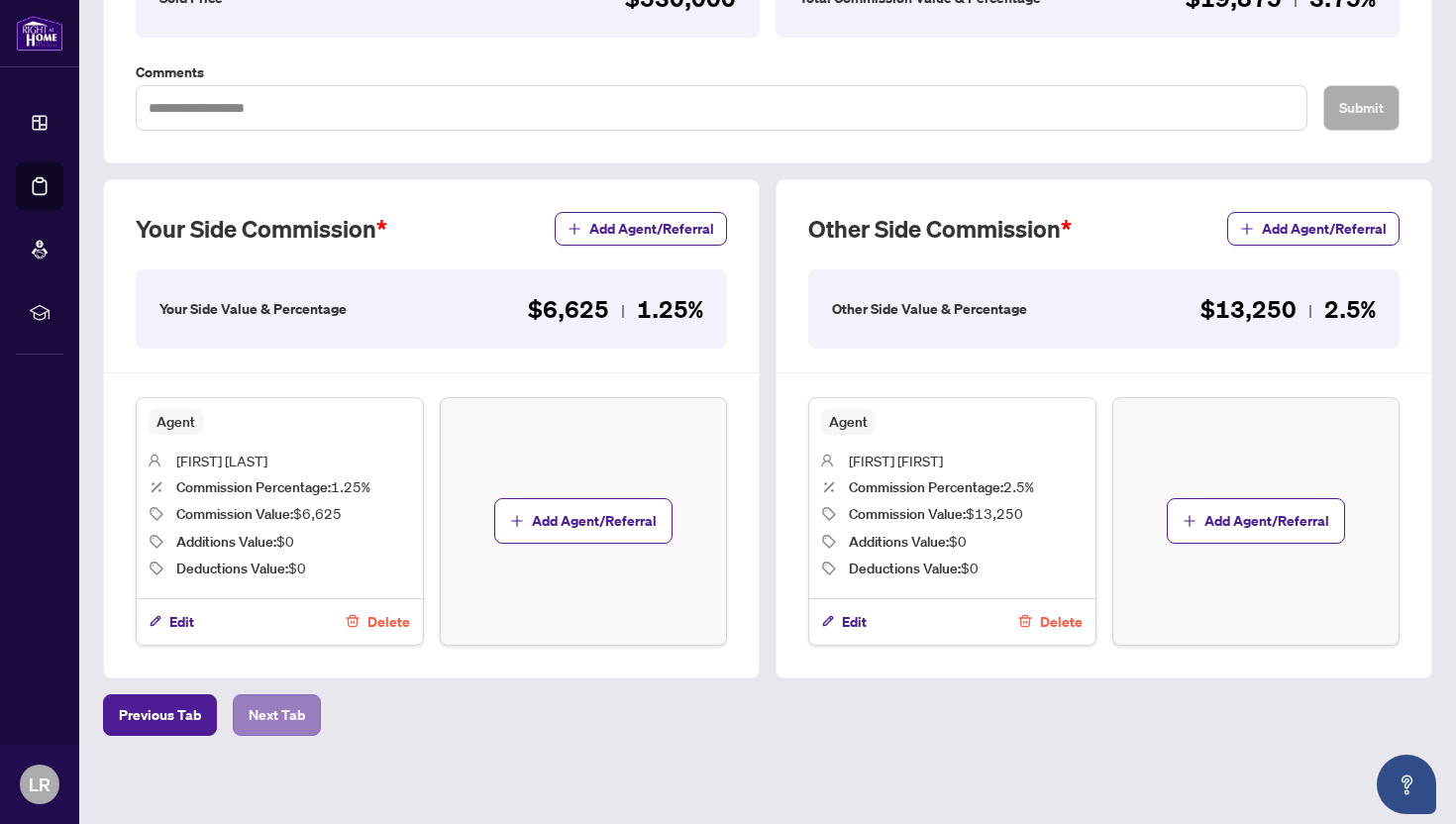 scroll, scrollTop: 0, scrollLeft: 0, axis: both 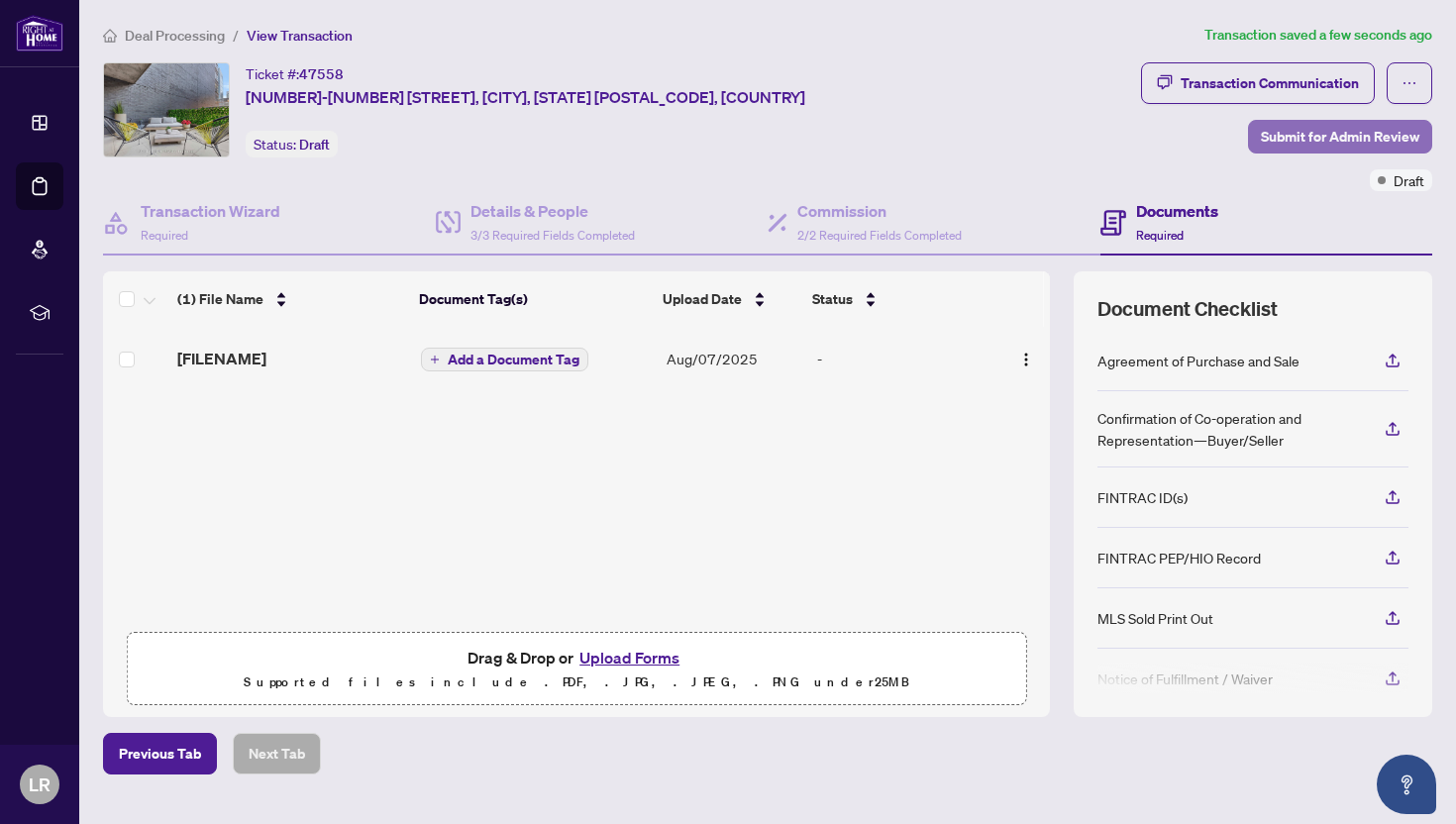 click on "Submit for Admin Review" at bounding box center [1340, 137] 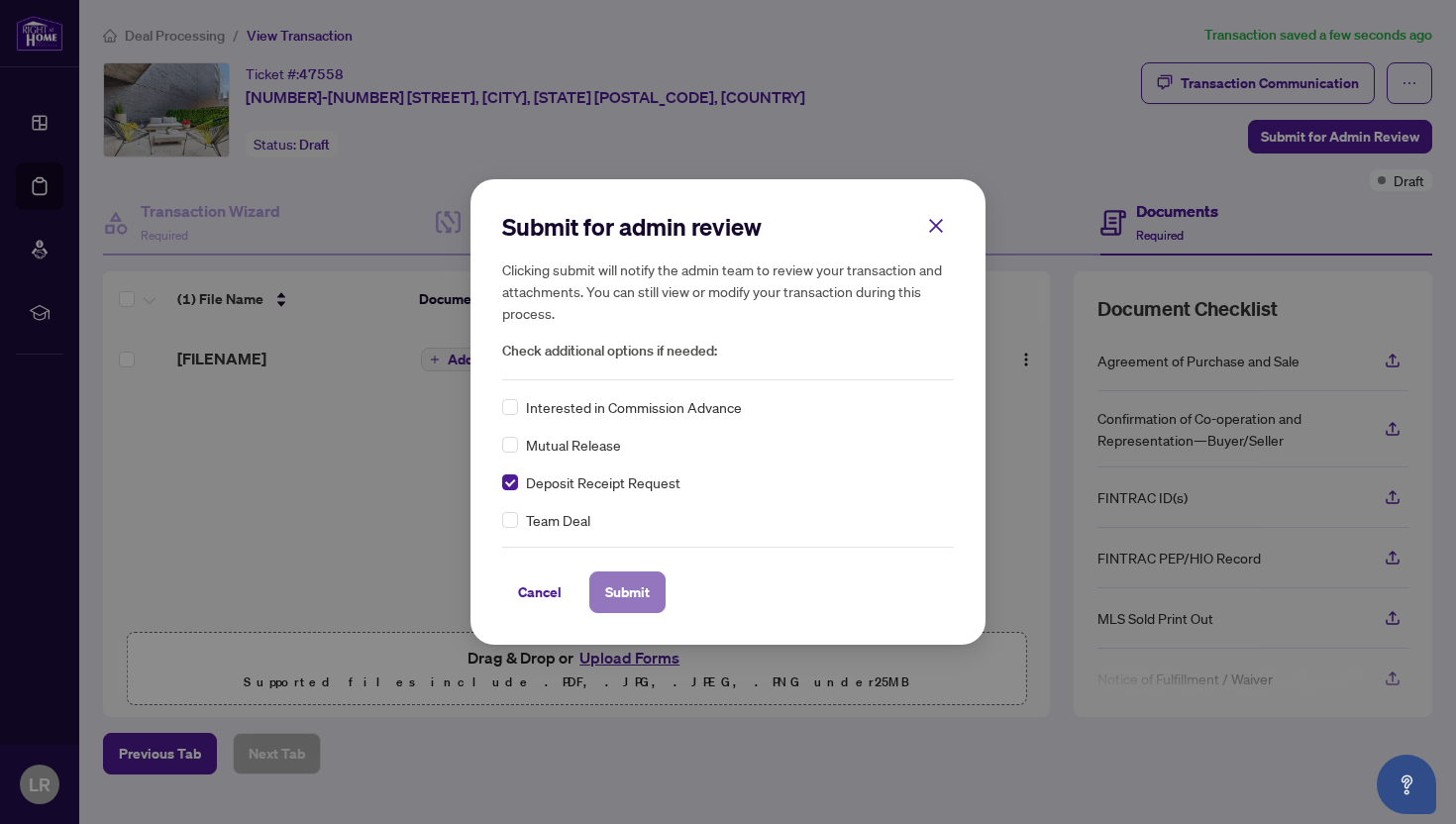 click on "Submit" at bounding box center (627, 592) 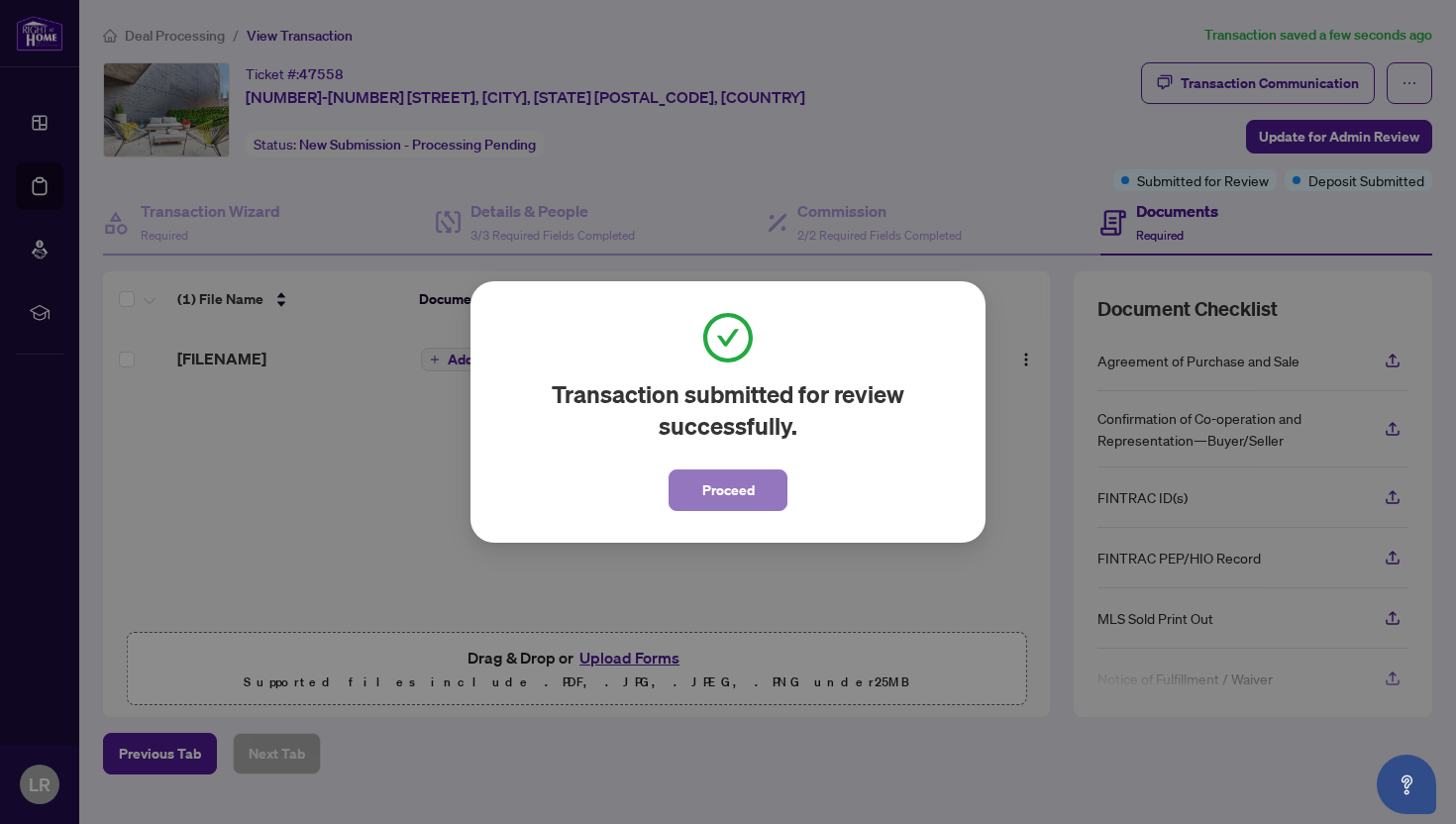 click on "Proceed" at bounding box center [728, 490] 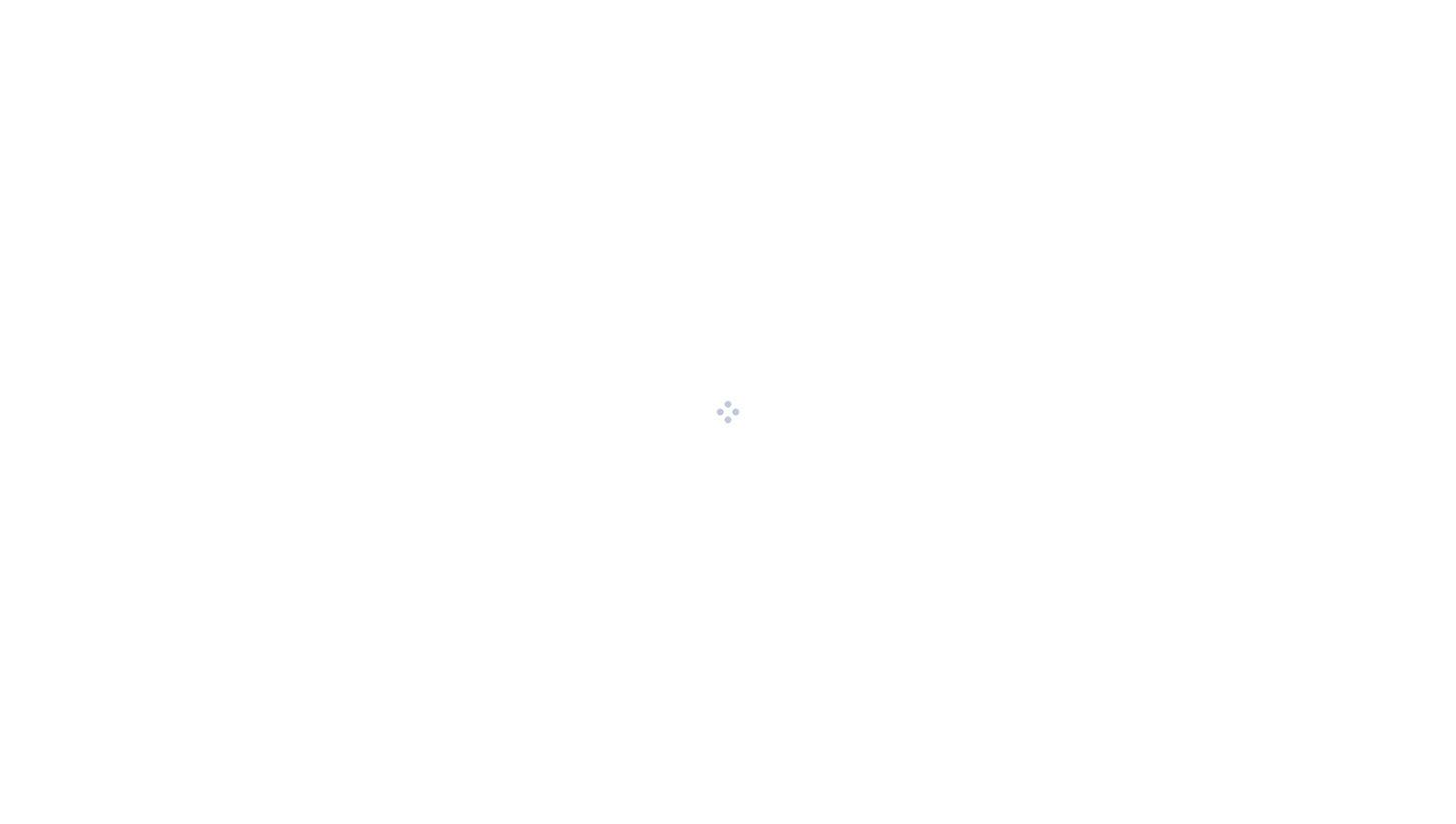 scroll, scrollTop: 0, scrollLeft: 0, axis: both 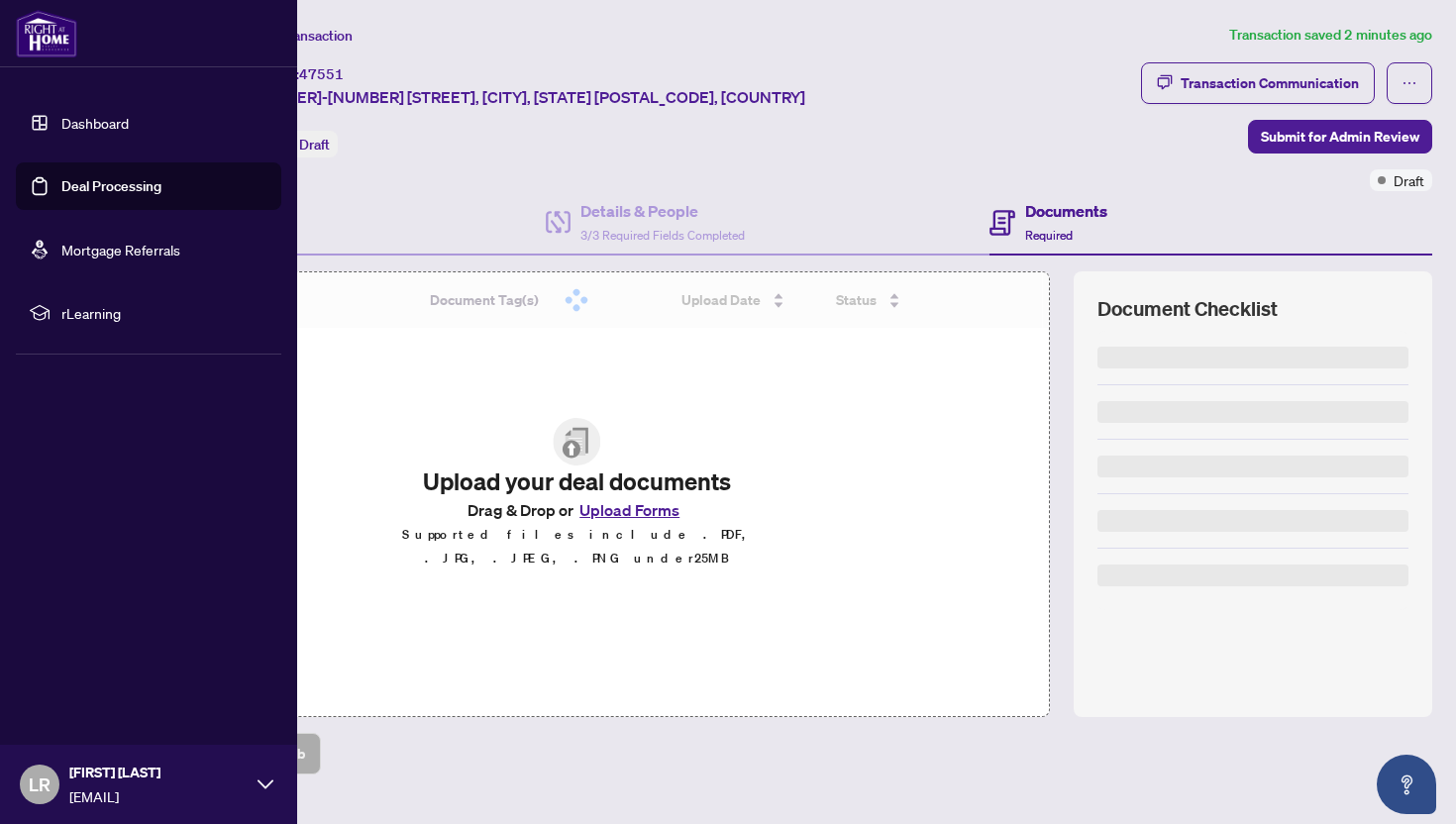 click on "Deal Processing" at bounding box center (111, 186) 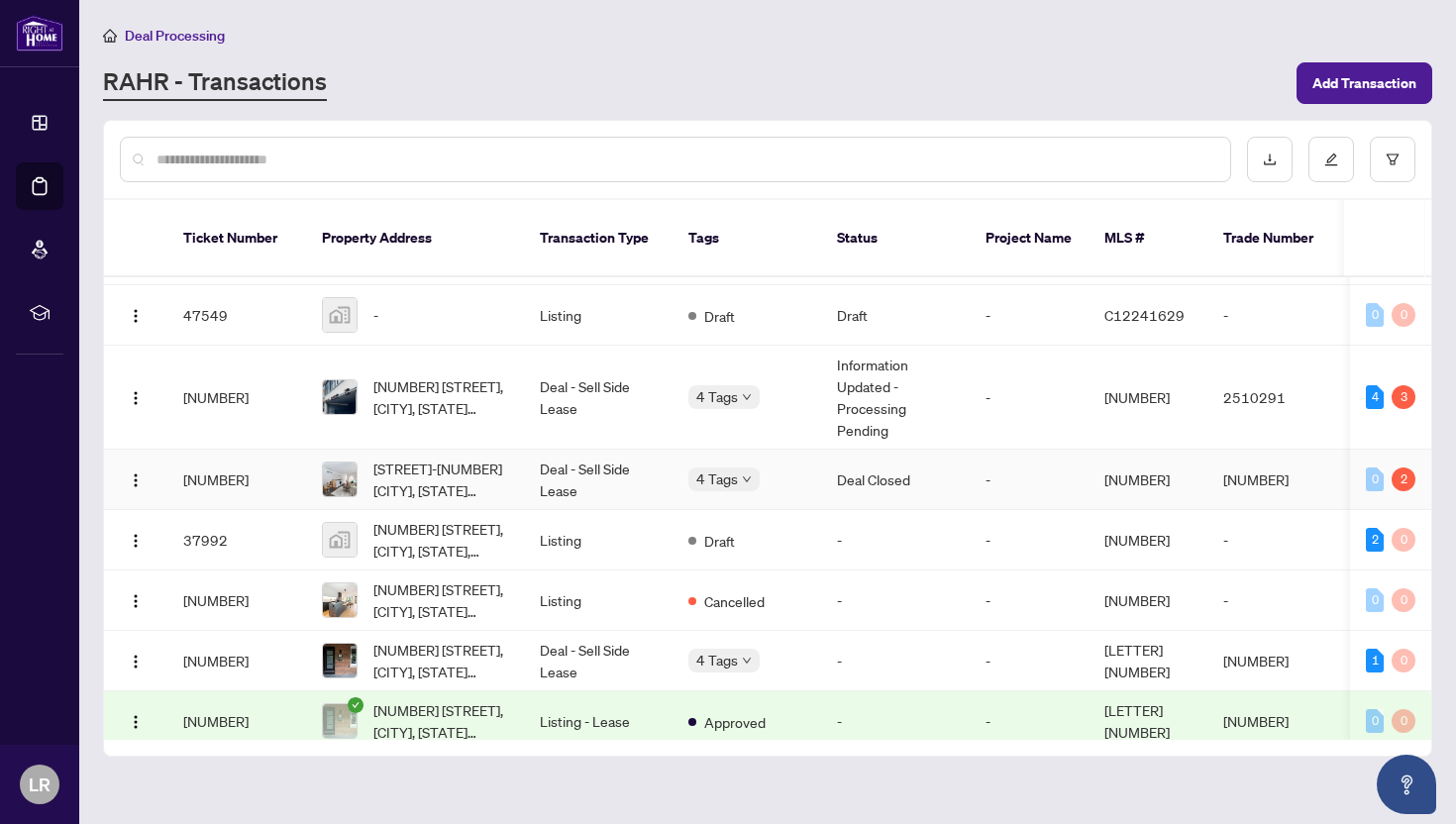 scroll, scrollTop: 57, scrollLeft: 0, axis: vertical 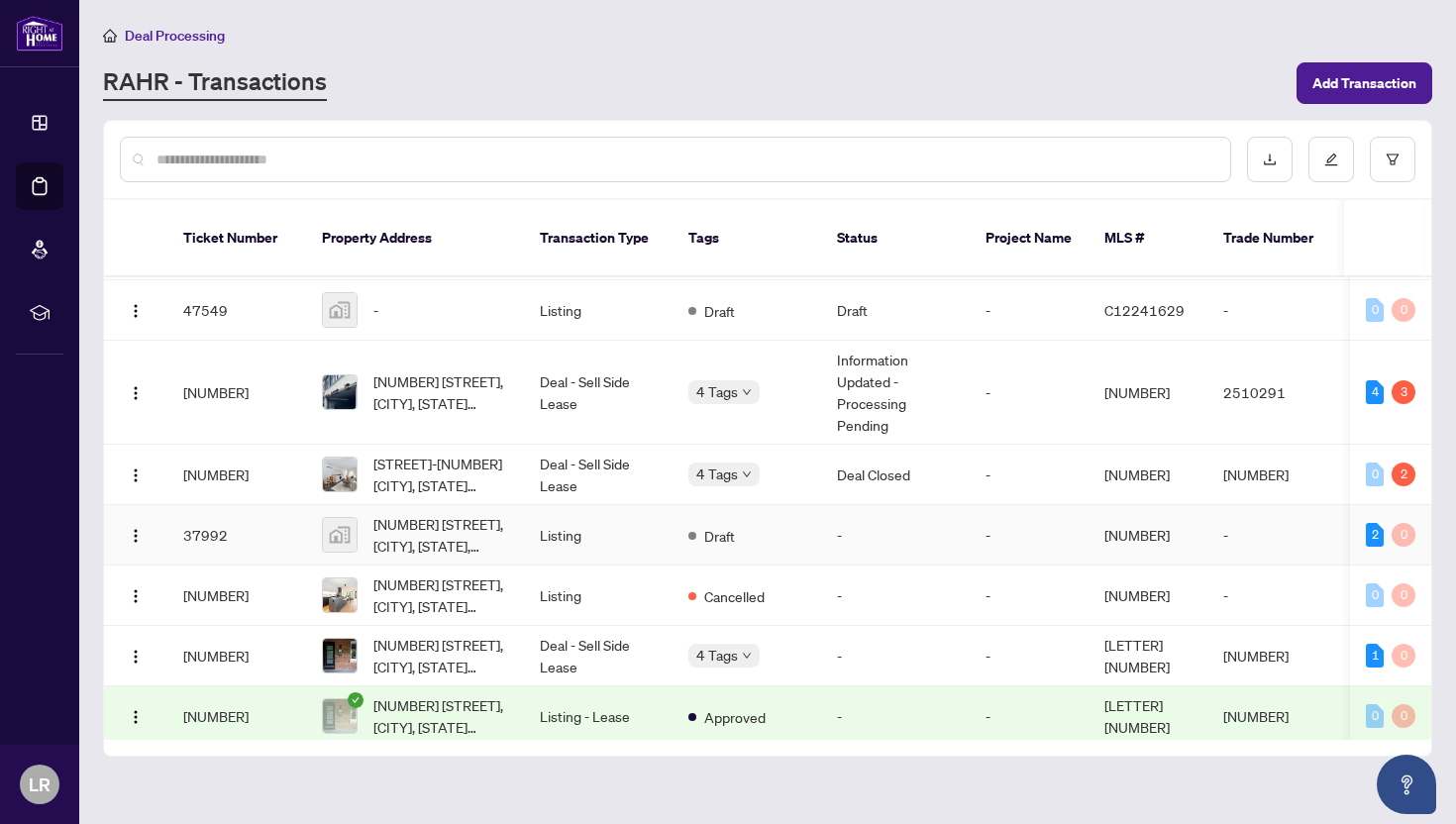 click on "[NUMBER] [STREET], [CITY], [STATE], [COUNTRY]" at bounding box center [441, 535] 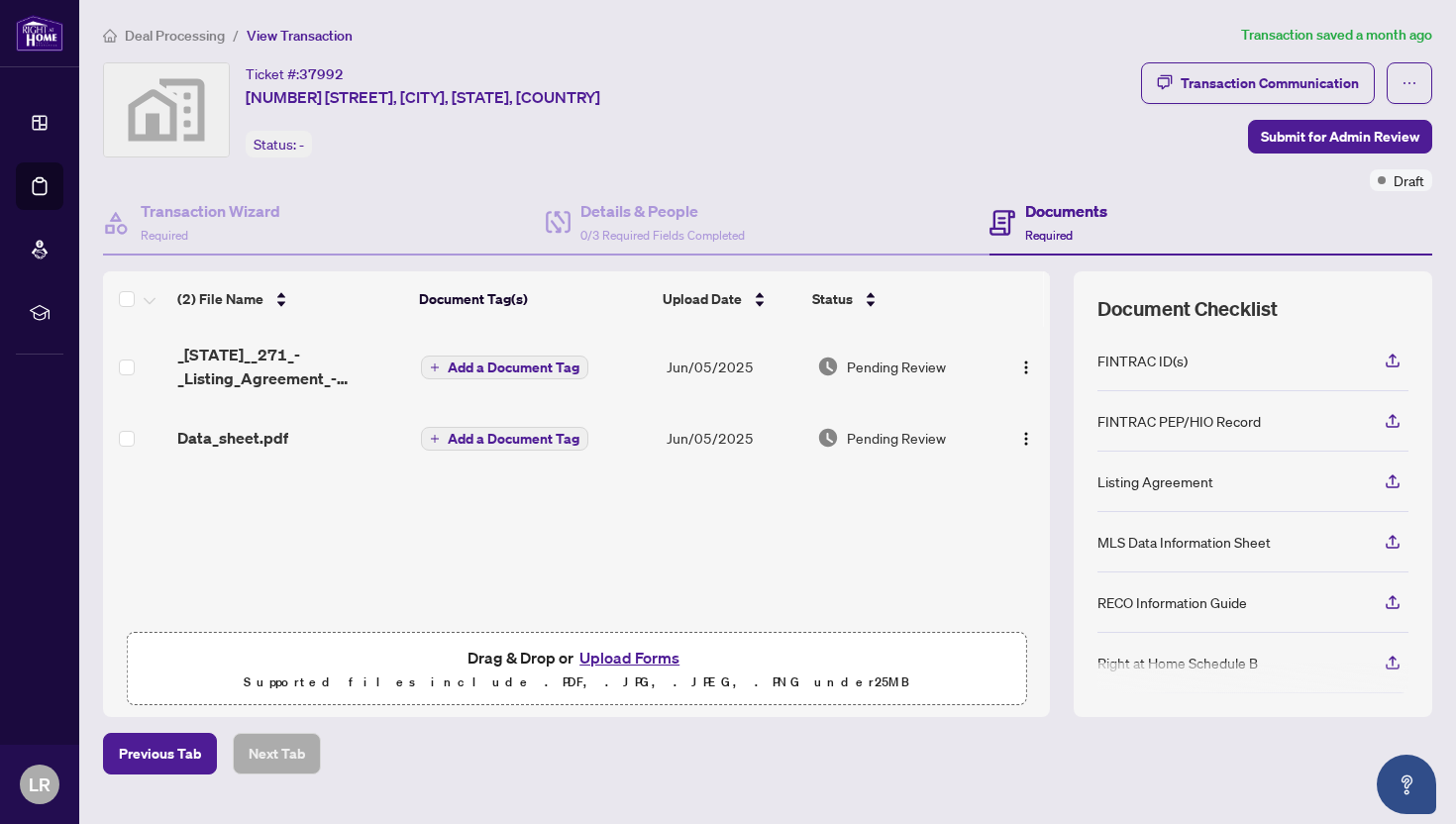 click on "Upload Forms" at bounding box center [629, 658] 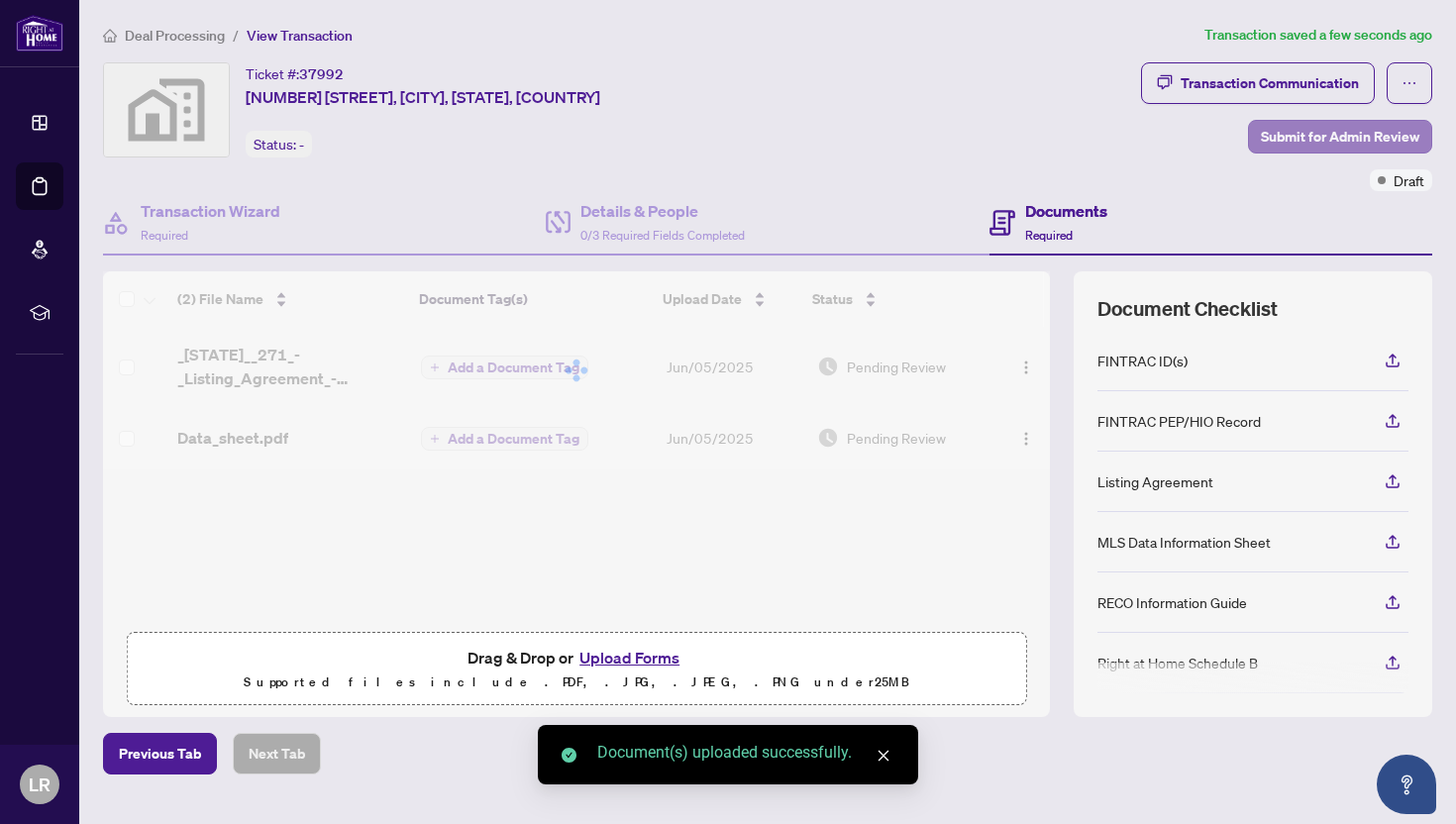 click on "Submit for Admin Review" at bounding box center [1340, 137] 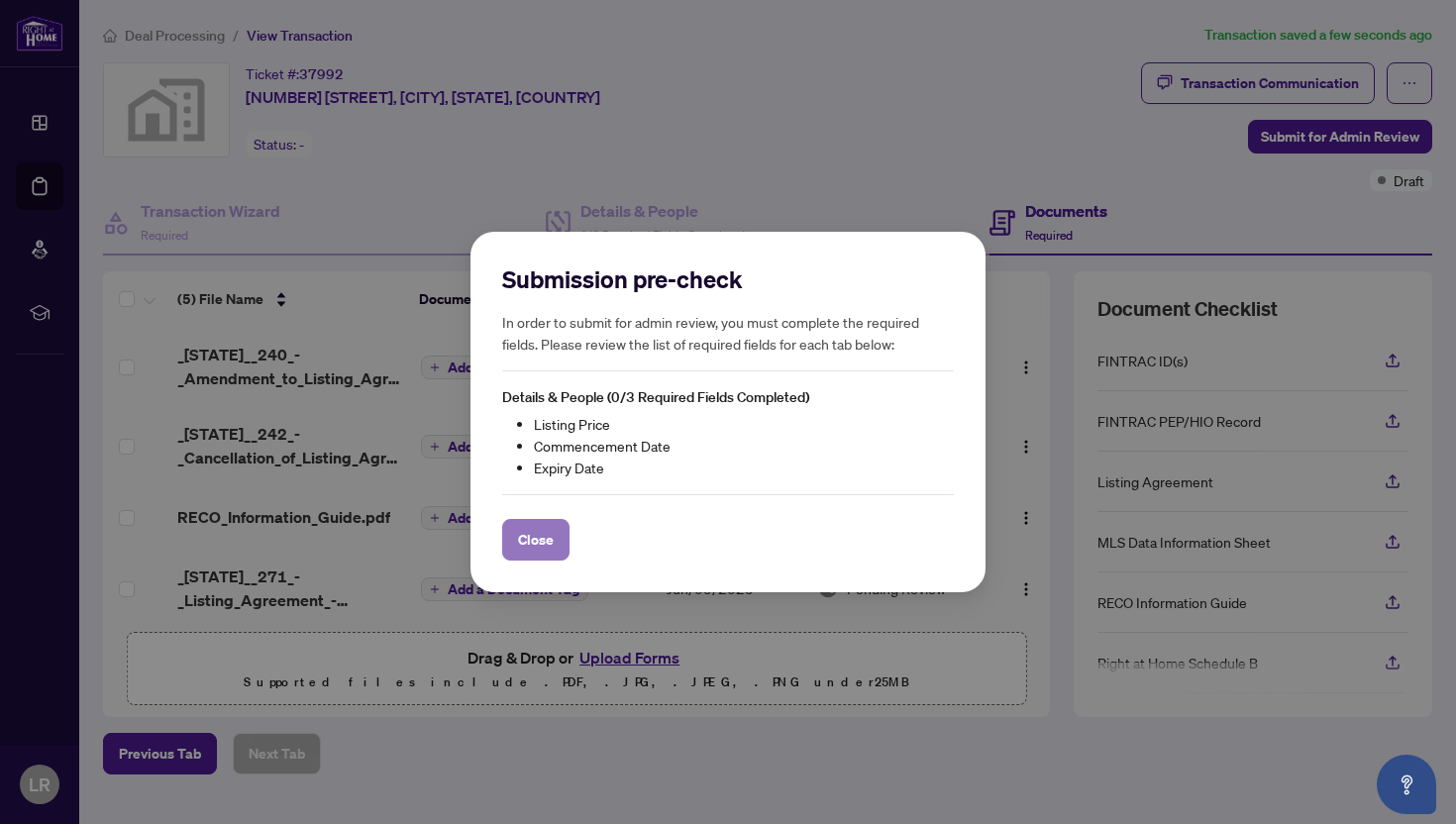 click on "Close" at bounding box center [536, 540] 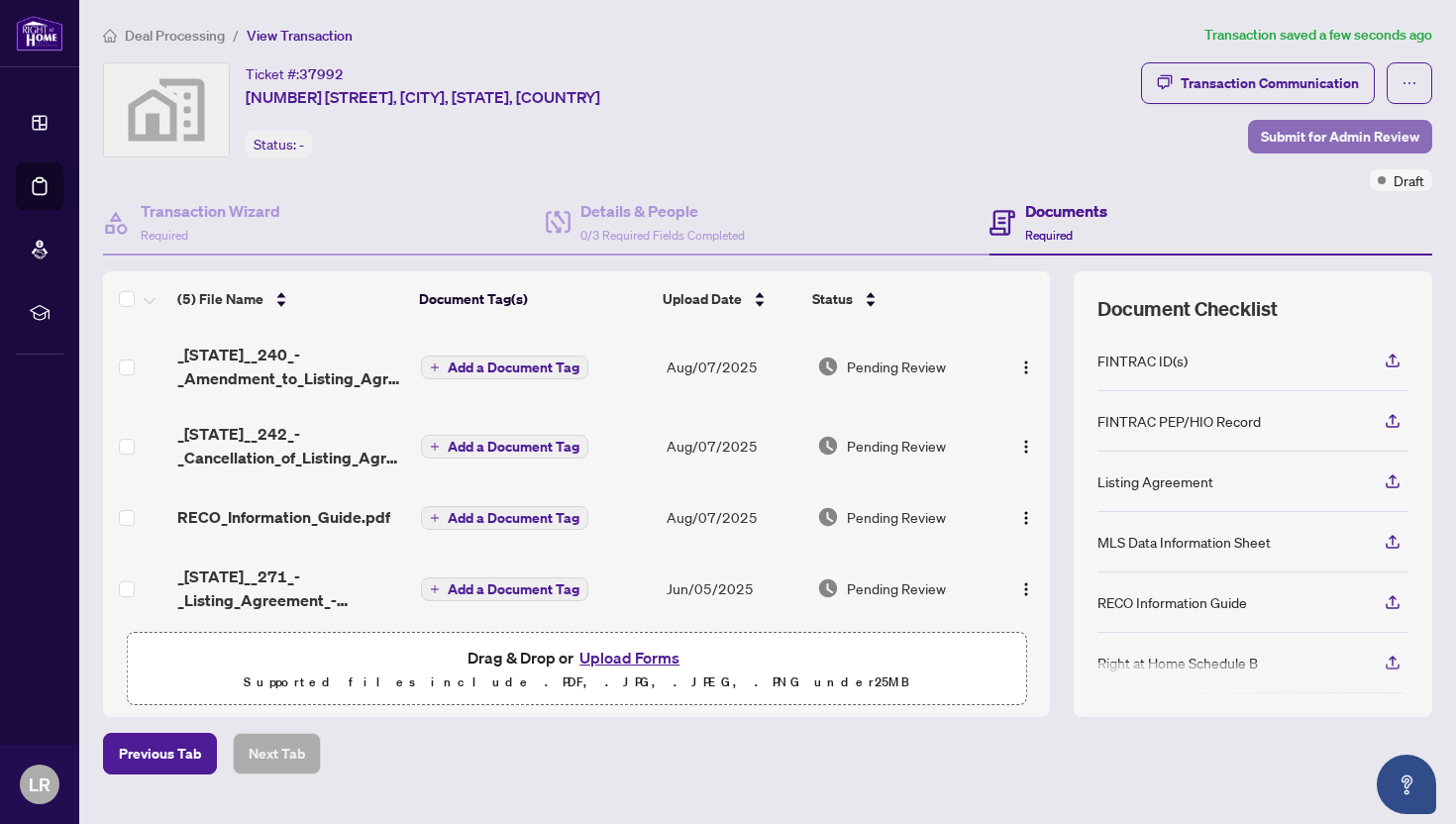 click on "Submit for Admin Review" at bounding box center [1340, 137] 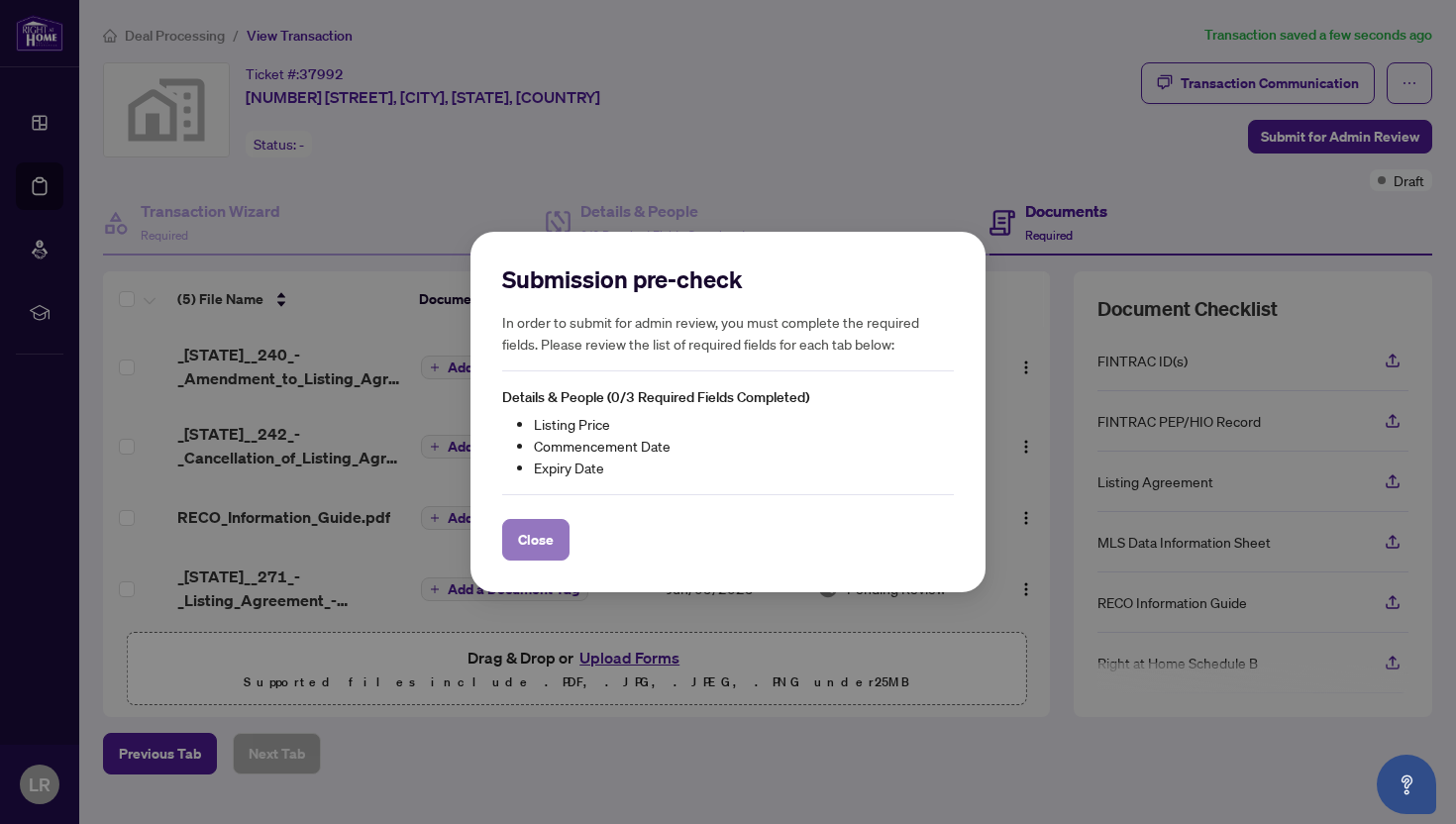 click on "Close" at bounding box center (536, 540) 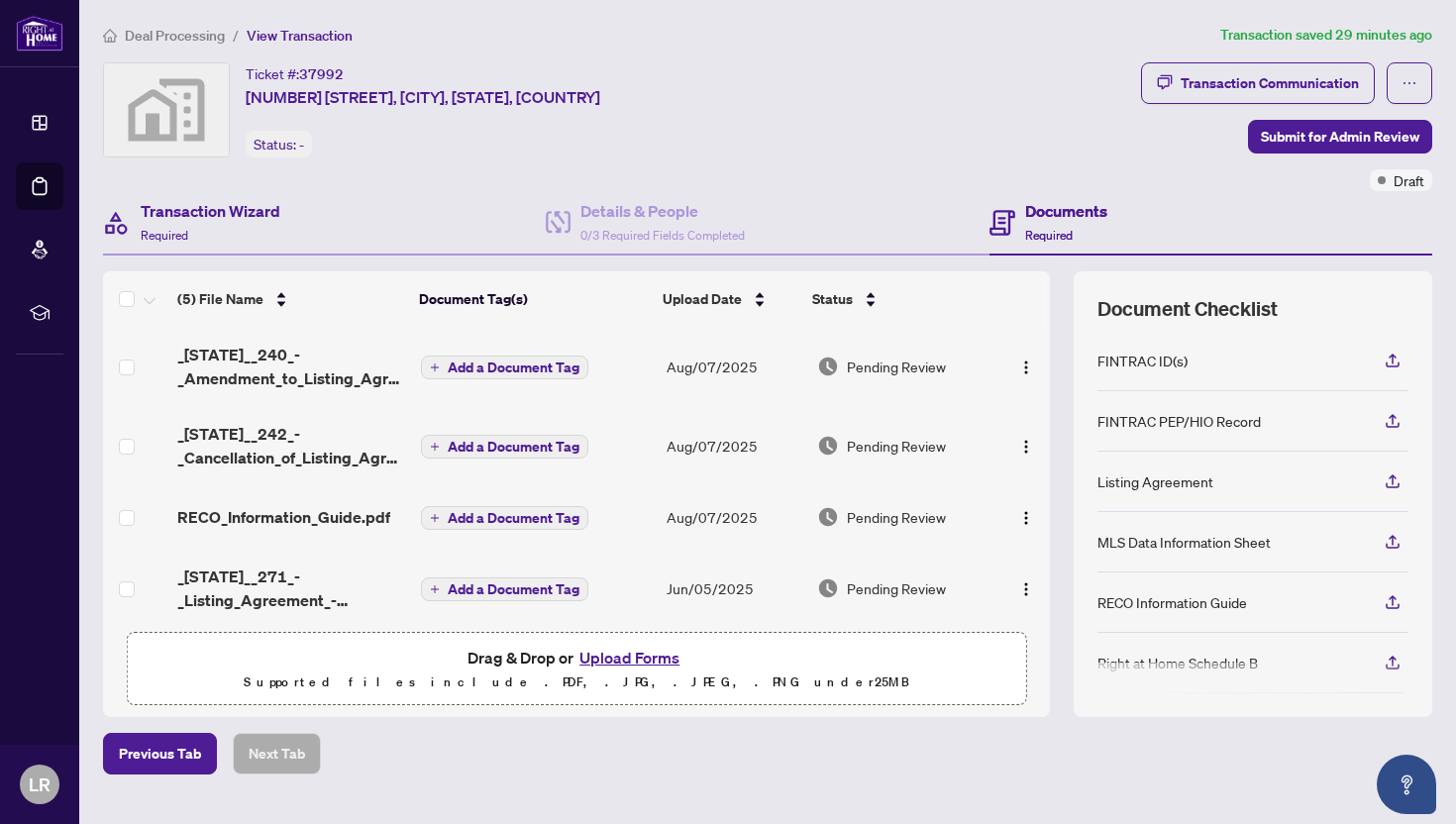 scroll, scrollTop: 42, scrollLeft: 0, axis: vertical 